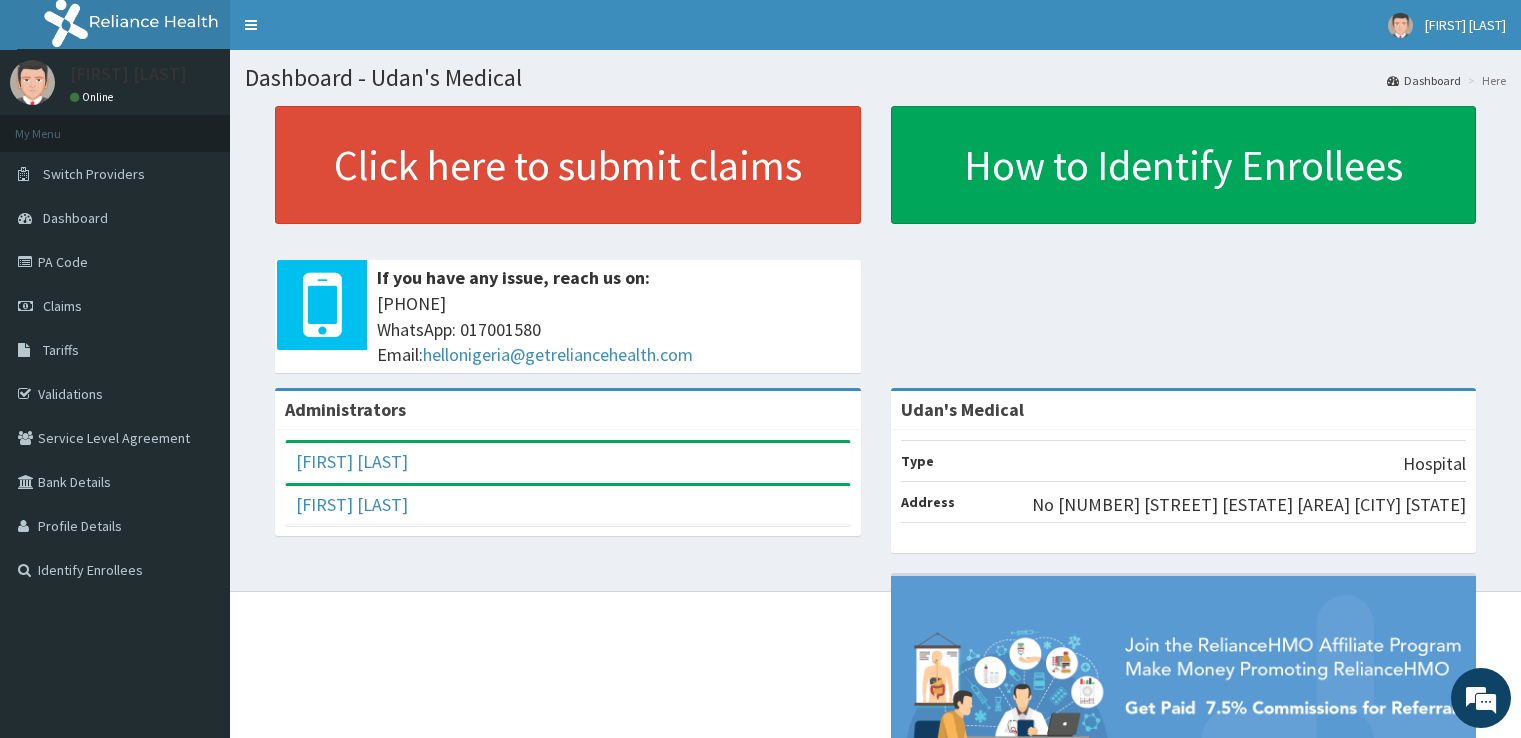 scroll, scrollTop: 0, scrollLeft: 0, axis: both 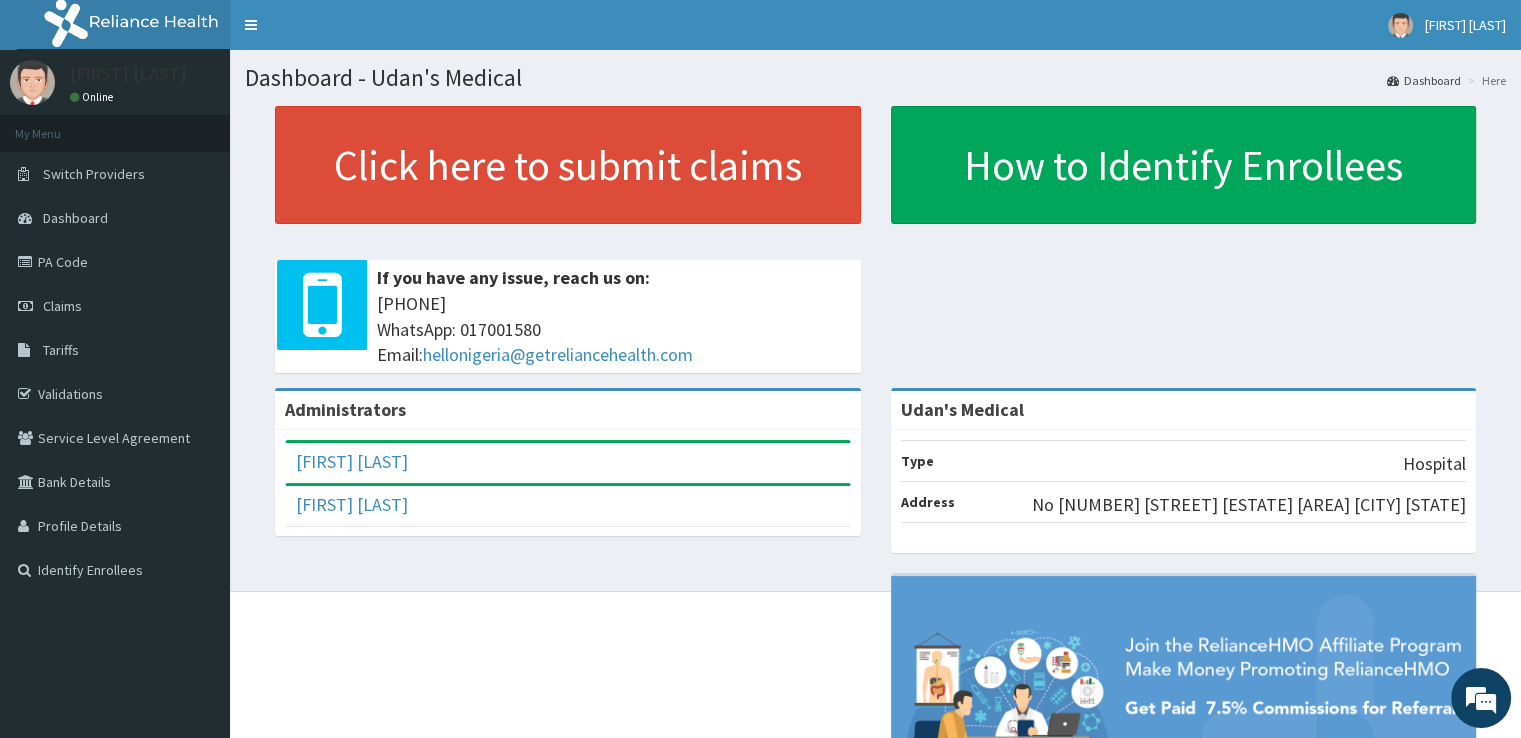 click on "Administrators
Ijeoma Chukwuma Full Name   Ijeoma Chukwuma Email Address   ijeomachukwuma704@gmail.com Roles   HMO_MANAGER Daniel Ukpabi Full Name   Daniel Ukpabi Email Address   udansmedical@gmail.com Roles   BILLING_OFFICER" at bounding box center [568, 472] 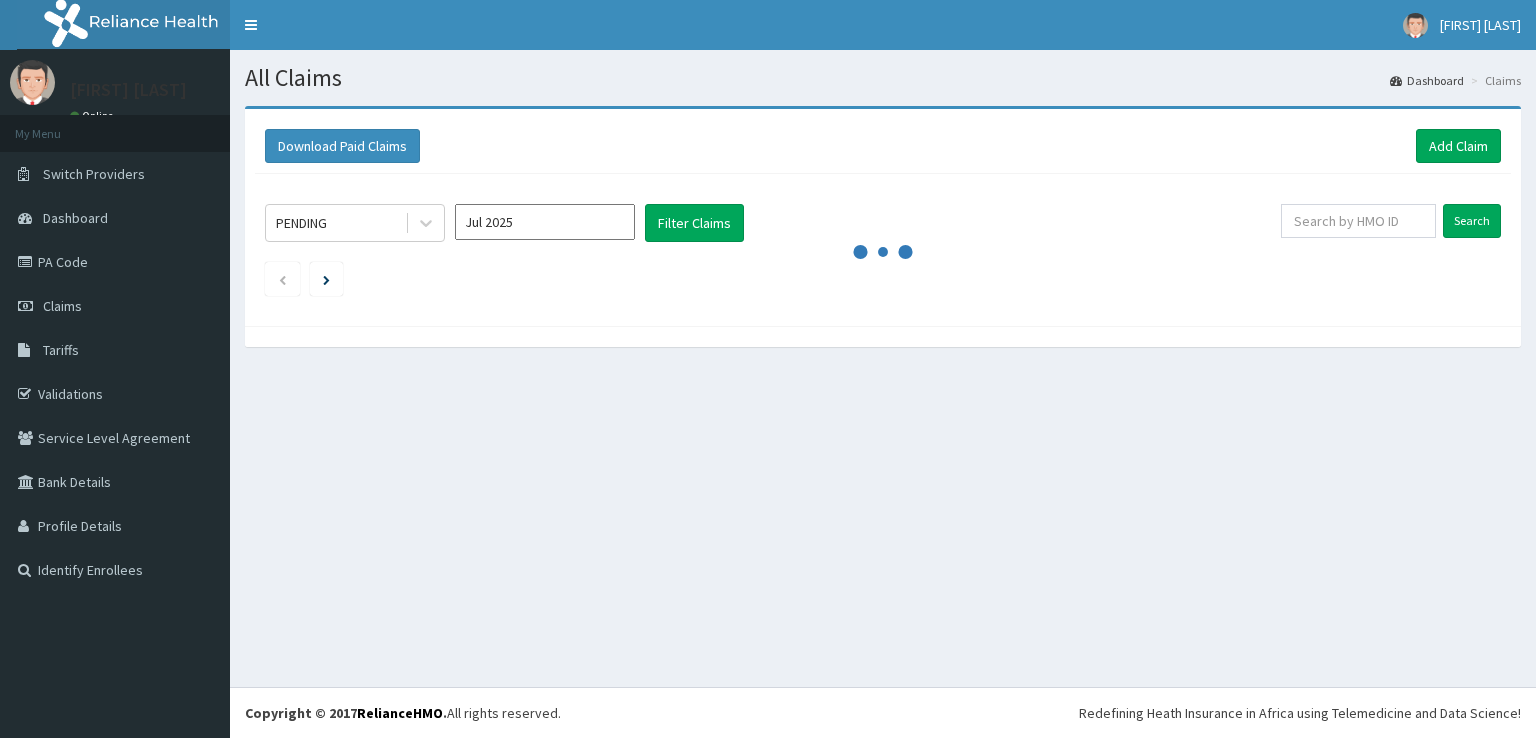 scroll, scrollTop: 0, scrollLeft: 0, axis: both 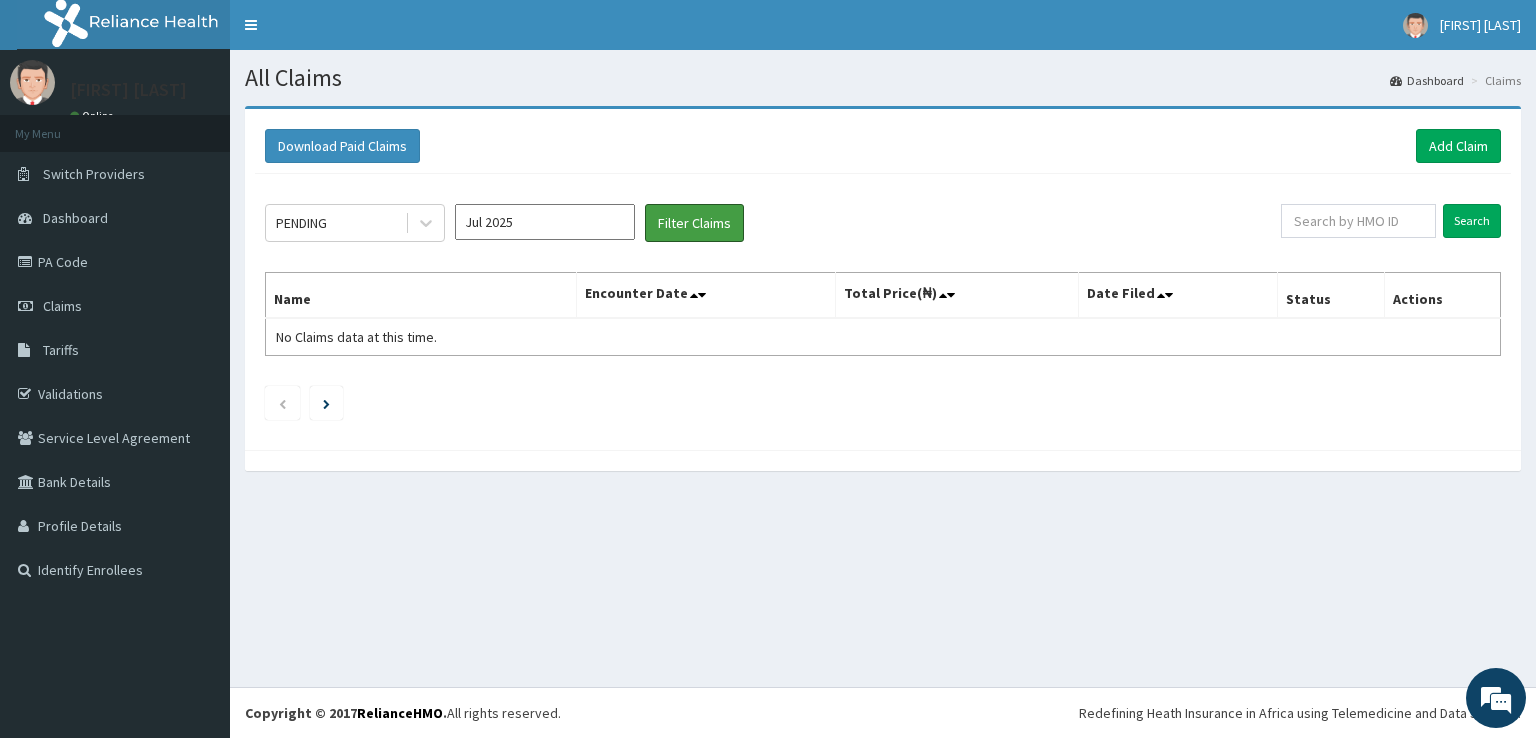 click on "Filter Claims" at bounding box center [694, 223] 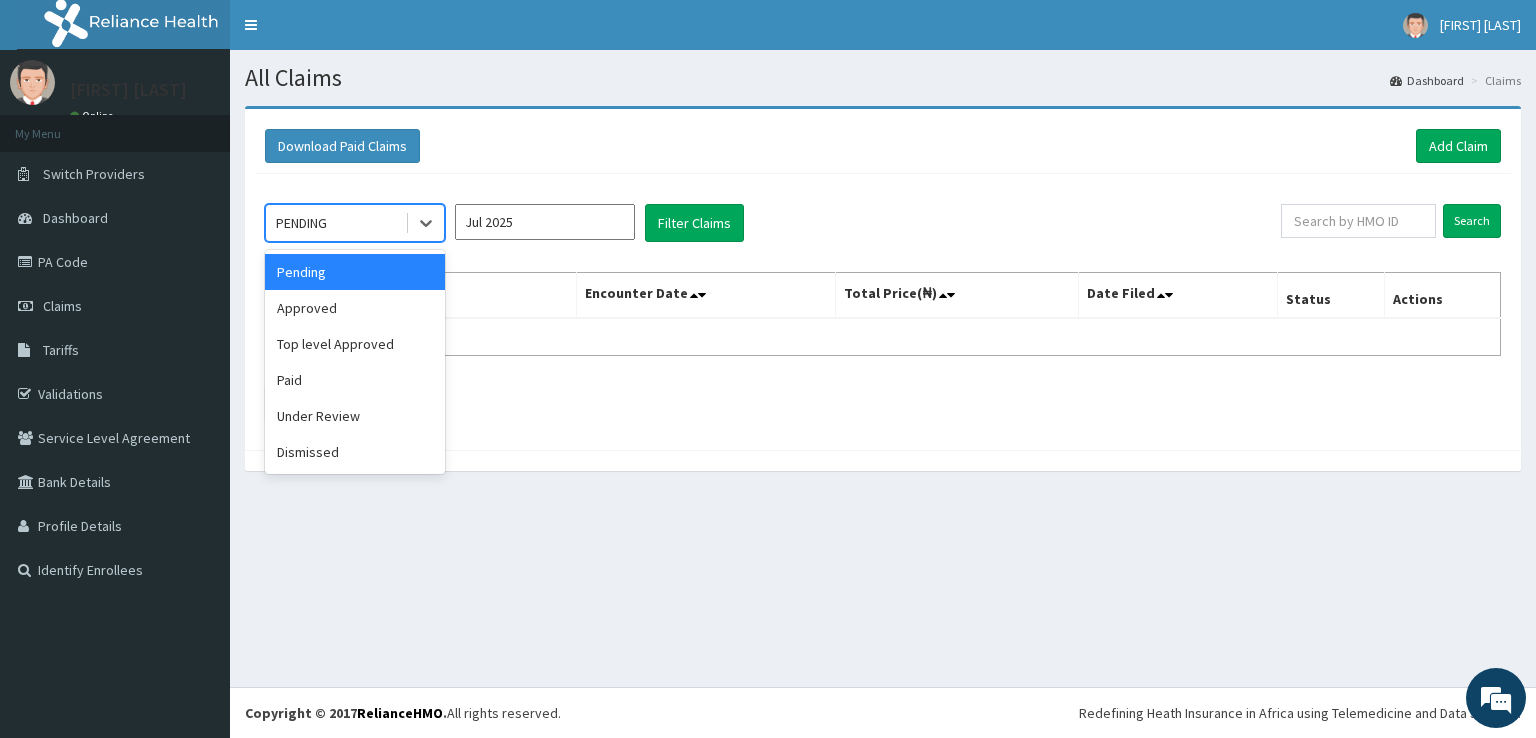 click 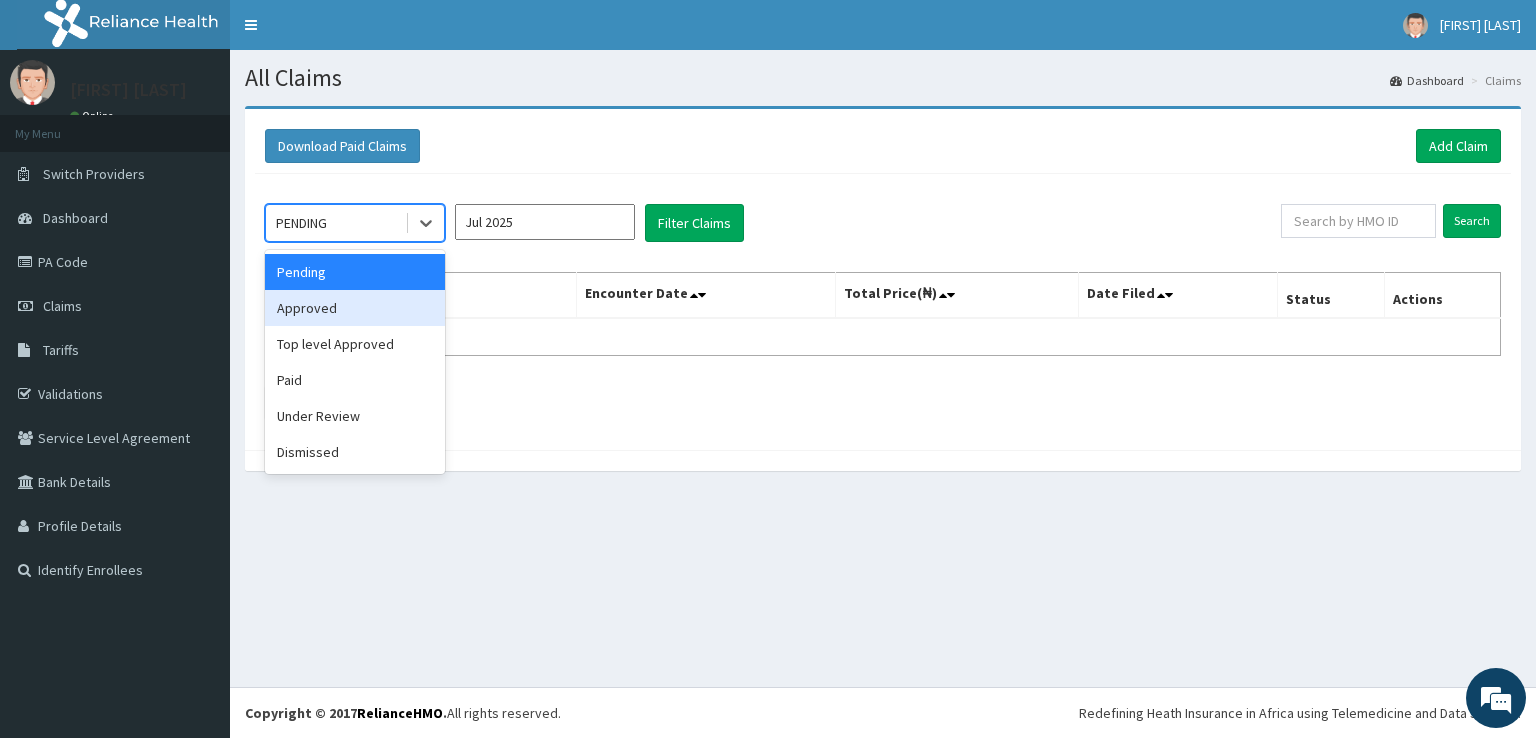 click on "Approved" at bounding box center [355, 308] 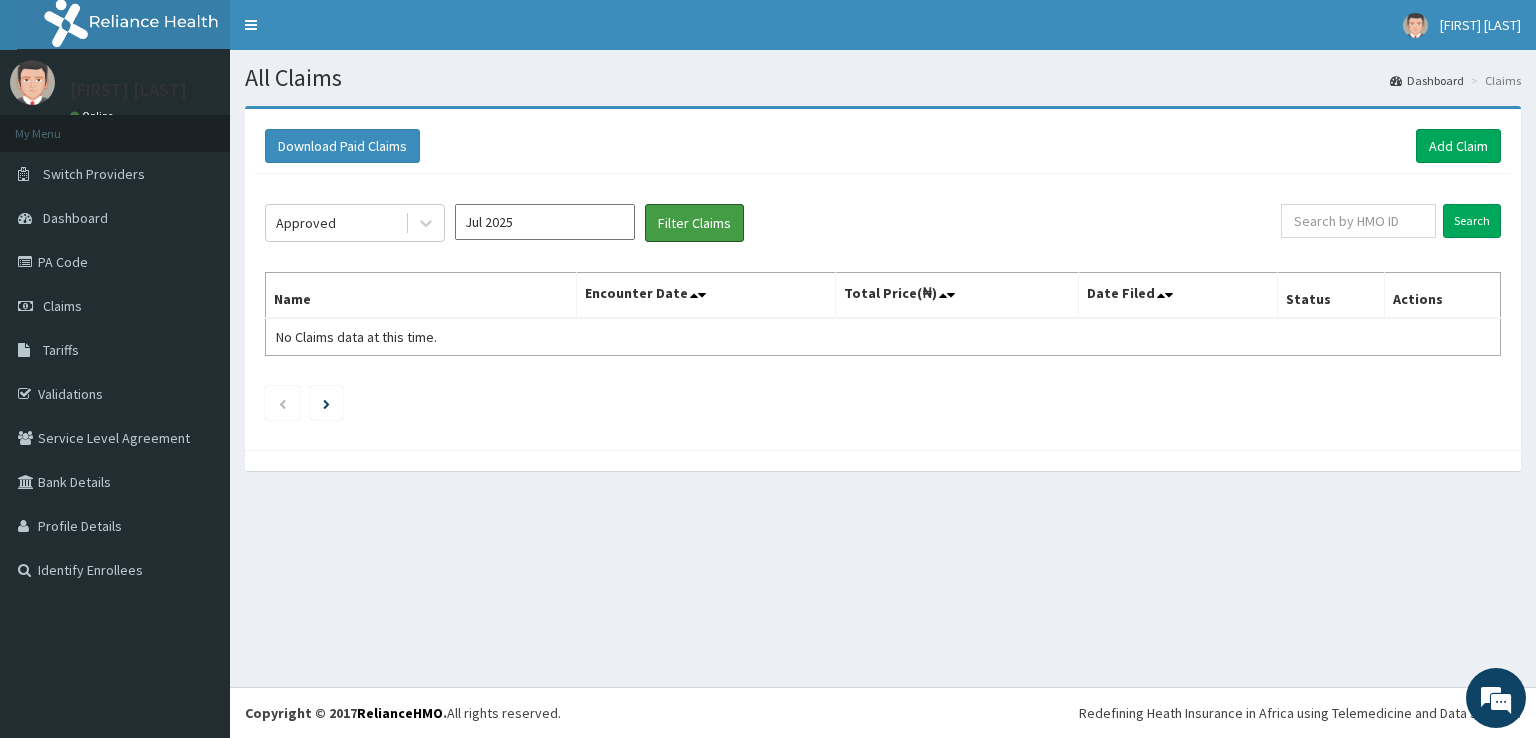 click on "Filter Claims" at bounding box center (694, 223) 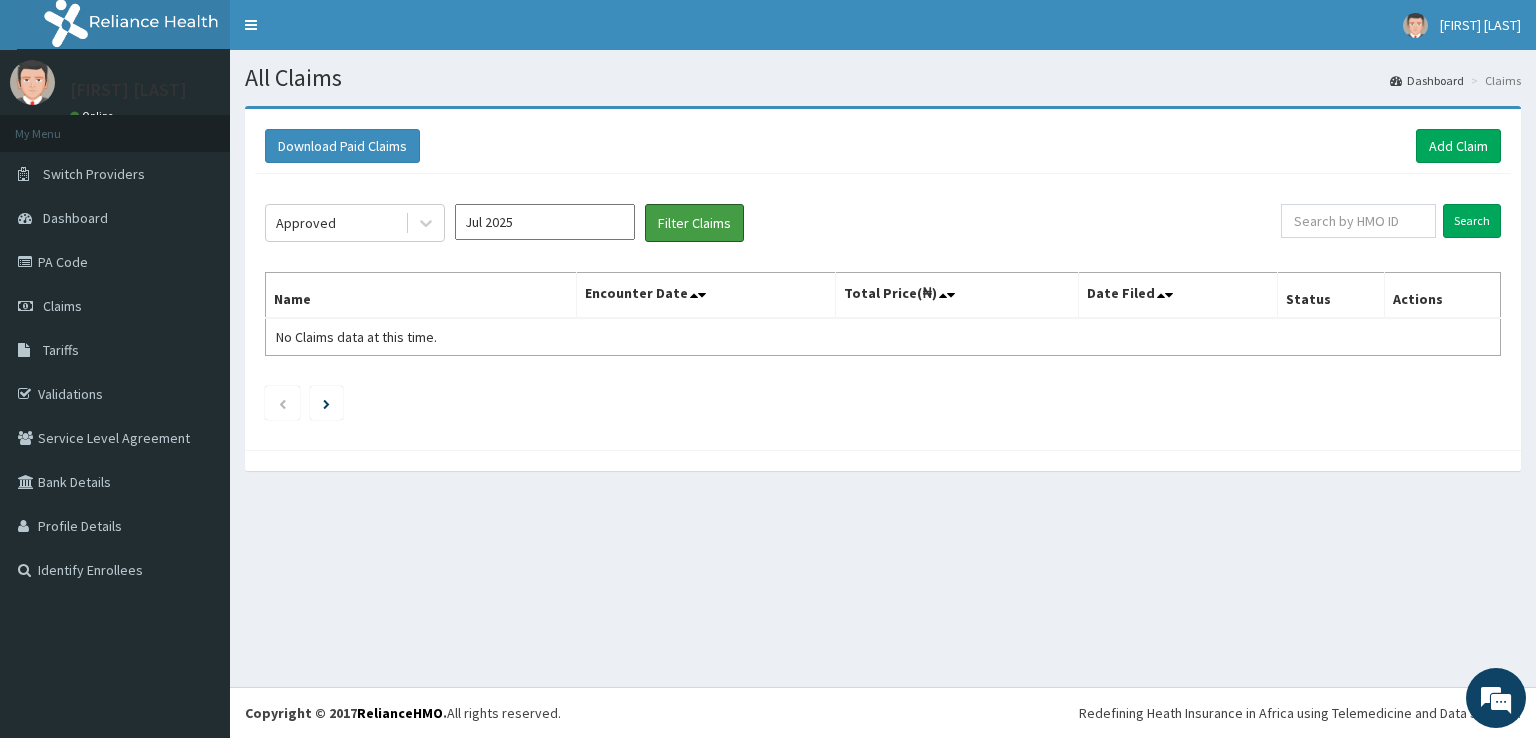 click on "Filter Claims" at bounding box center [694, 223] 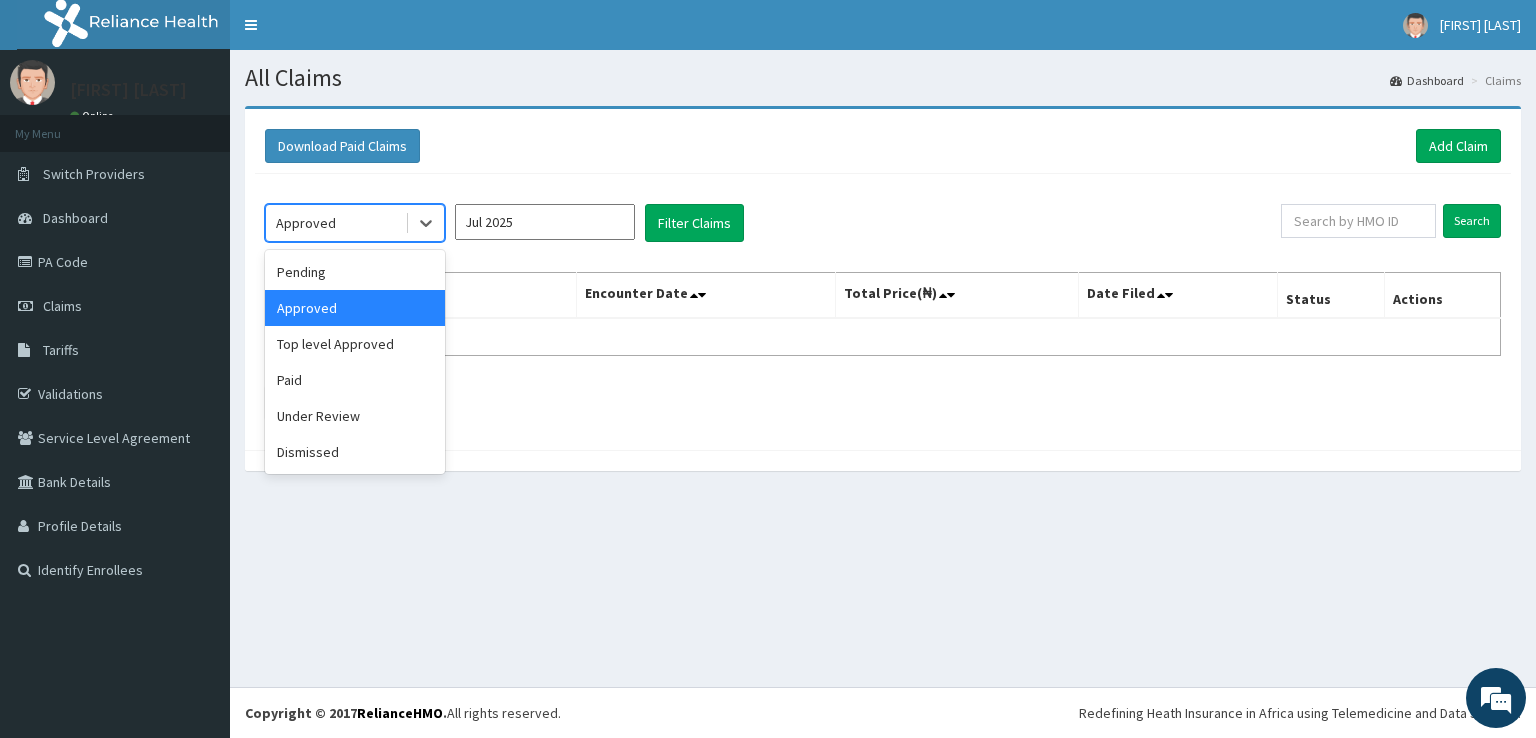click 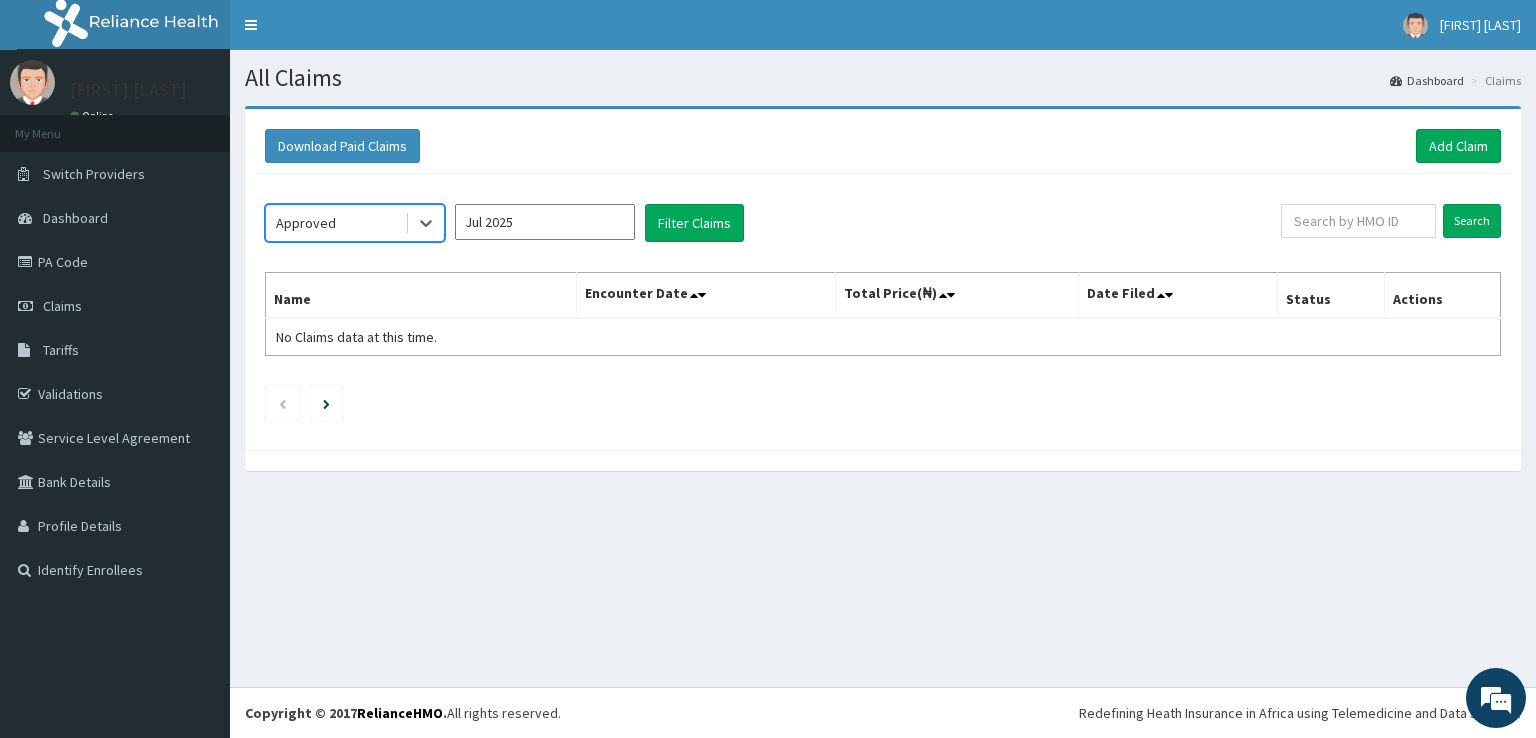 click 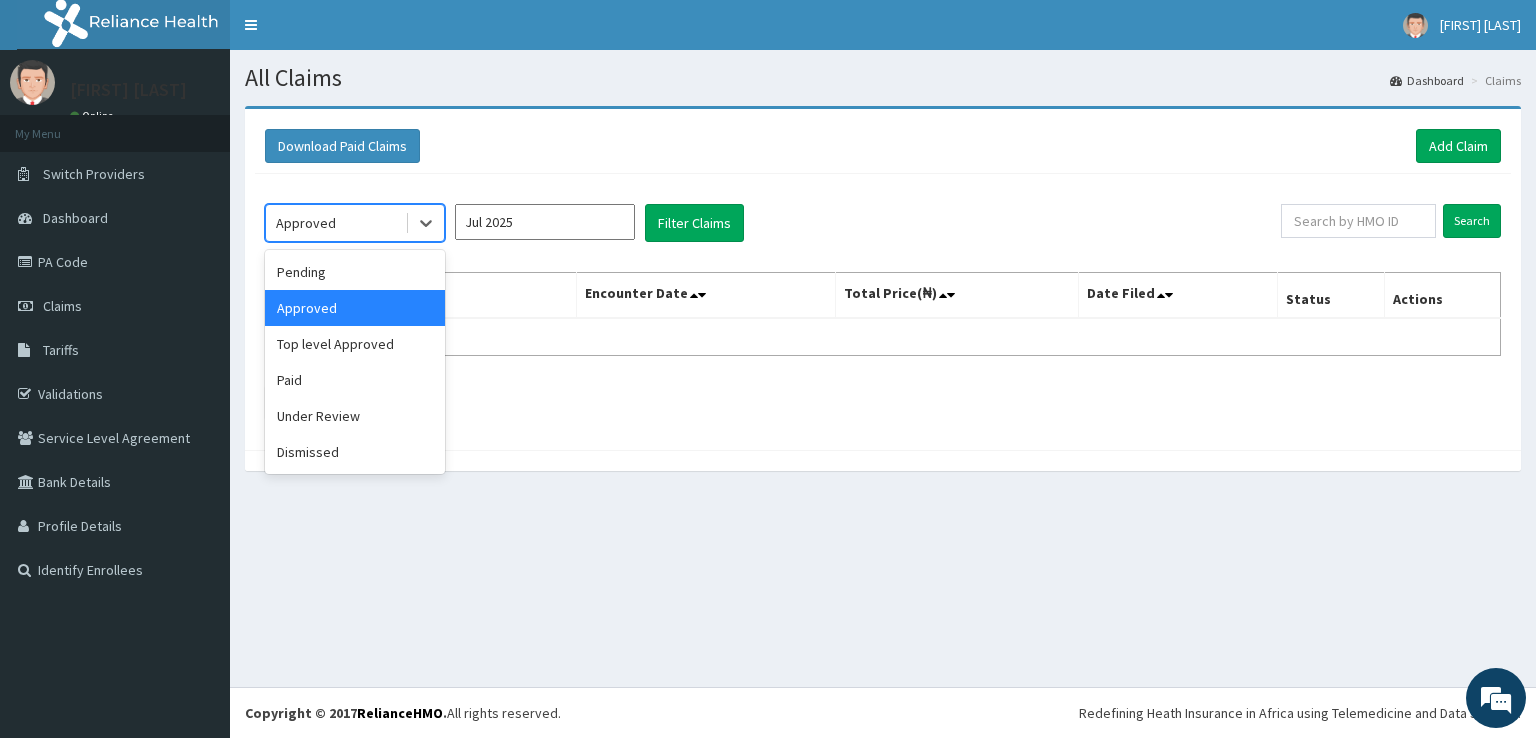 click 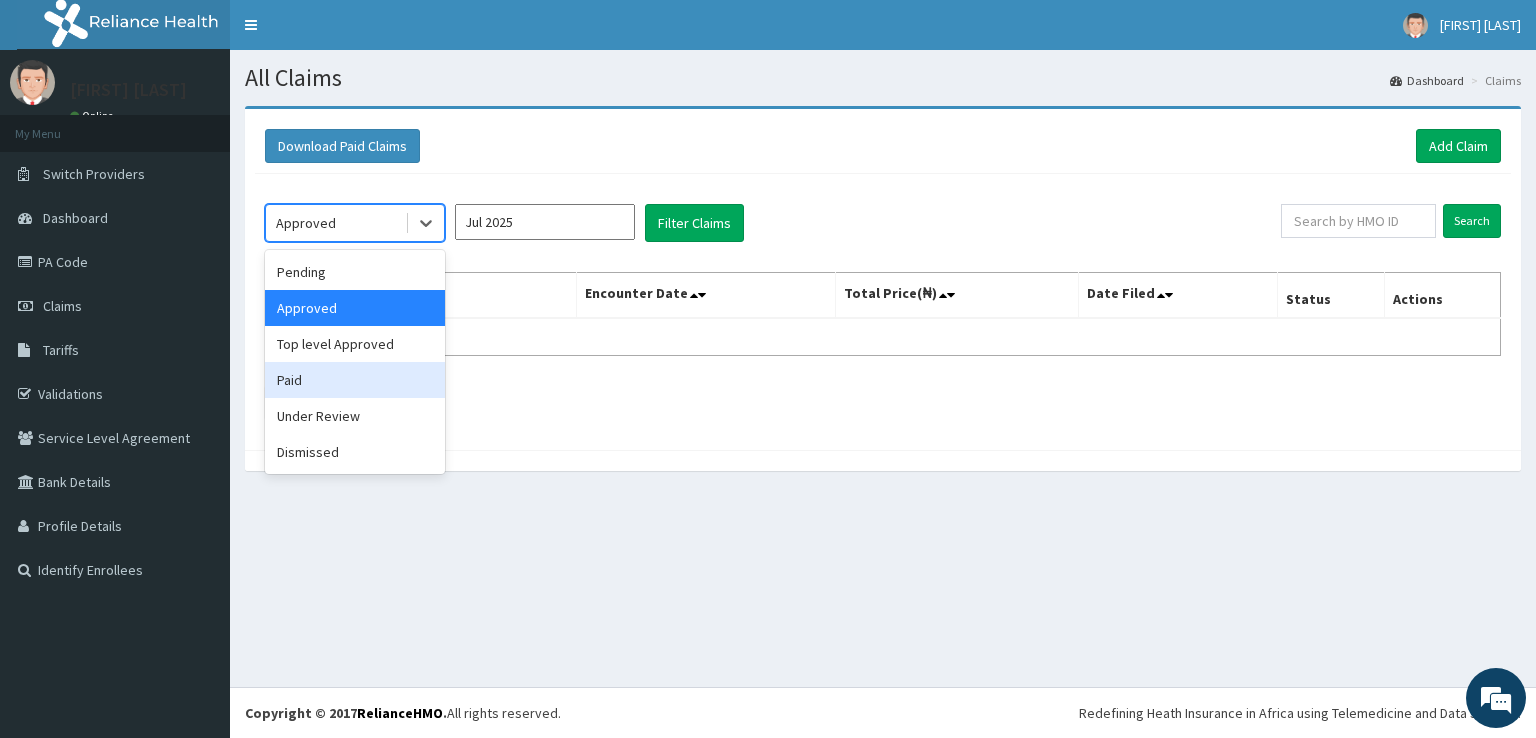 click on "Paid" at bounding box center [355, 380] 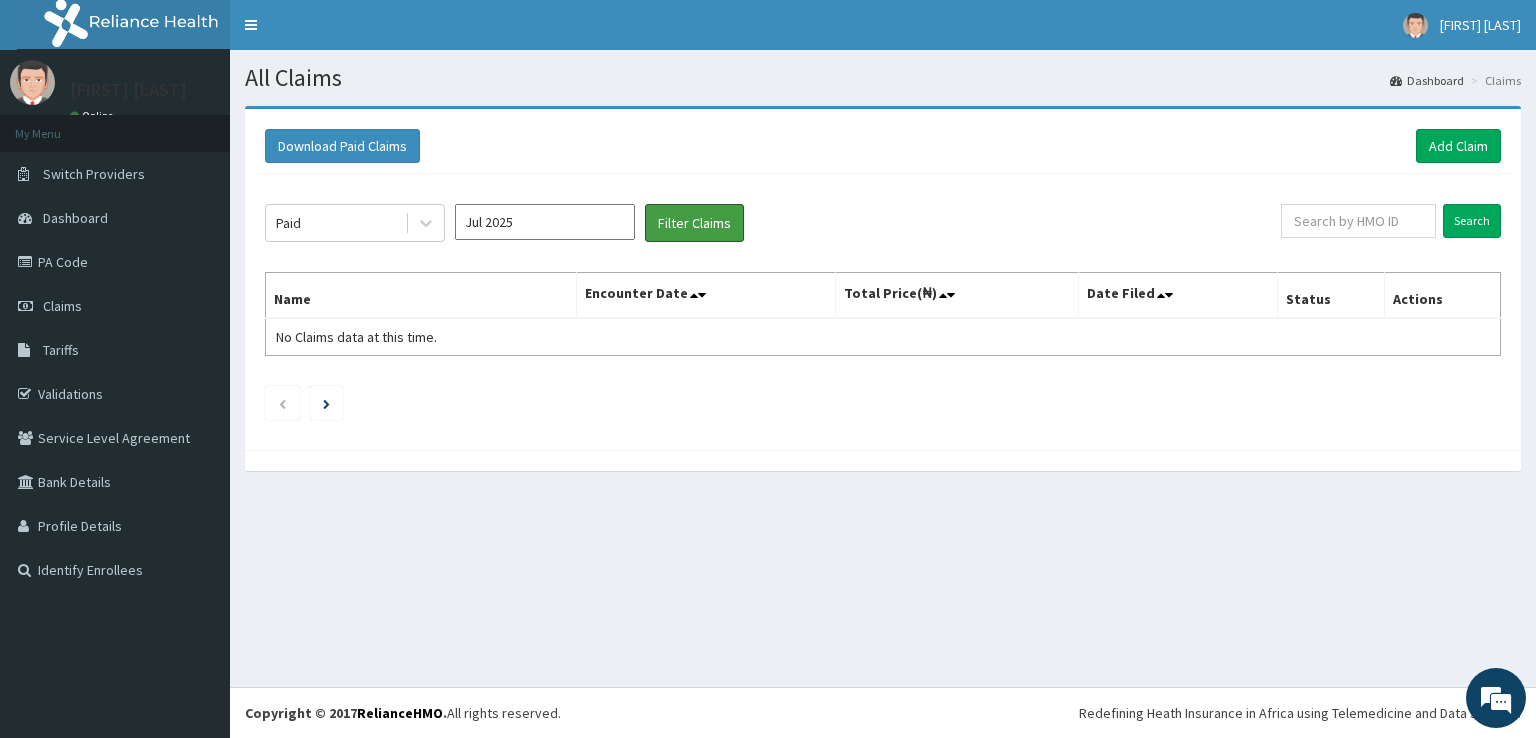 click on "Filter Claims" at bounding box center [694, 223] 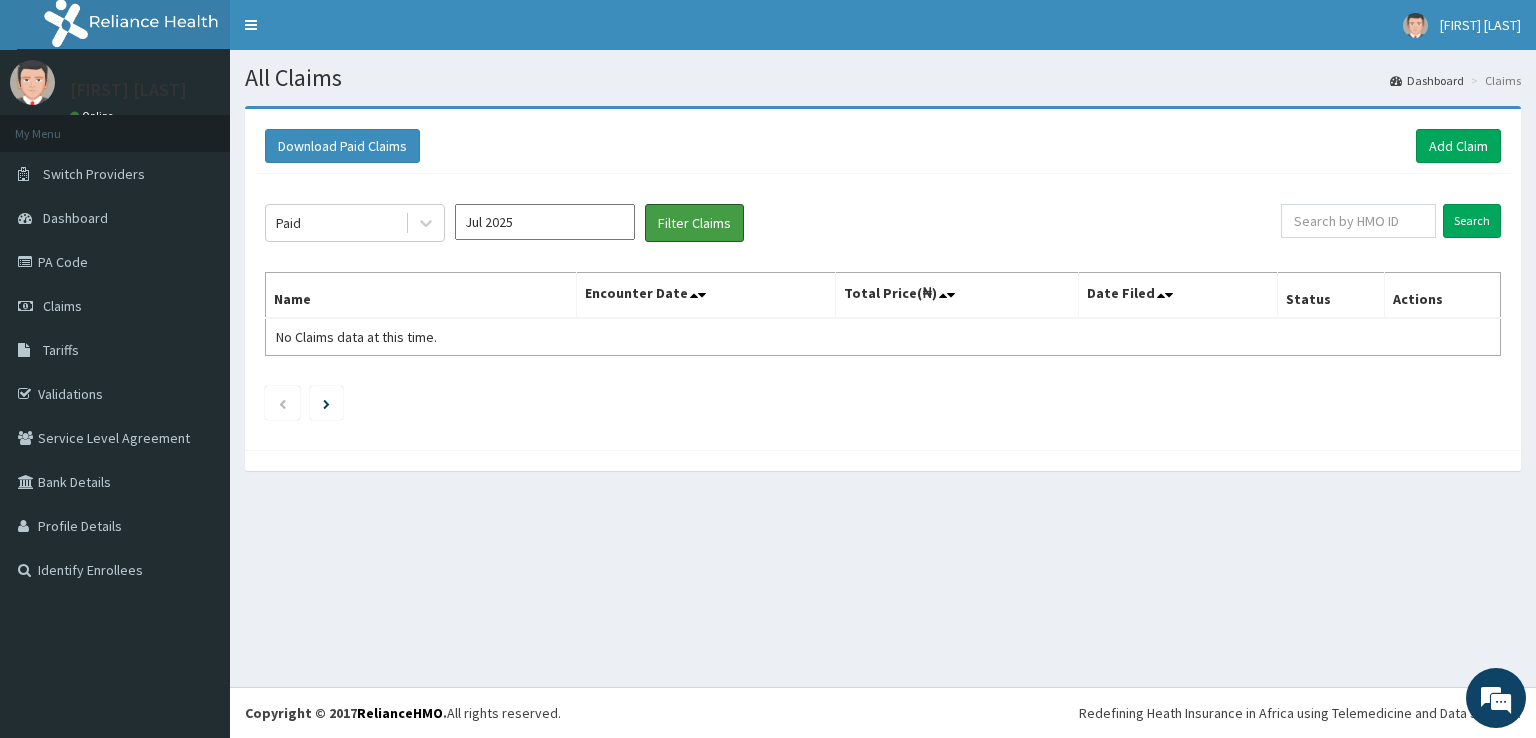 click on "Filter Claims" at bounding box center [694, 223] 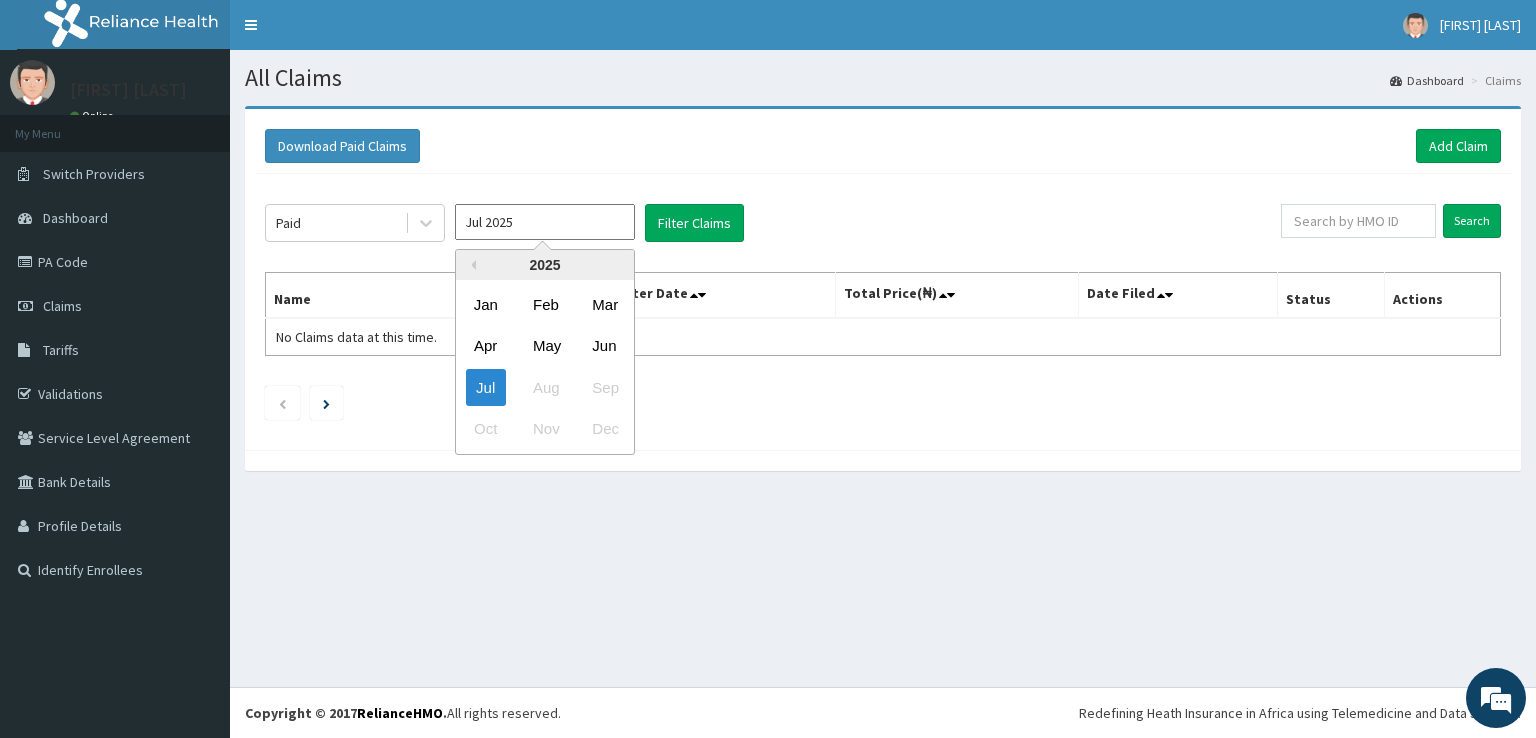 click on "Jul 2025" at bounding box center (545, 222) 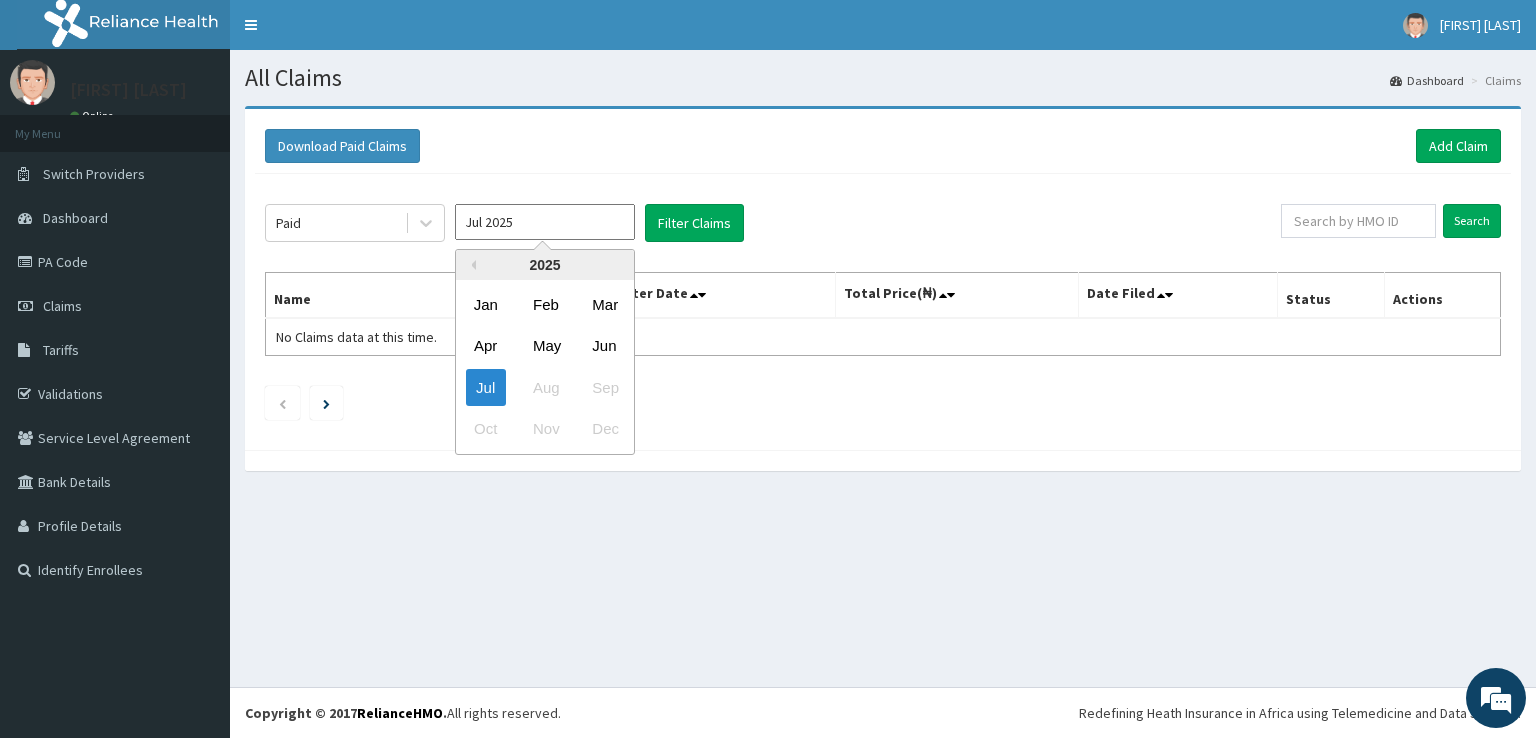 click on "Jul" at bounding box center (486, 387) 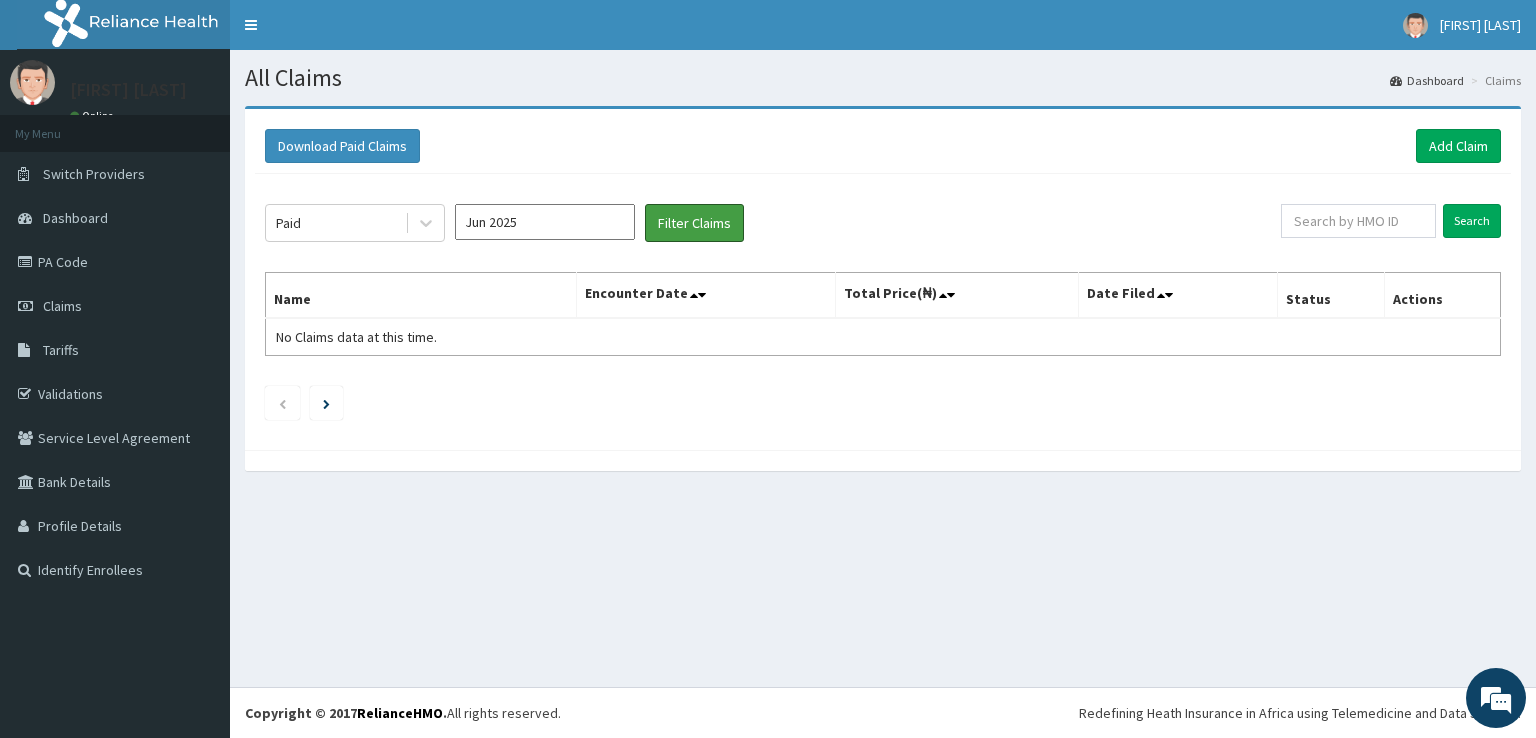 click on "Filter Claims" at bounding box center (694, 223) 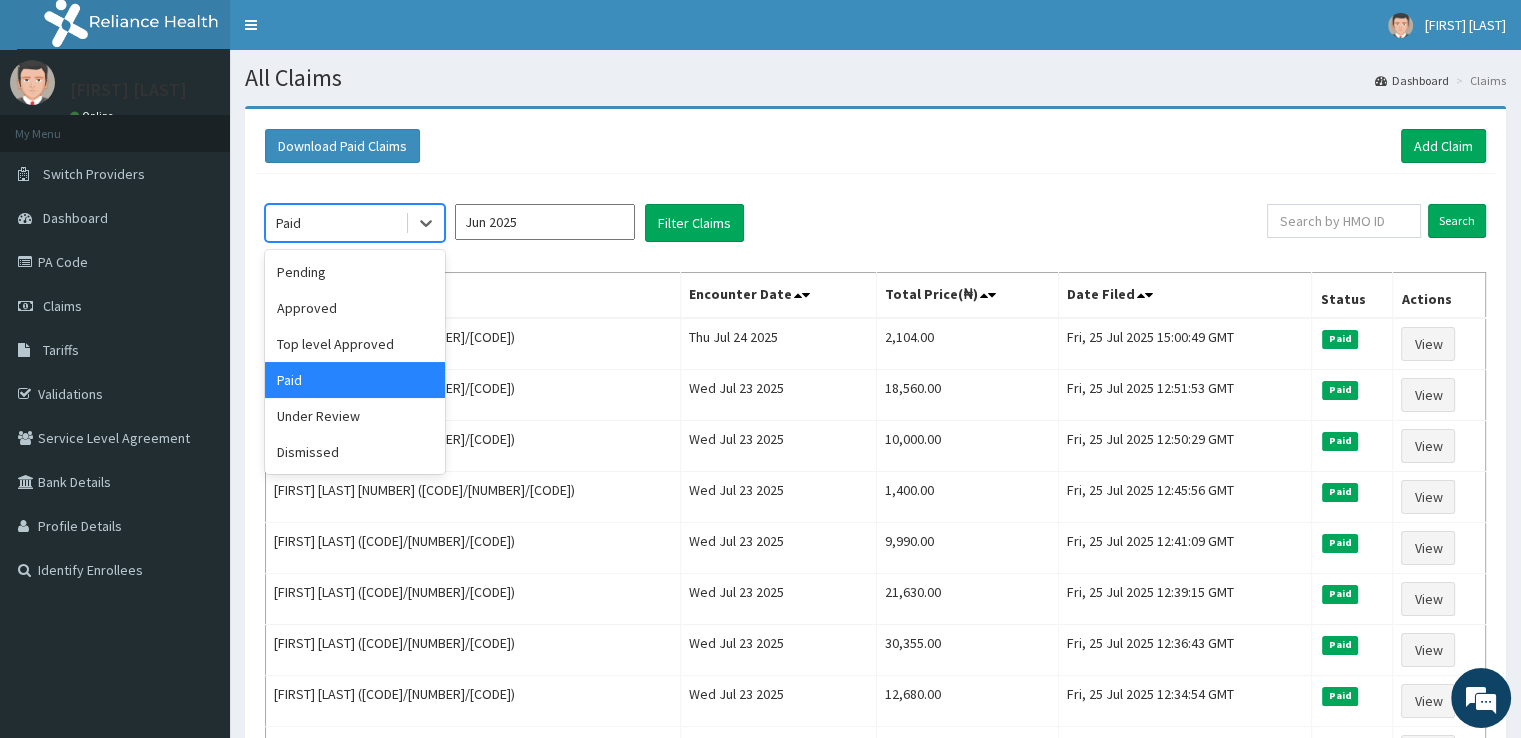 click 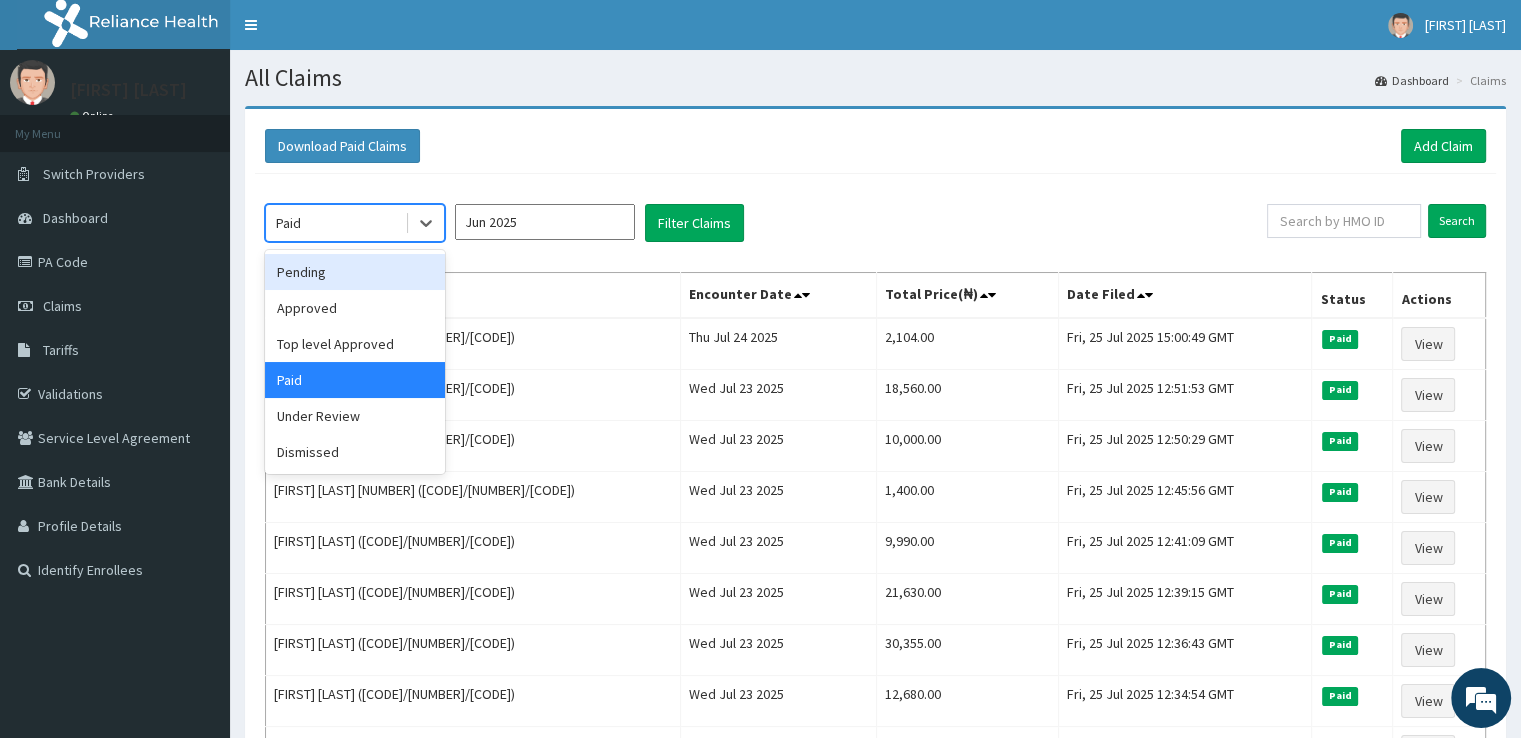 click on "Pending" at bounding box center [355, 272] 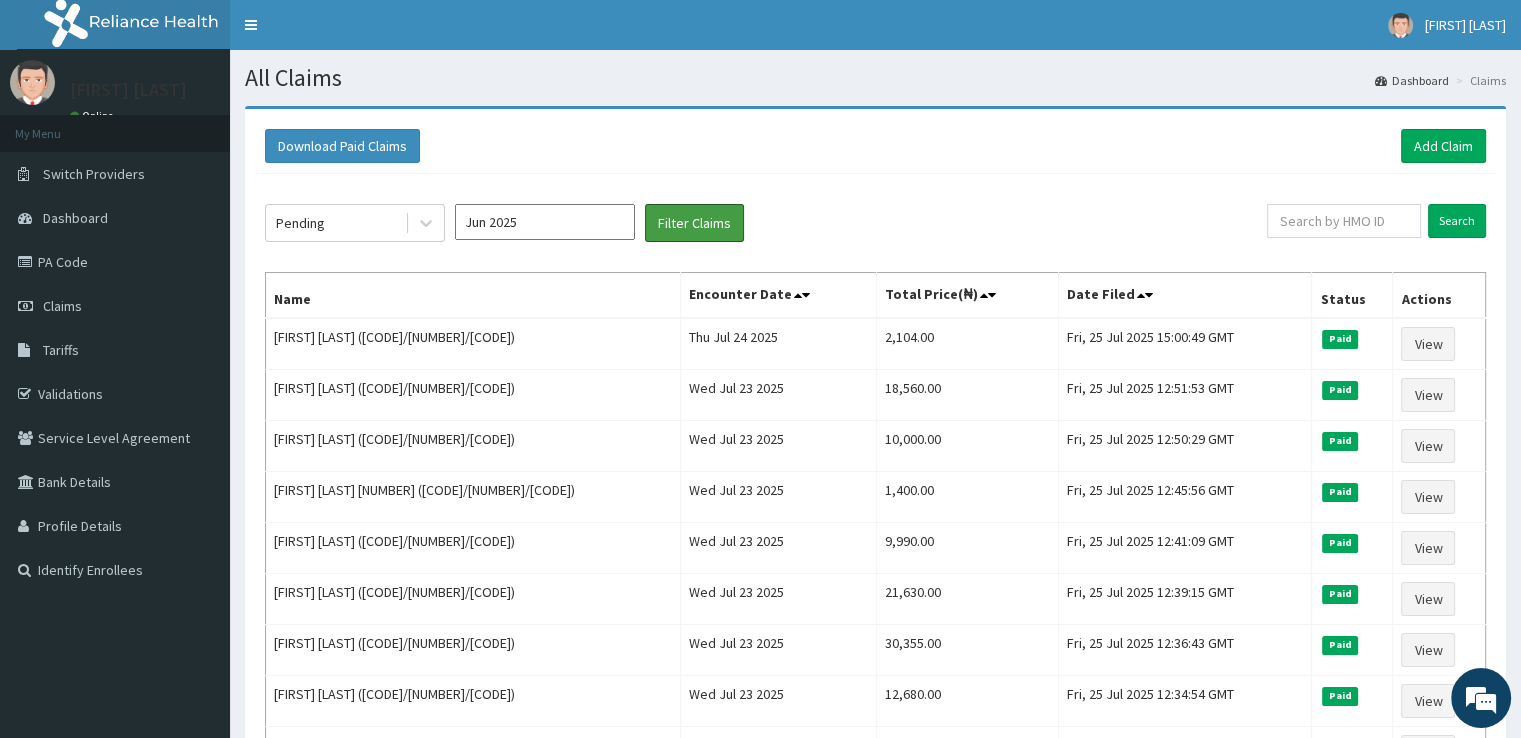 click on "Filter Claims" at bounding box center [694, 223] 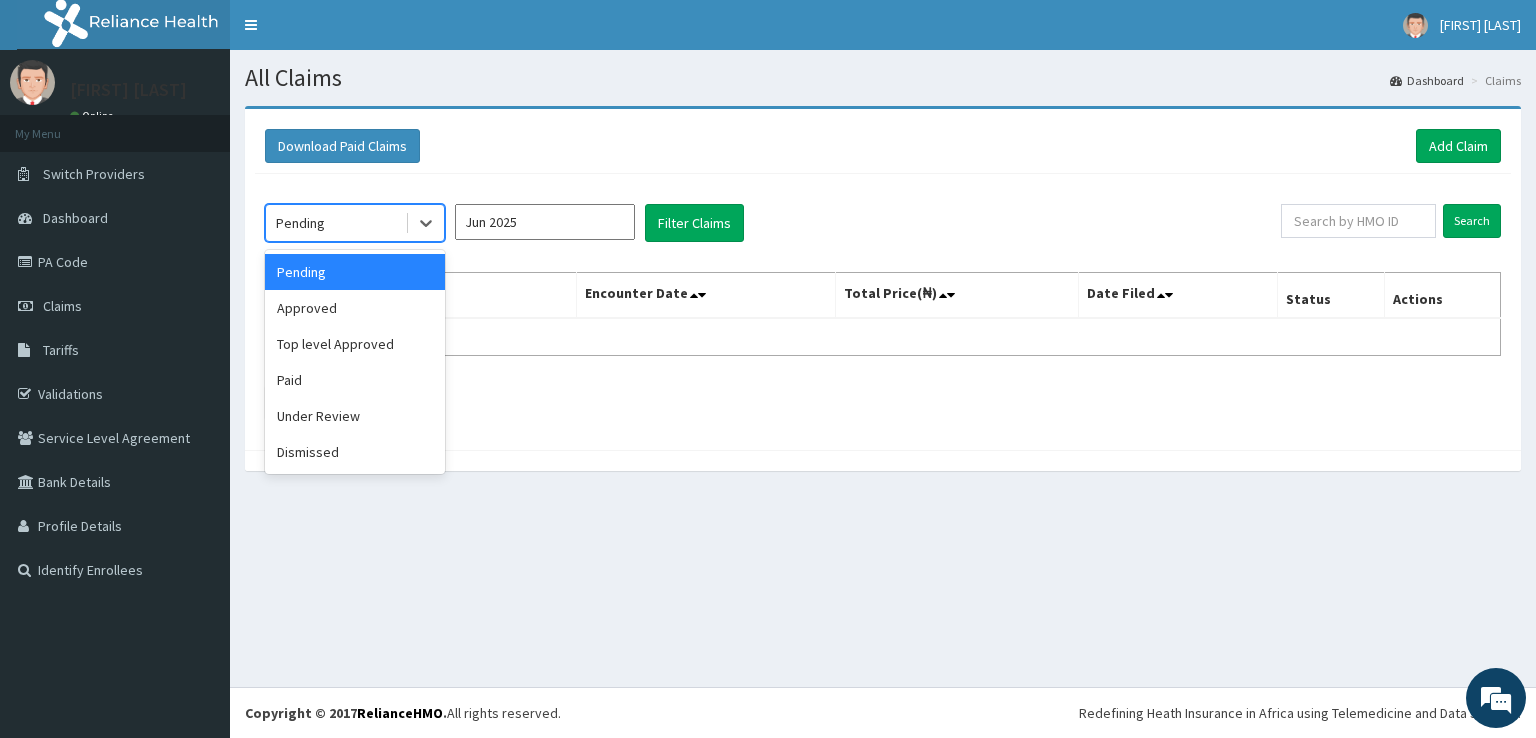 click 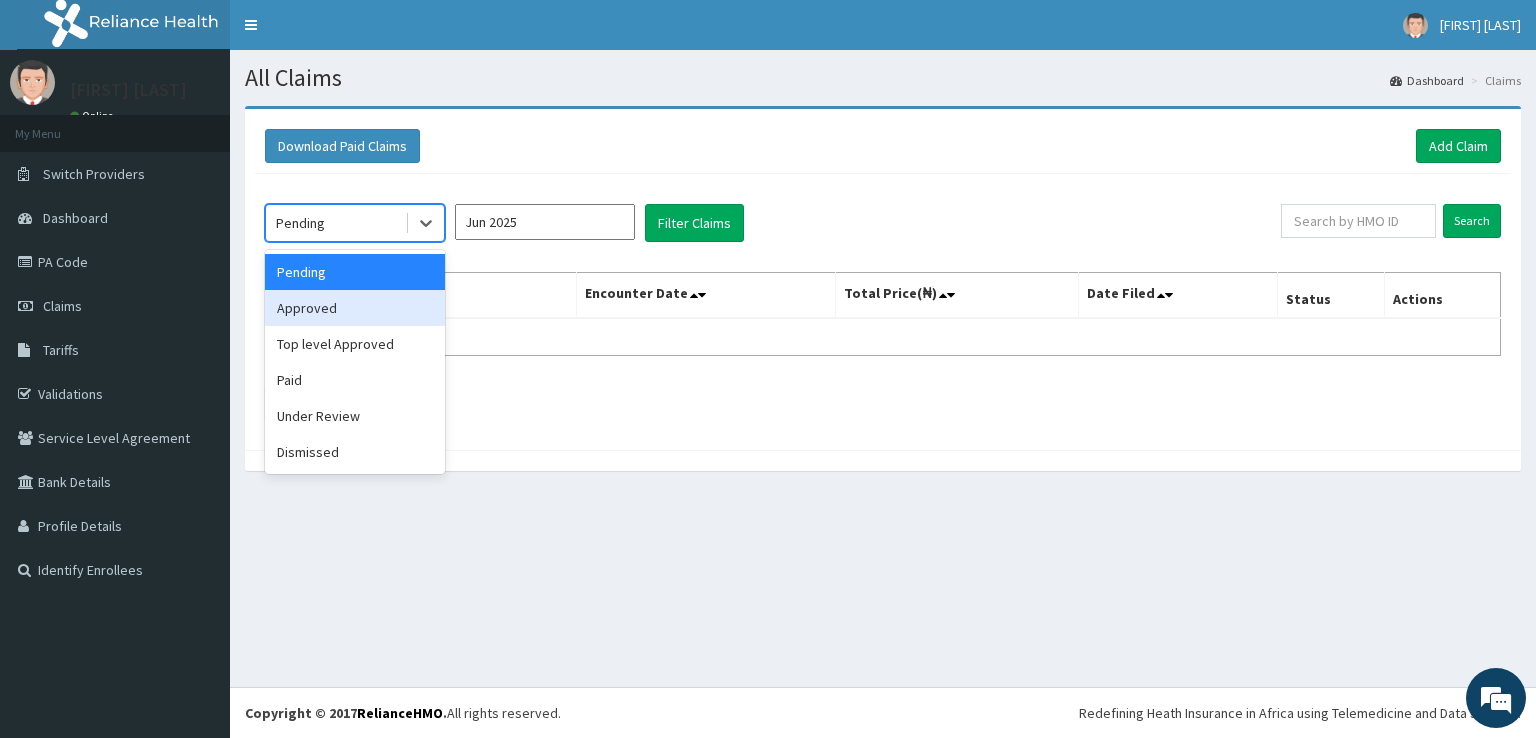 click on "Approved" at bounding box center [355, 308] 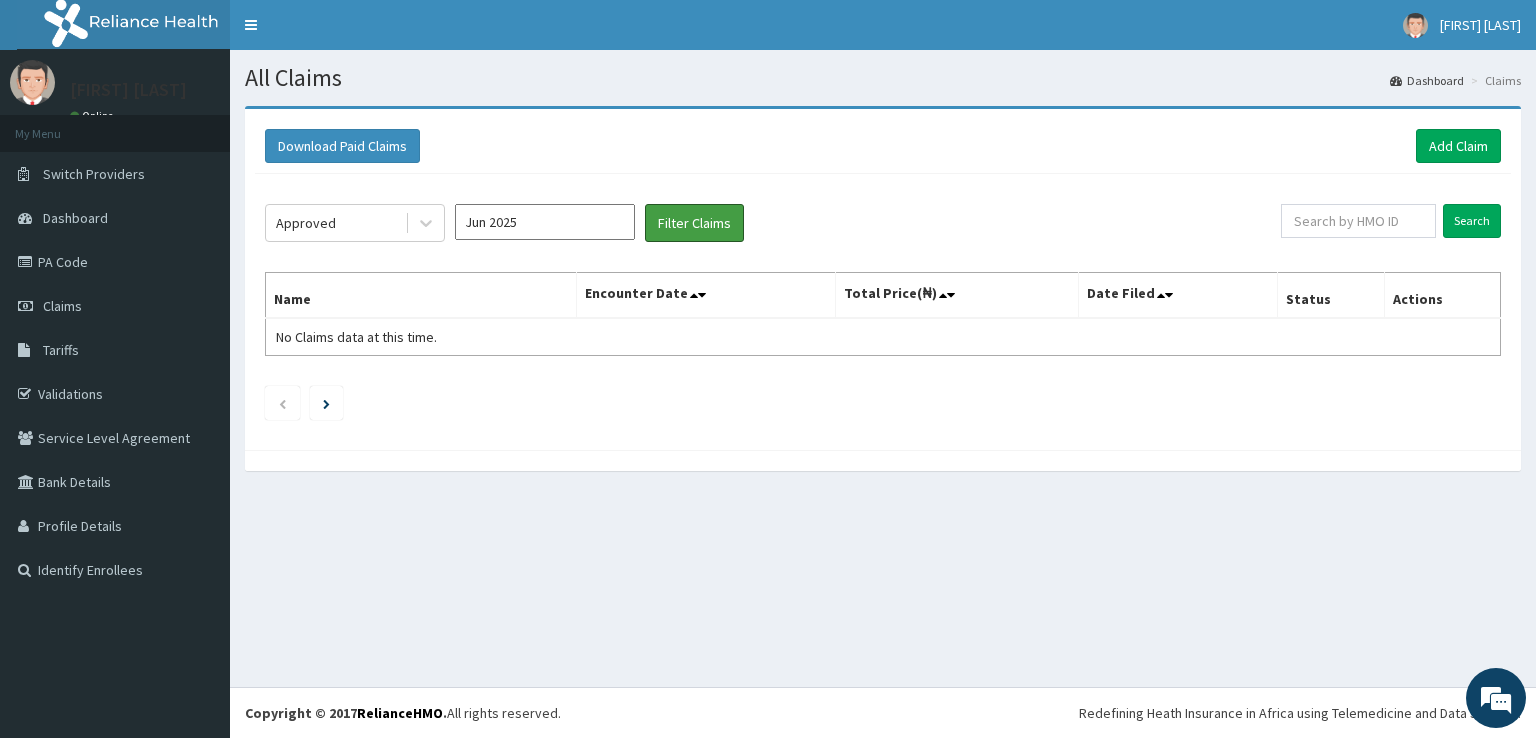 click on "Filter Claims" at bounding box center [694, 223] 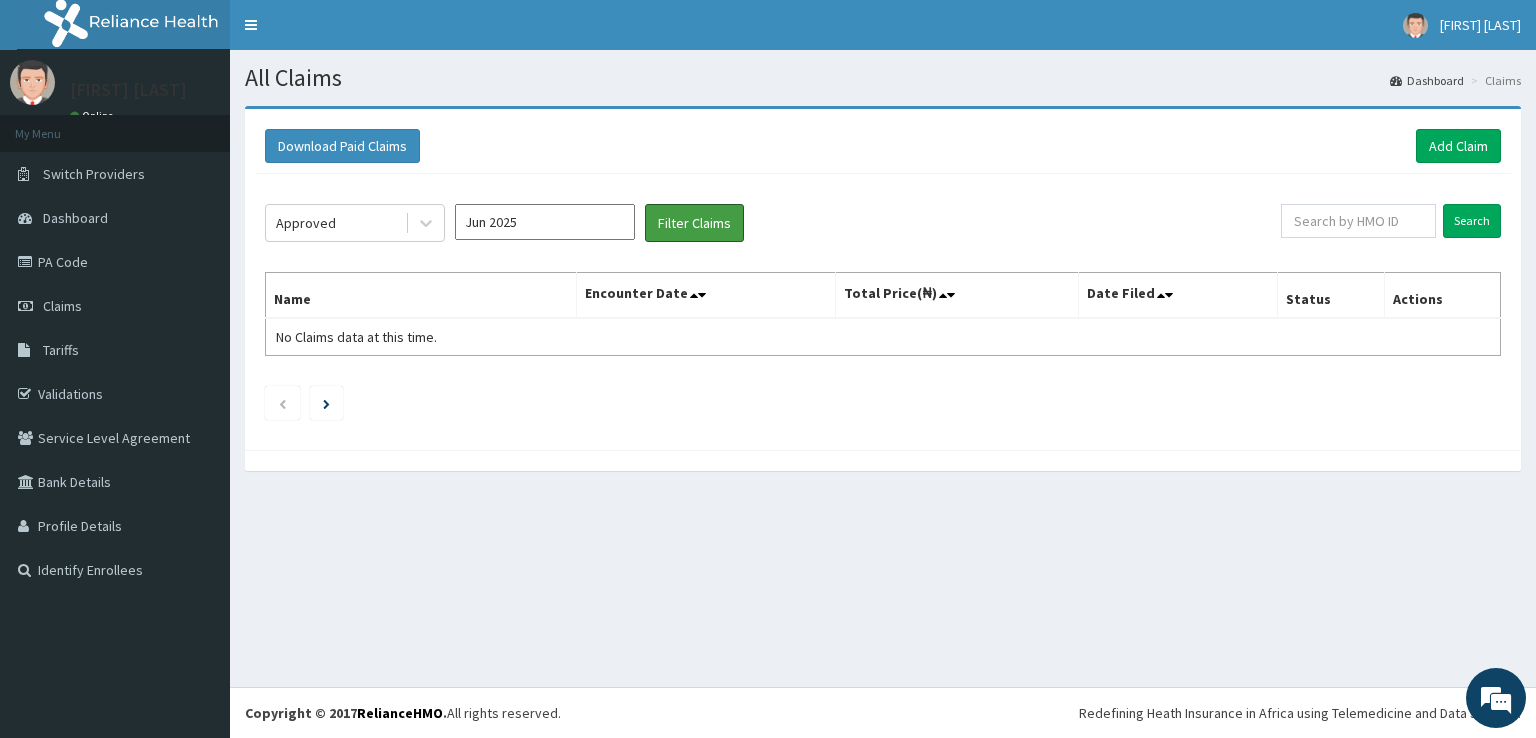 click on "Filter Claims" at bounding box center [694, 223] 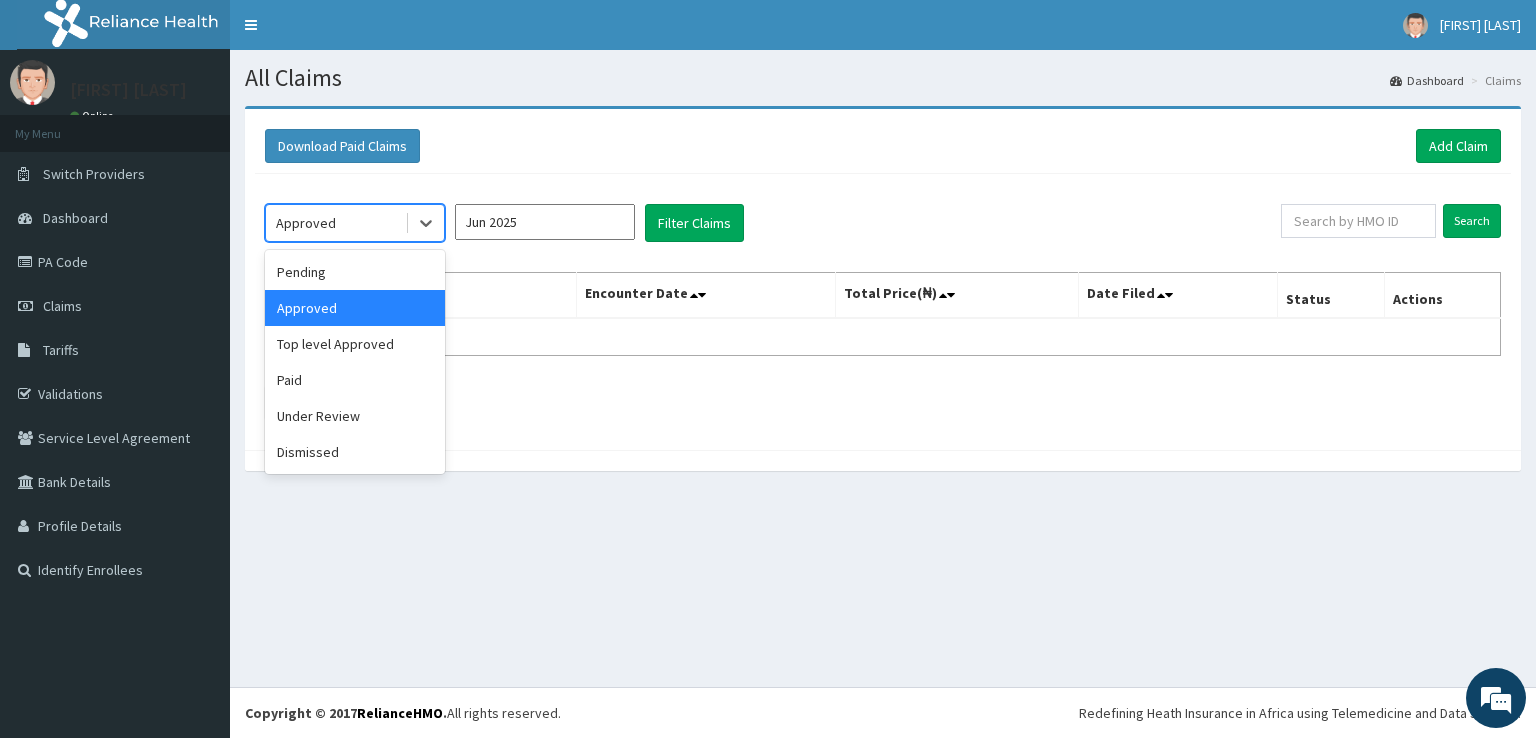 click 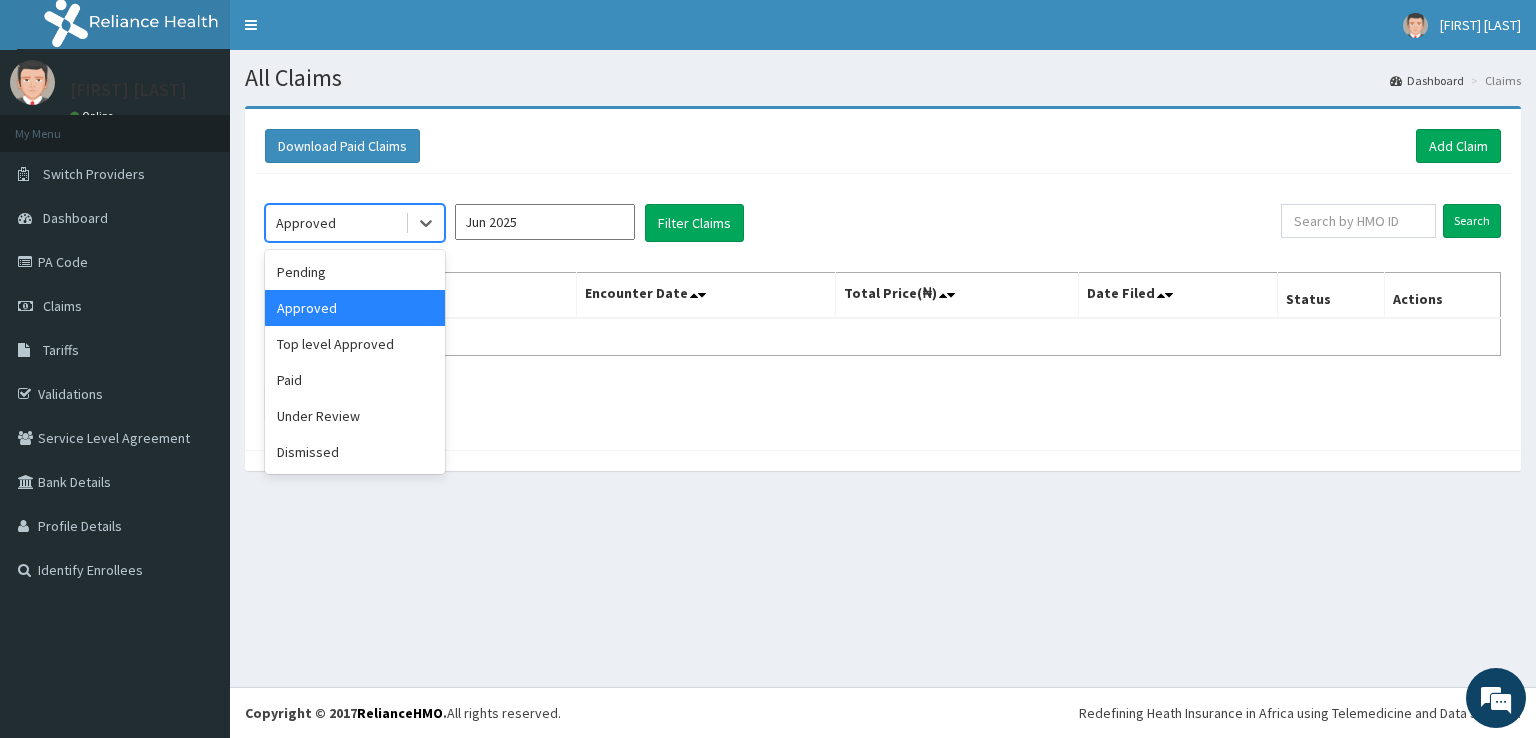 click on "Jun 2025" at bounding box center [545, 222] 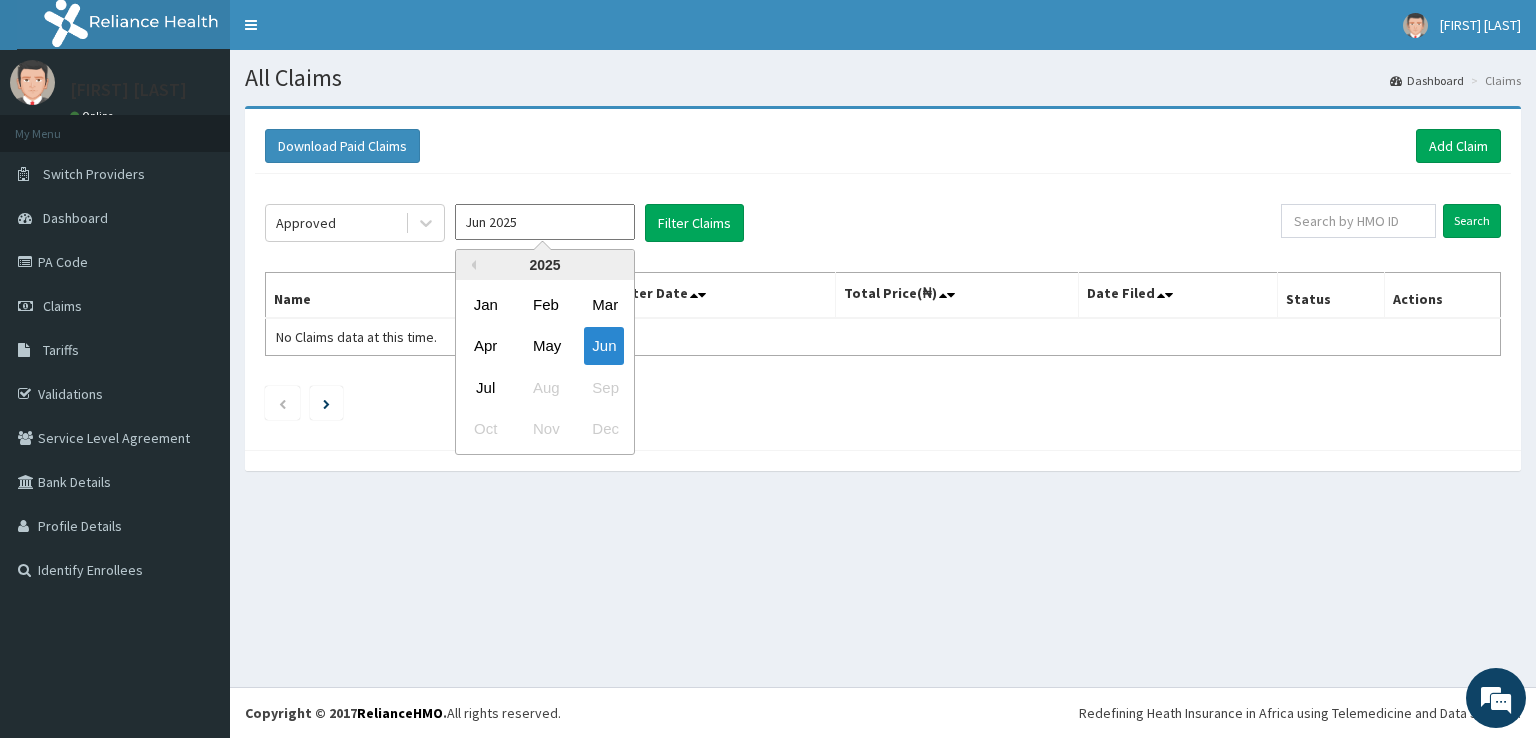click on "Jul" at bounding box center [486, 387] 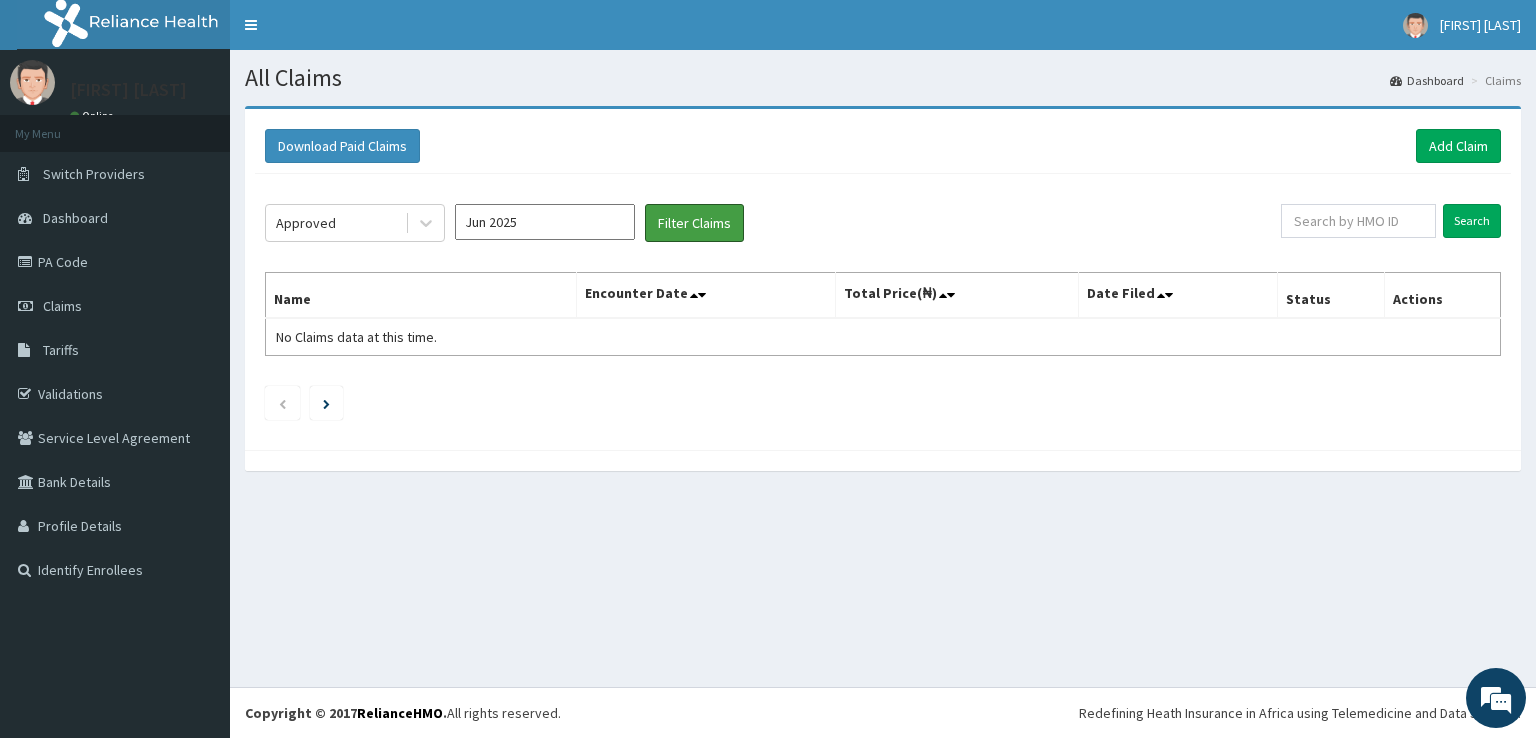 click on "Filter Claims" at bounding box center (694, 223) 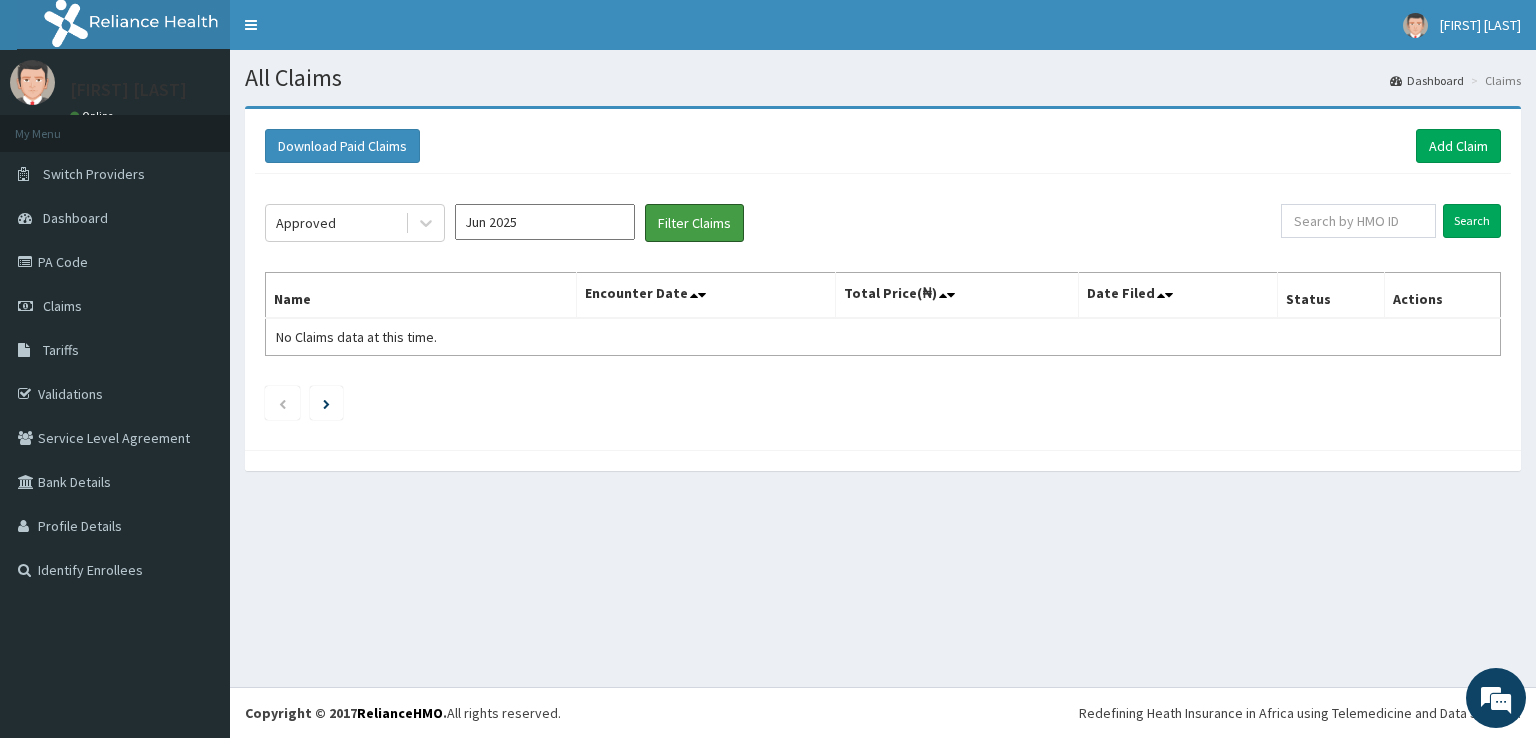 click on "Filter Claims" at bounding box center [694, 223] 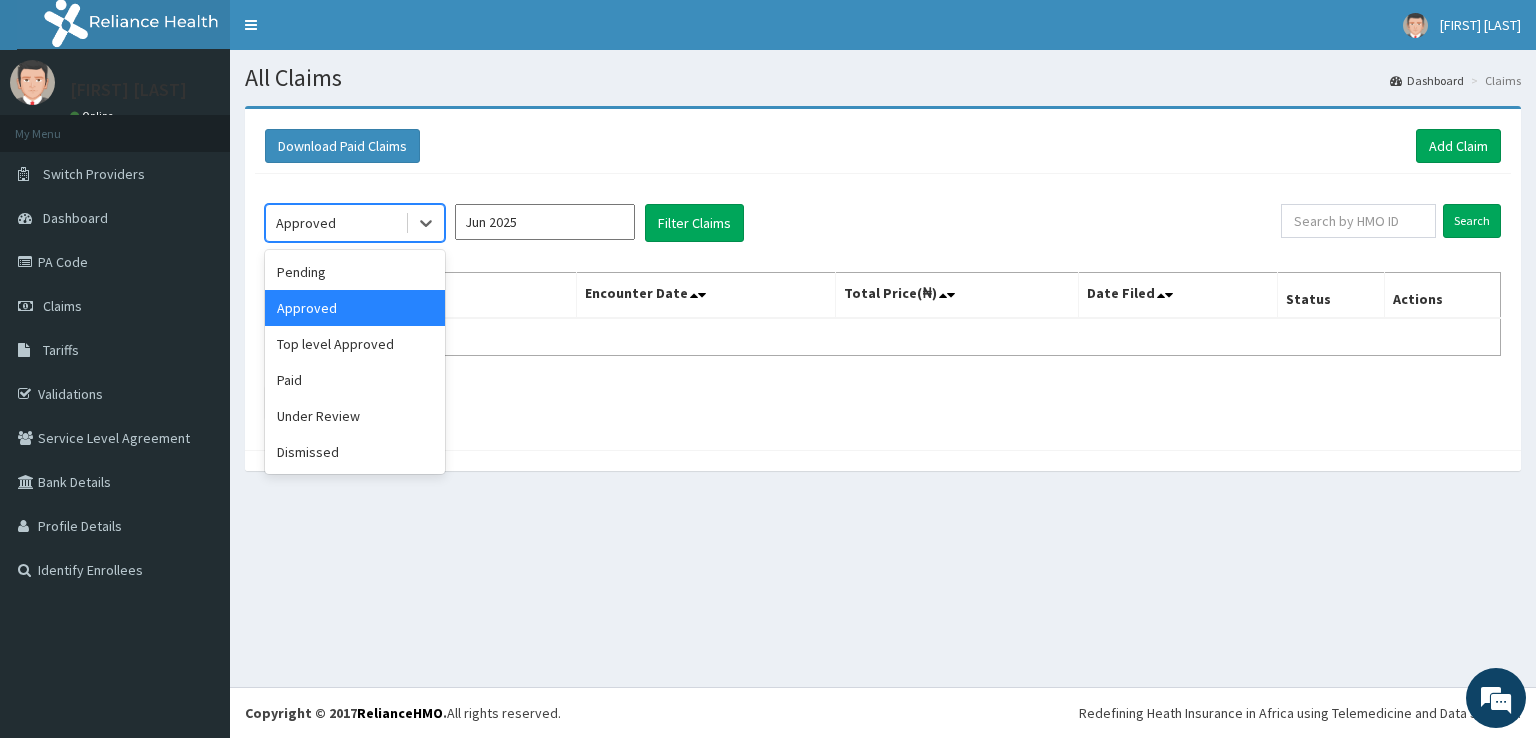 click 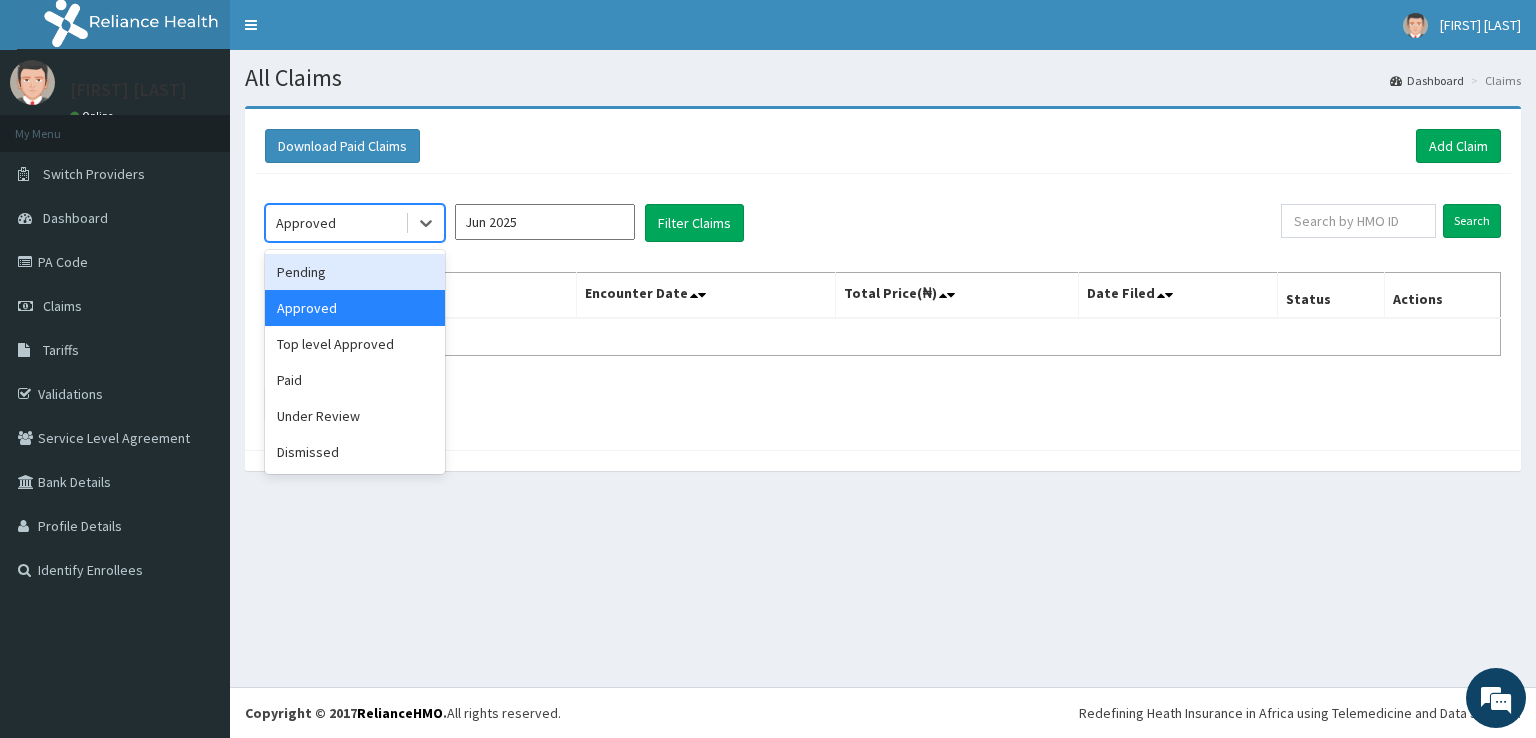 click on "Pending" at bounding box center (355, 272) 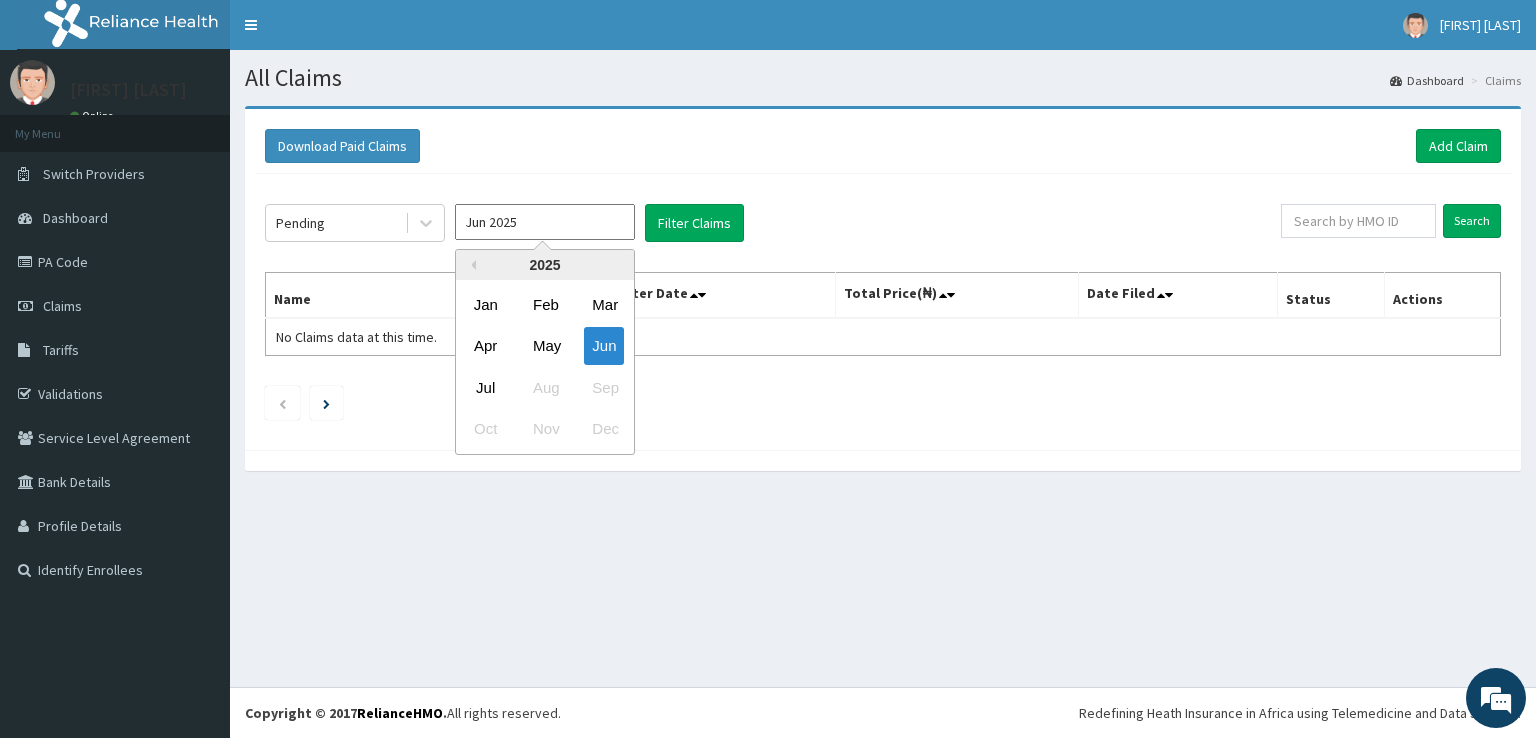 click on "Jun 2025" at bounding box center (545, 222) 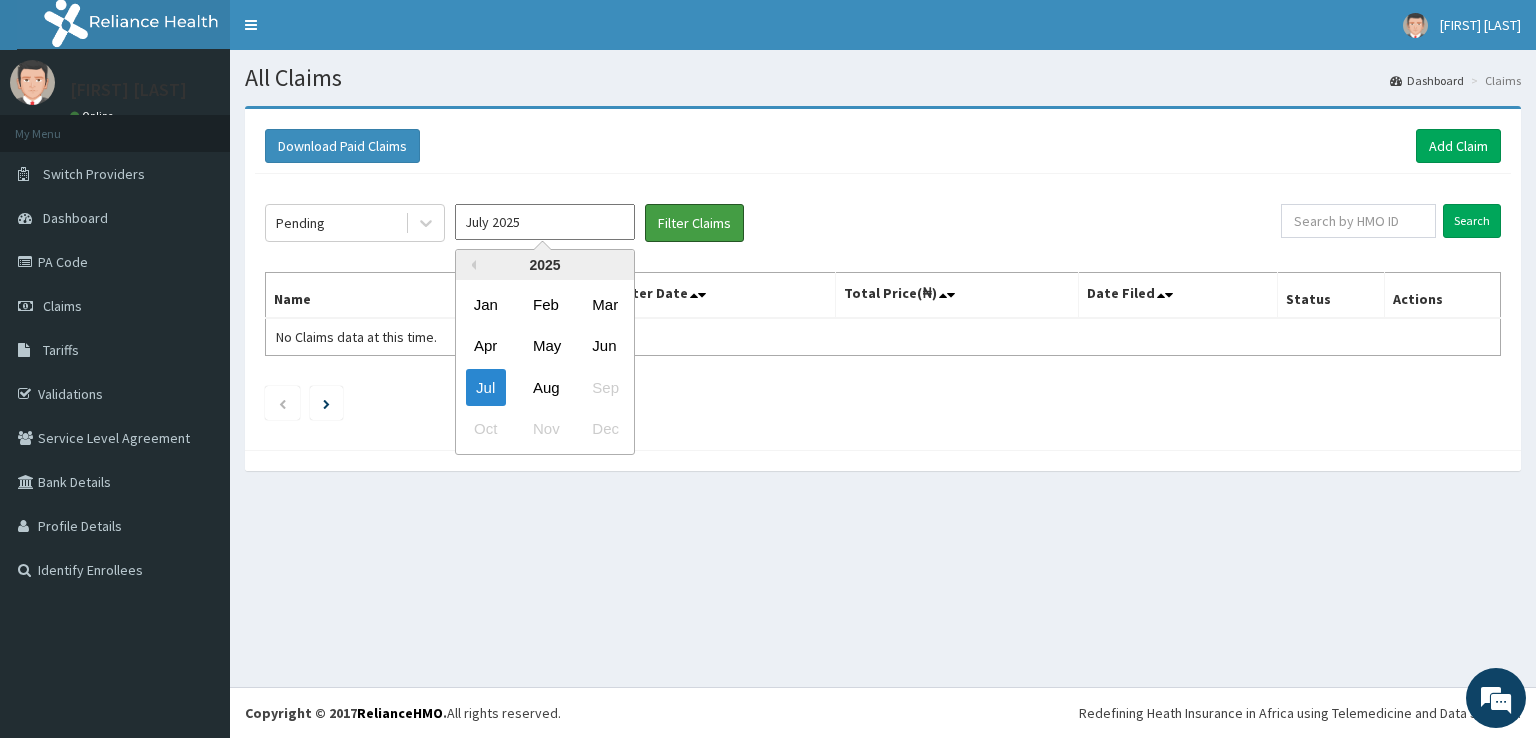 type on "Jun 2025" 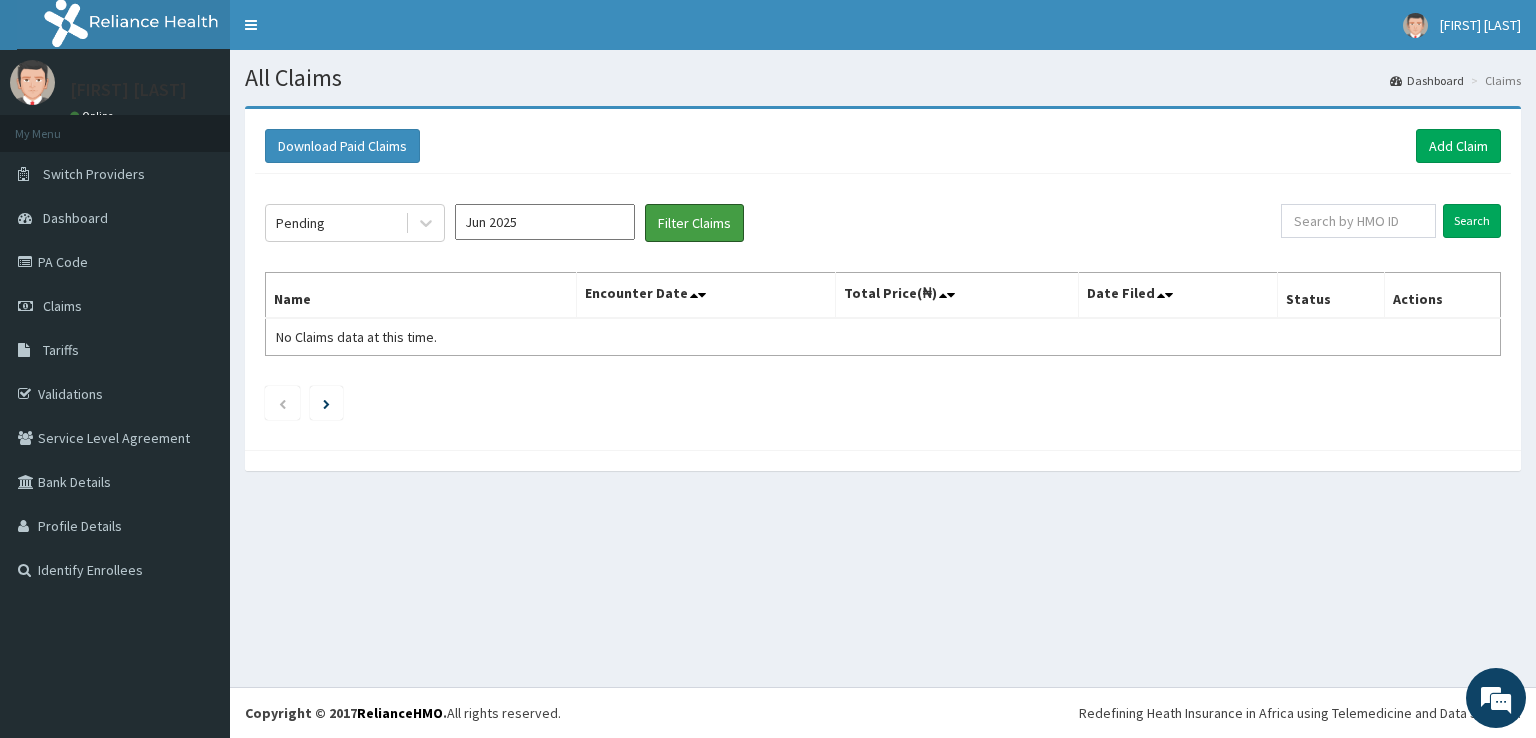 click on "Filter Claims" at bounding box center (694, 223) 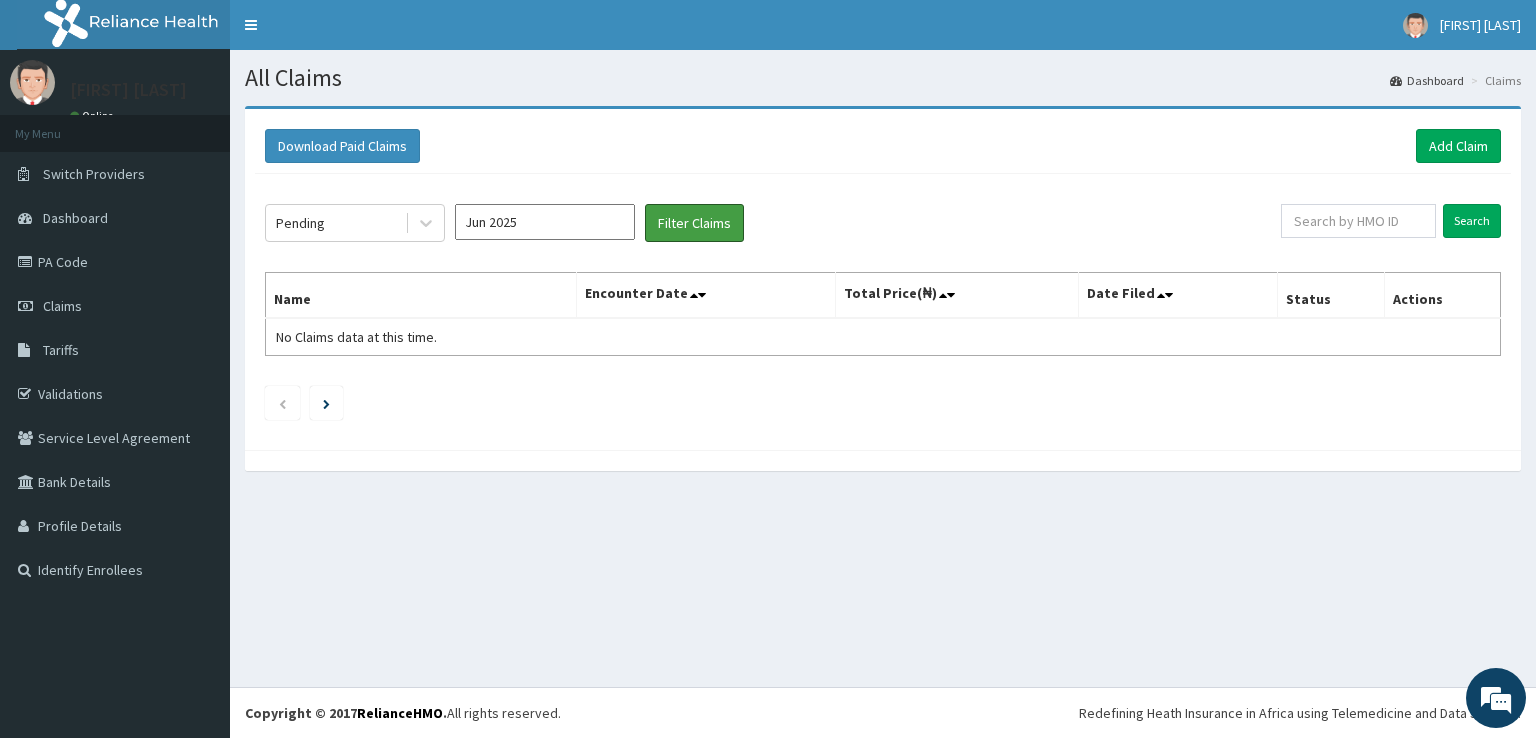 click on "Filter Claims" at bounding box center [694, 223] 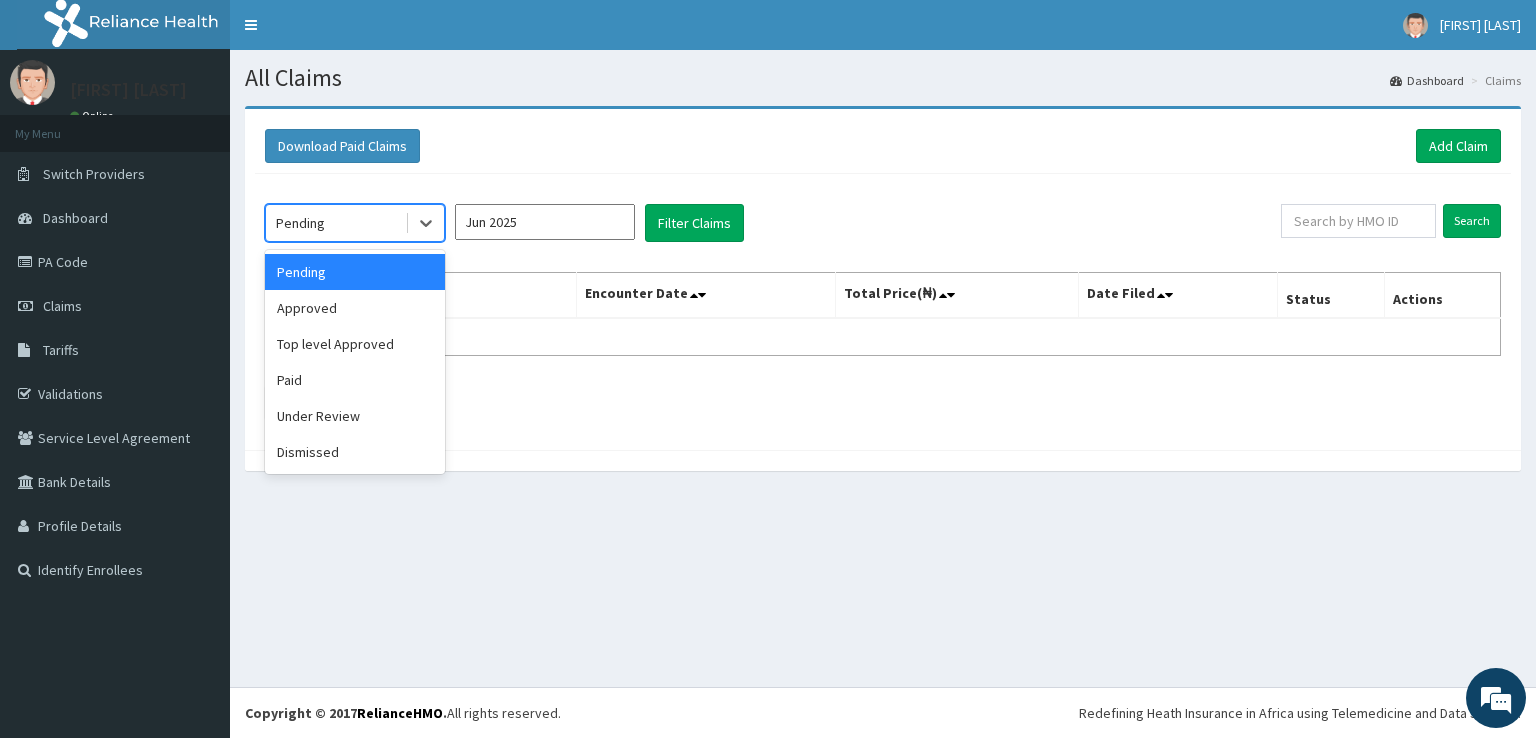 click 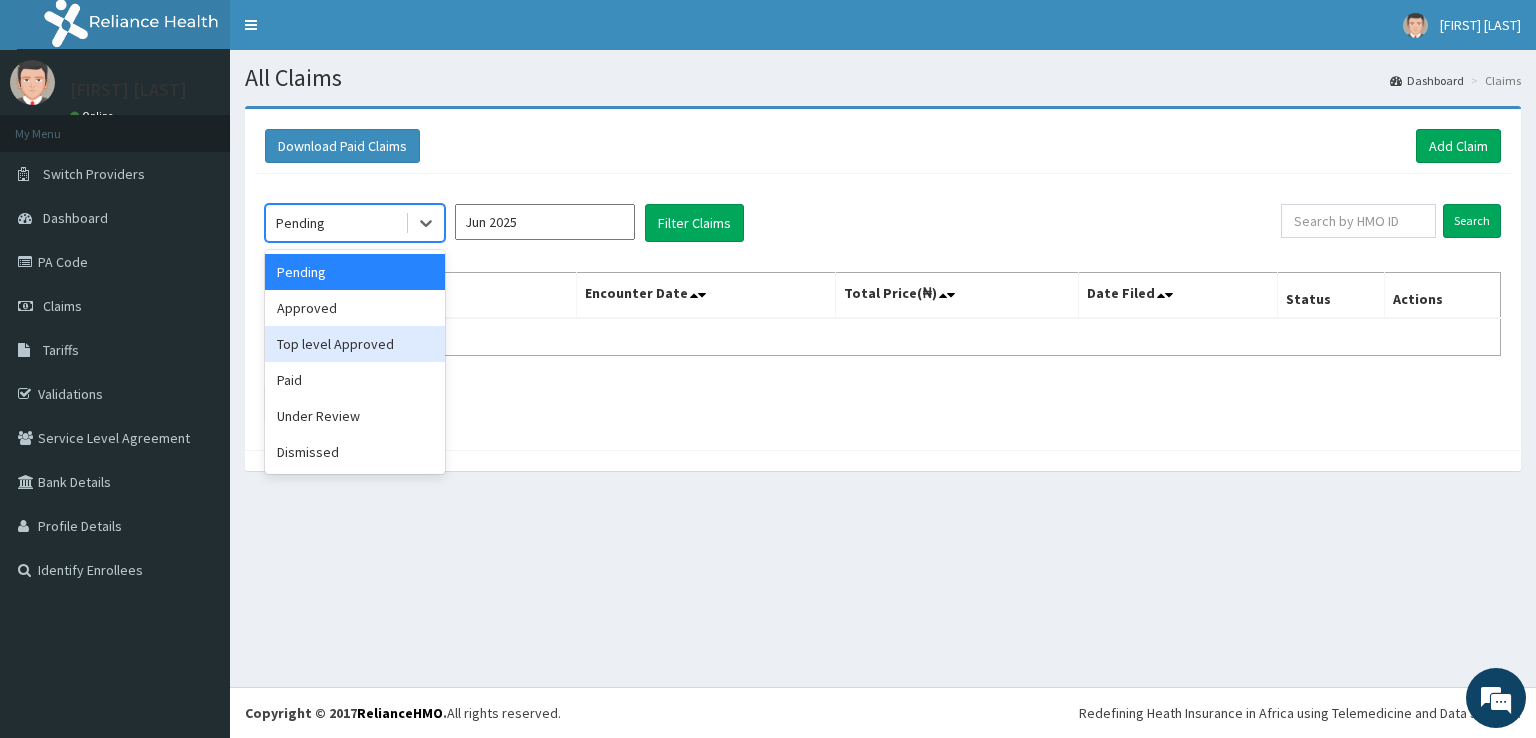 click on "Top level Approved" at bounding box center [355, 344] 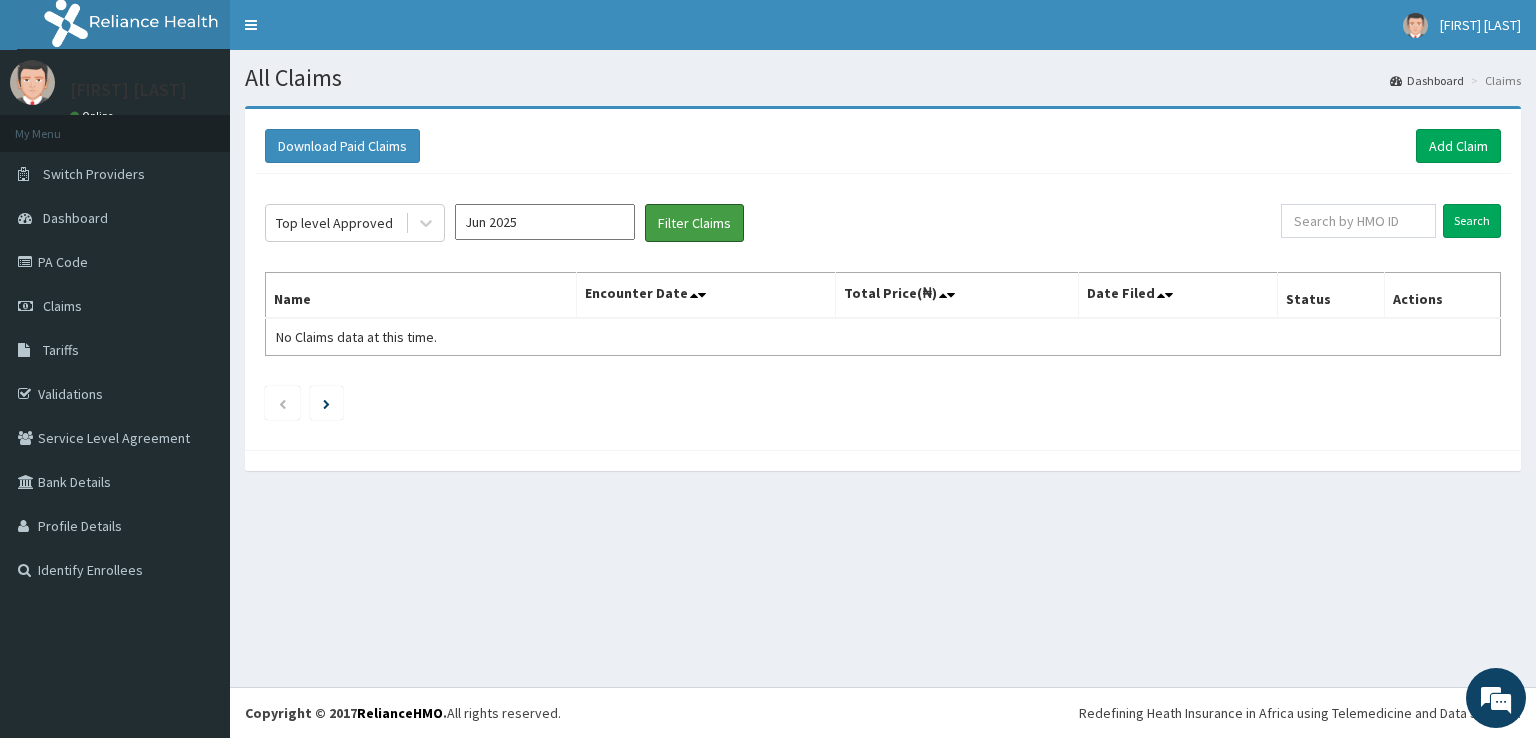 click on "Filter Claims" at bounding box center [694, 223] 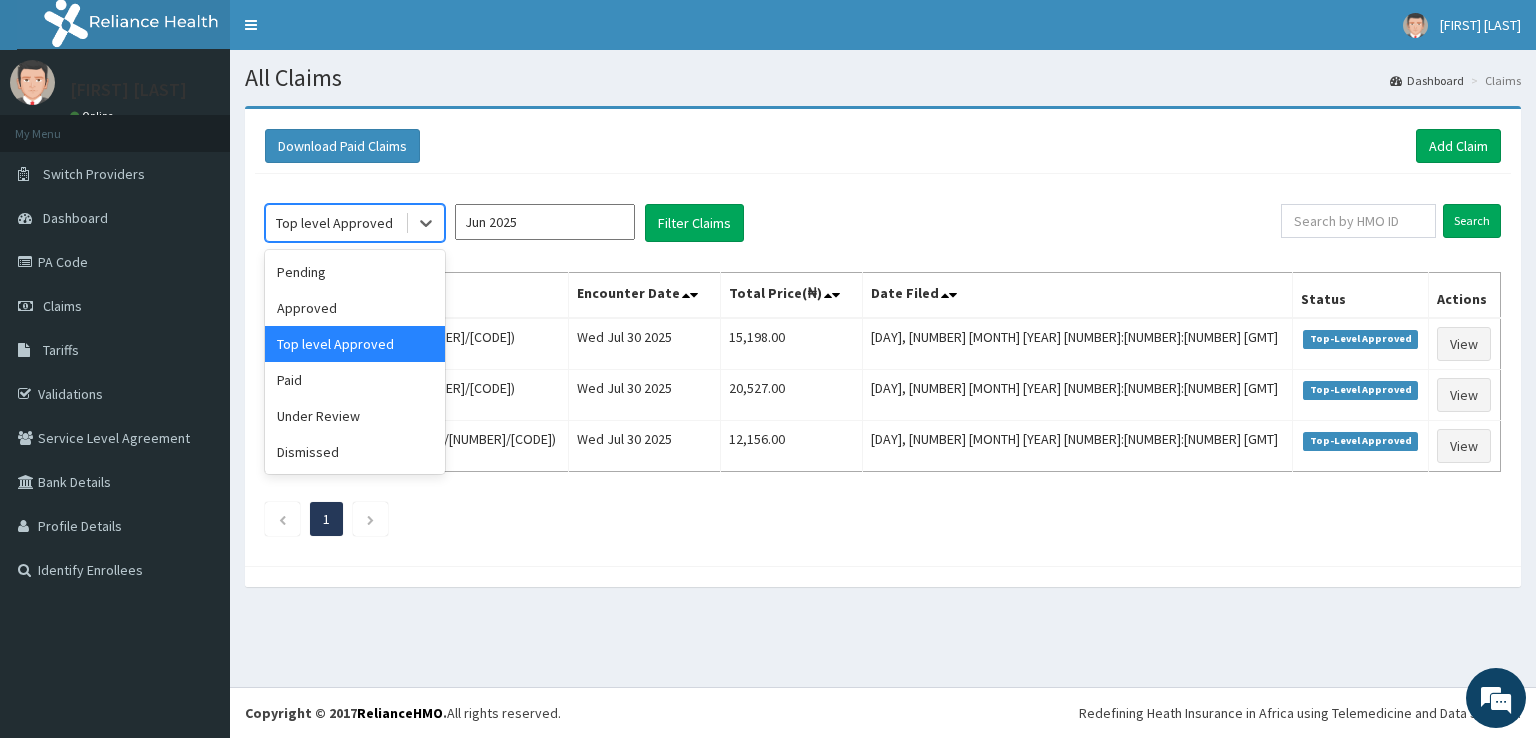 click 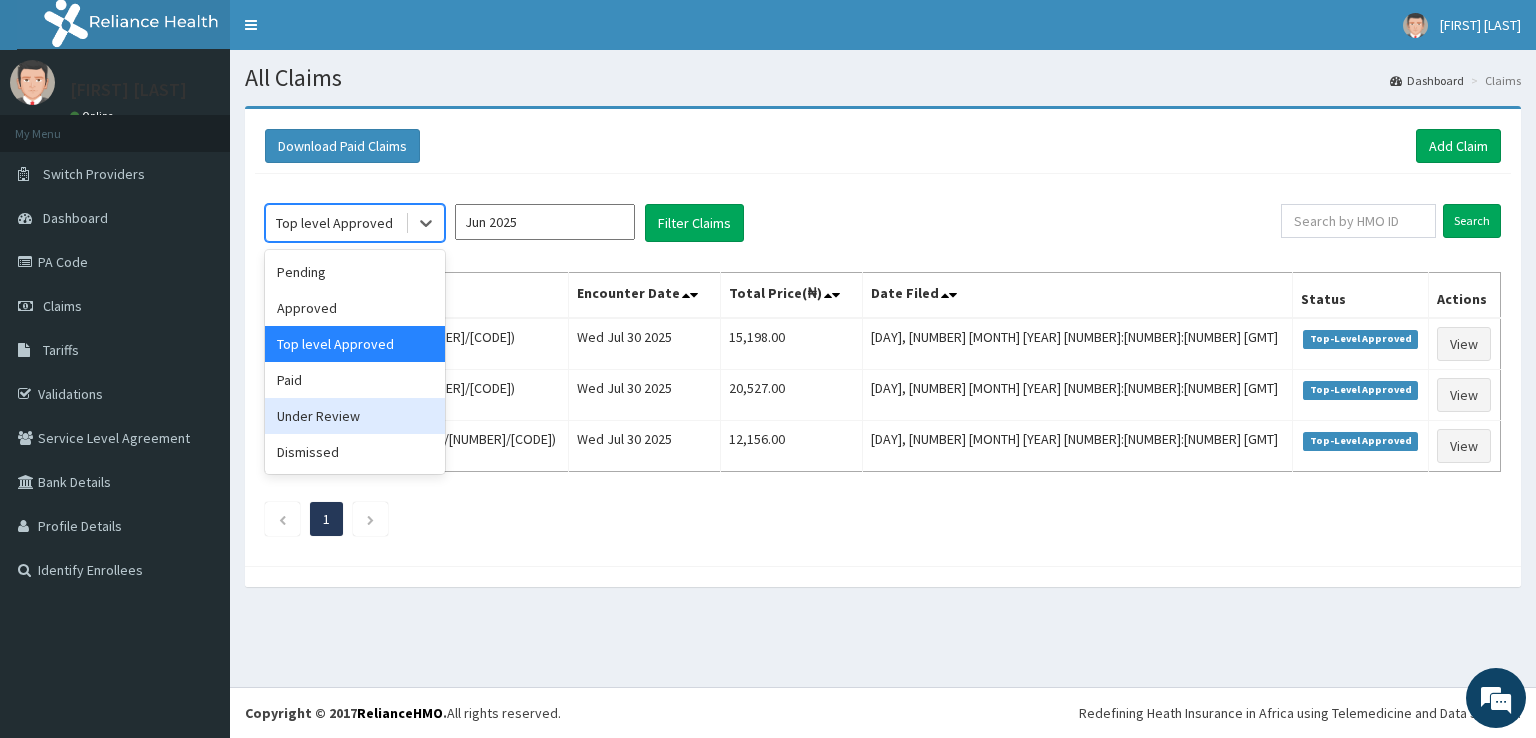 click on "Under Review" at bounding box center [355, 416] 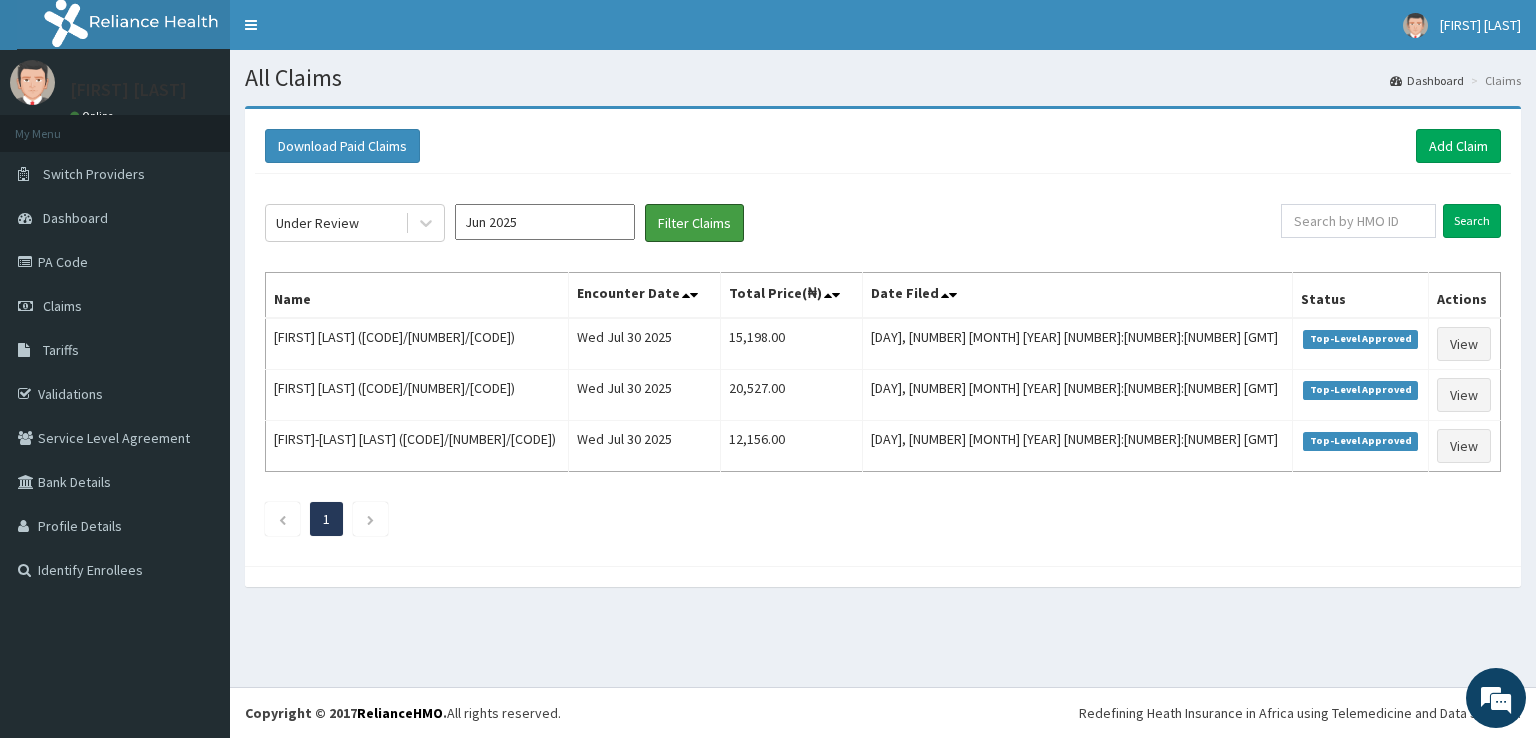 click on "Filter Claims" at bounding box center (694, 223) 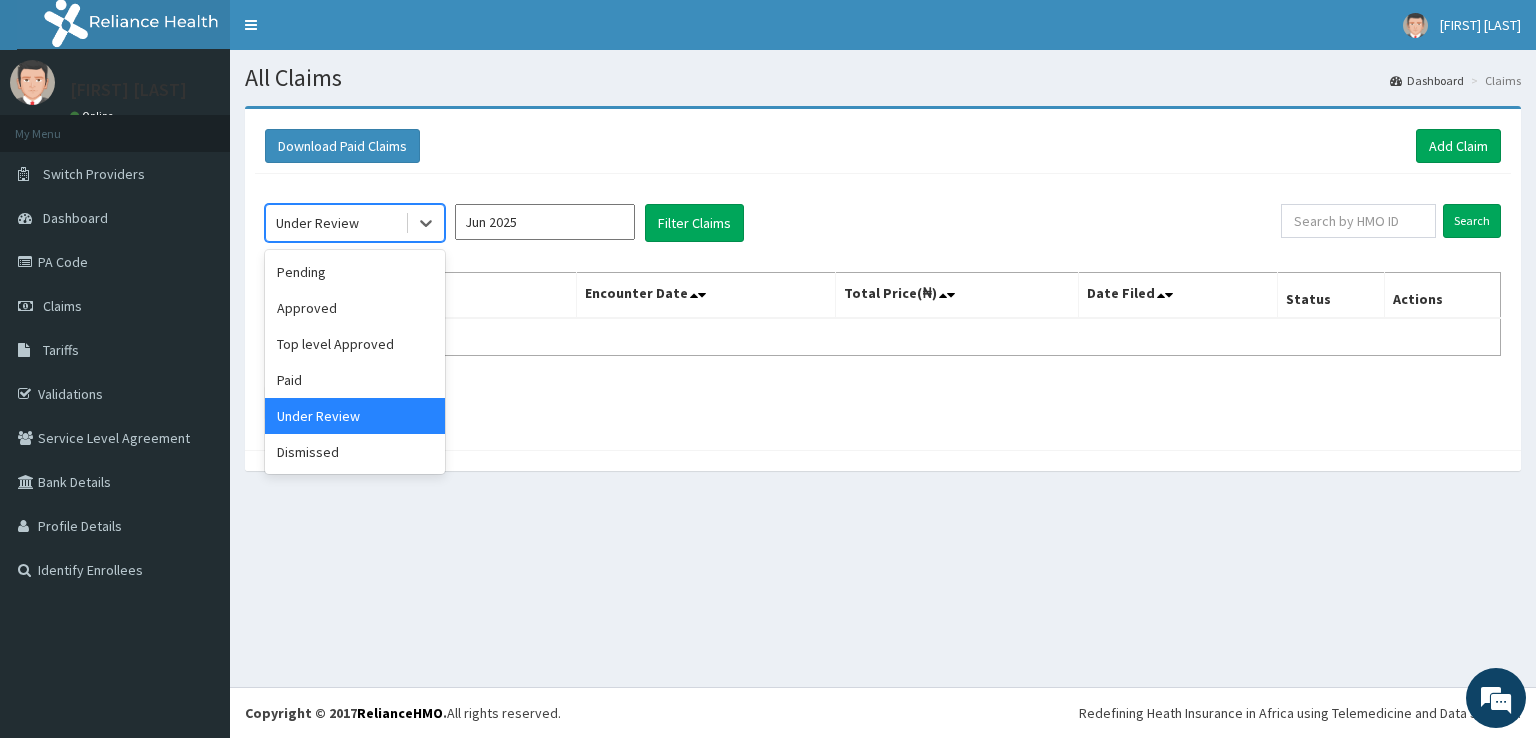 click 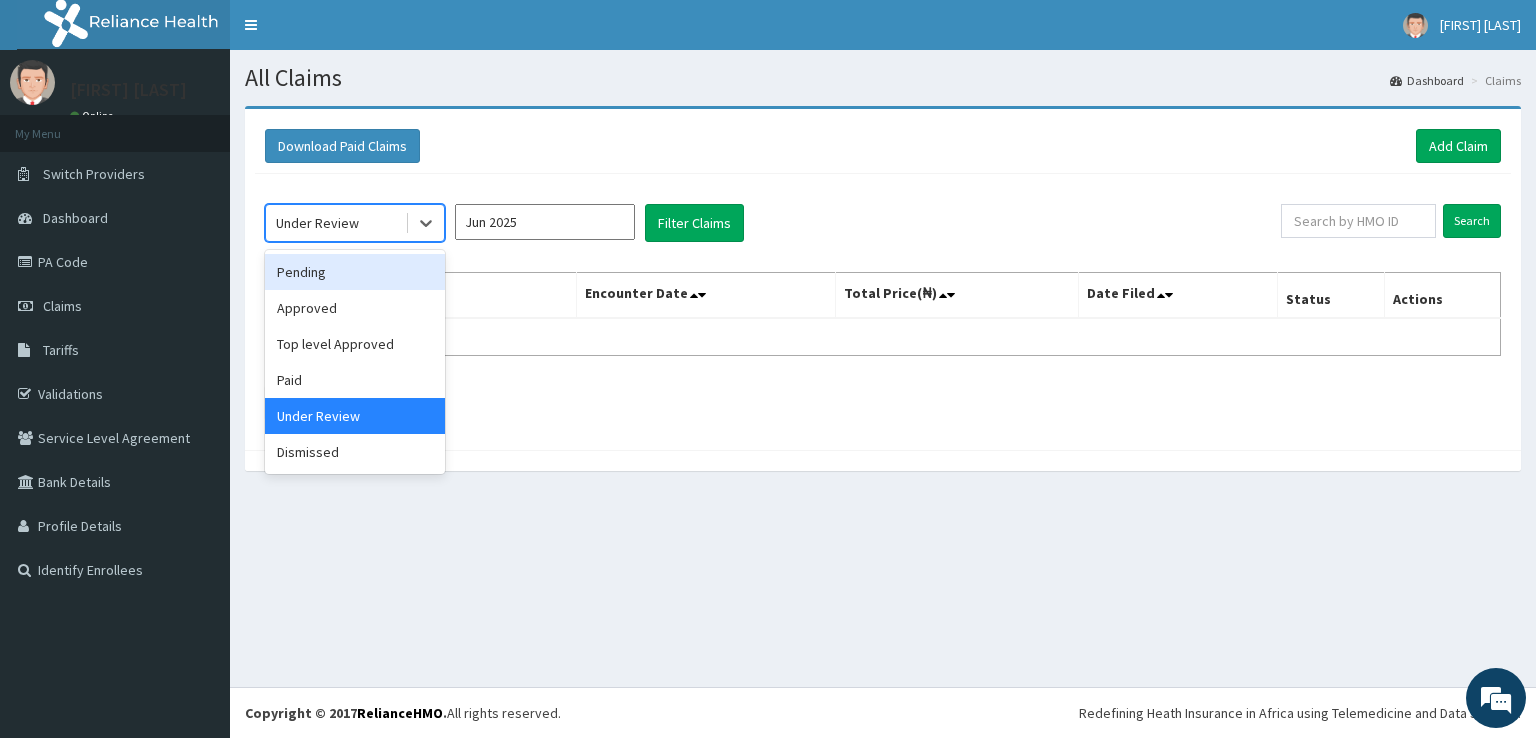 click on "Pending" at bounding box center (355, 272) 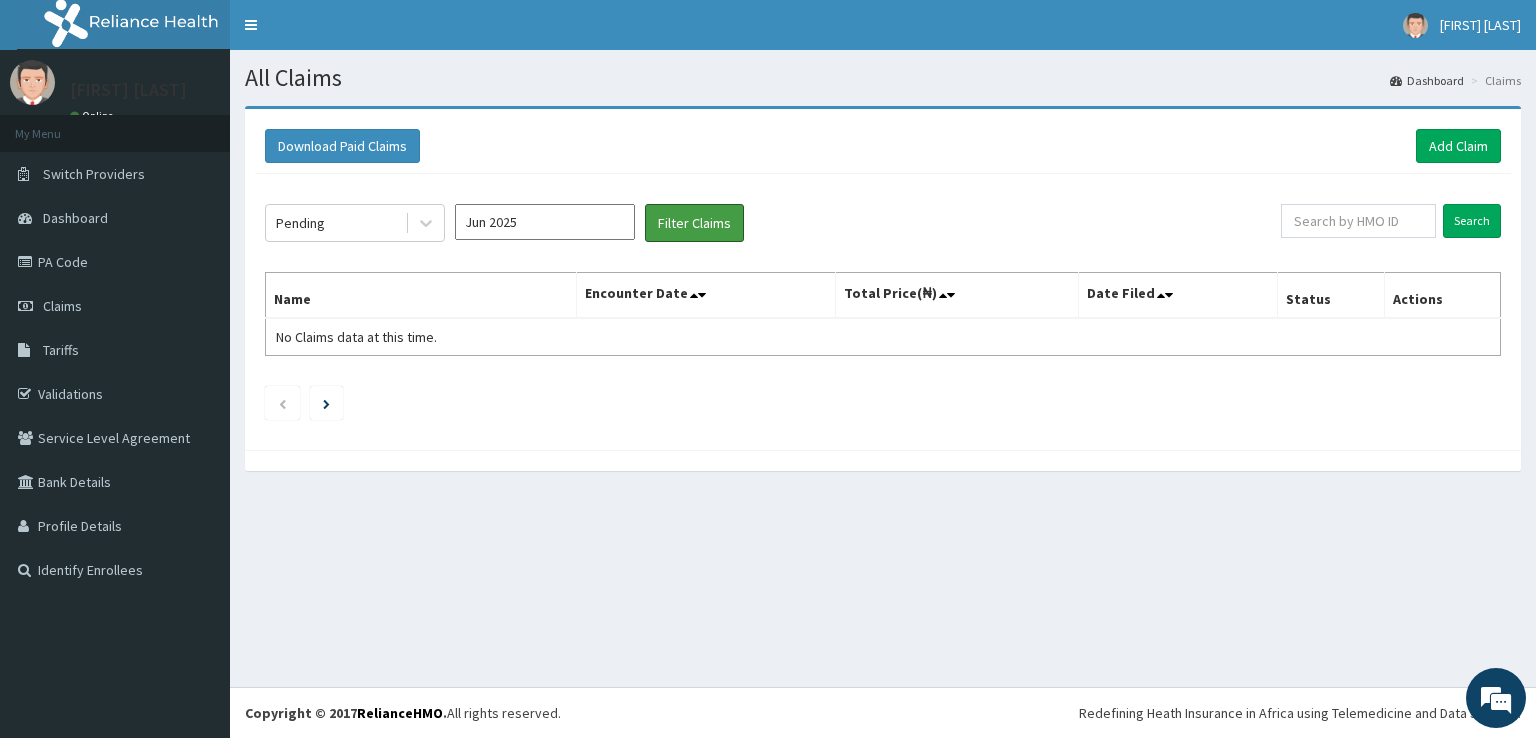 click on "Filter Claims" at bounding box center (694, 223) 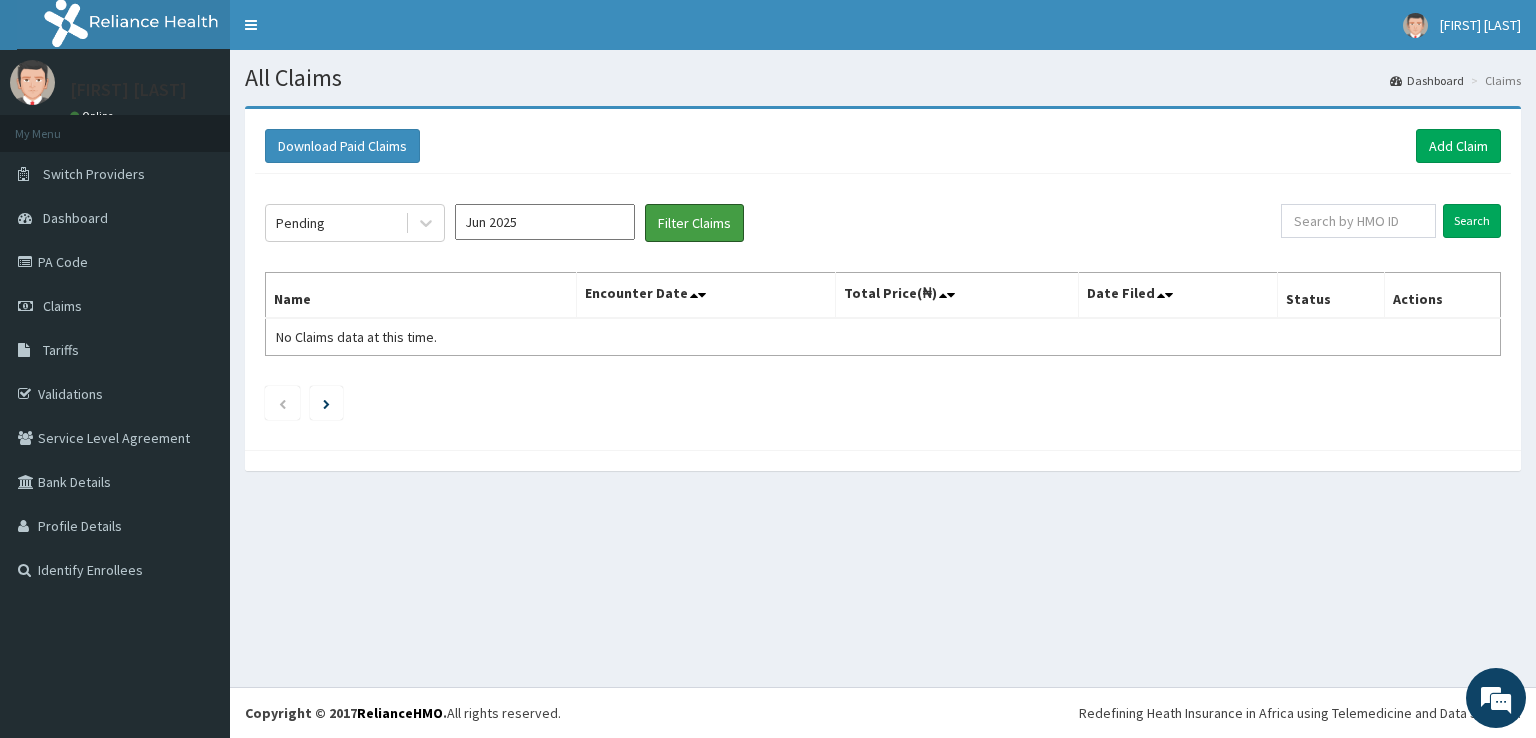 click on "Filter Claims" at bounding box center [694, 223] 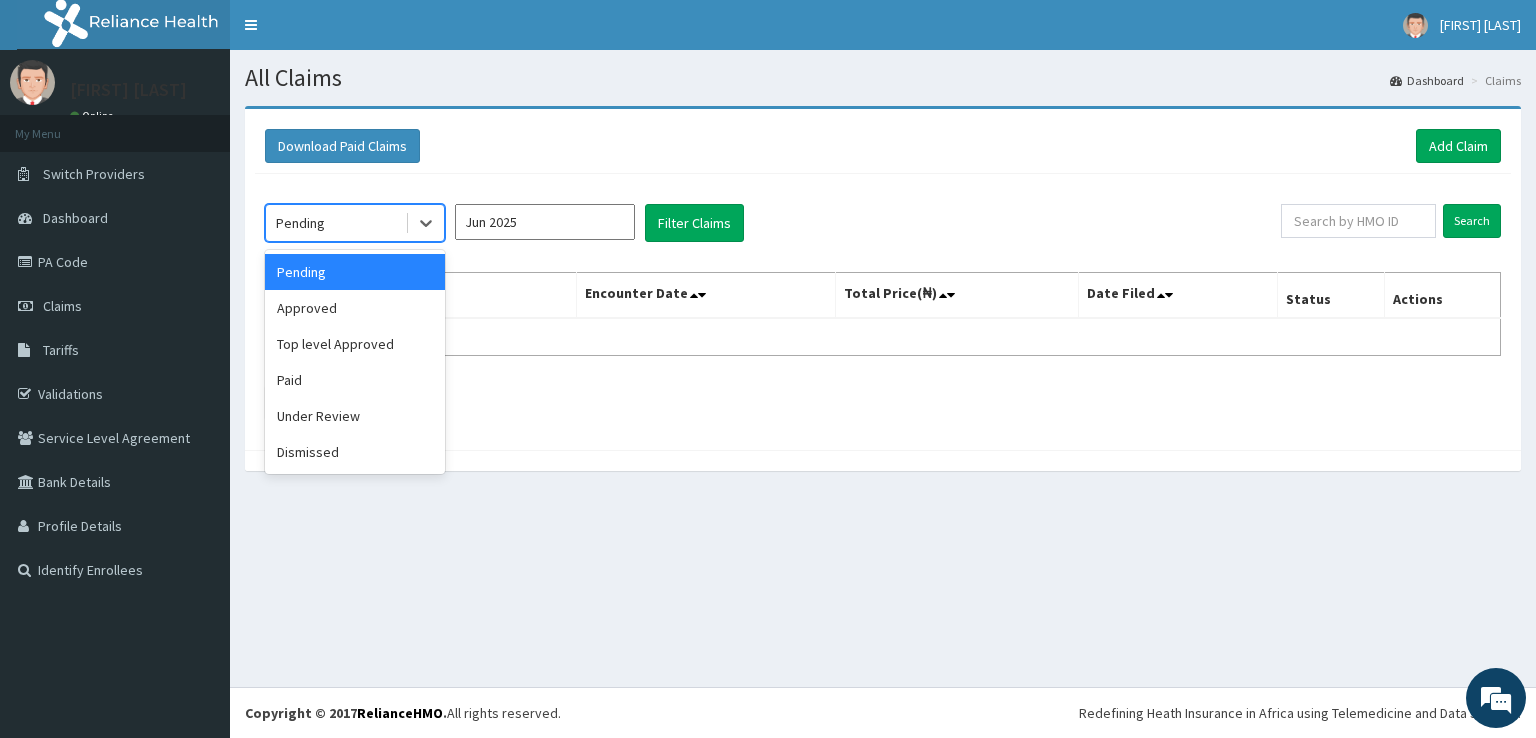 click 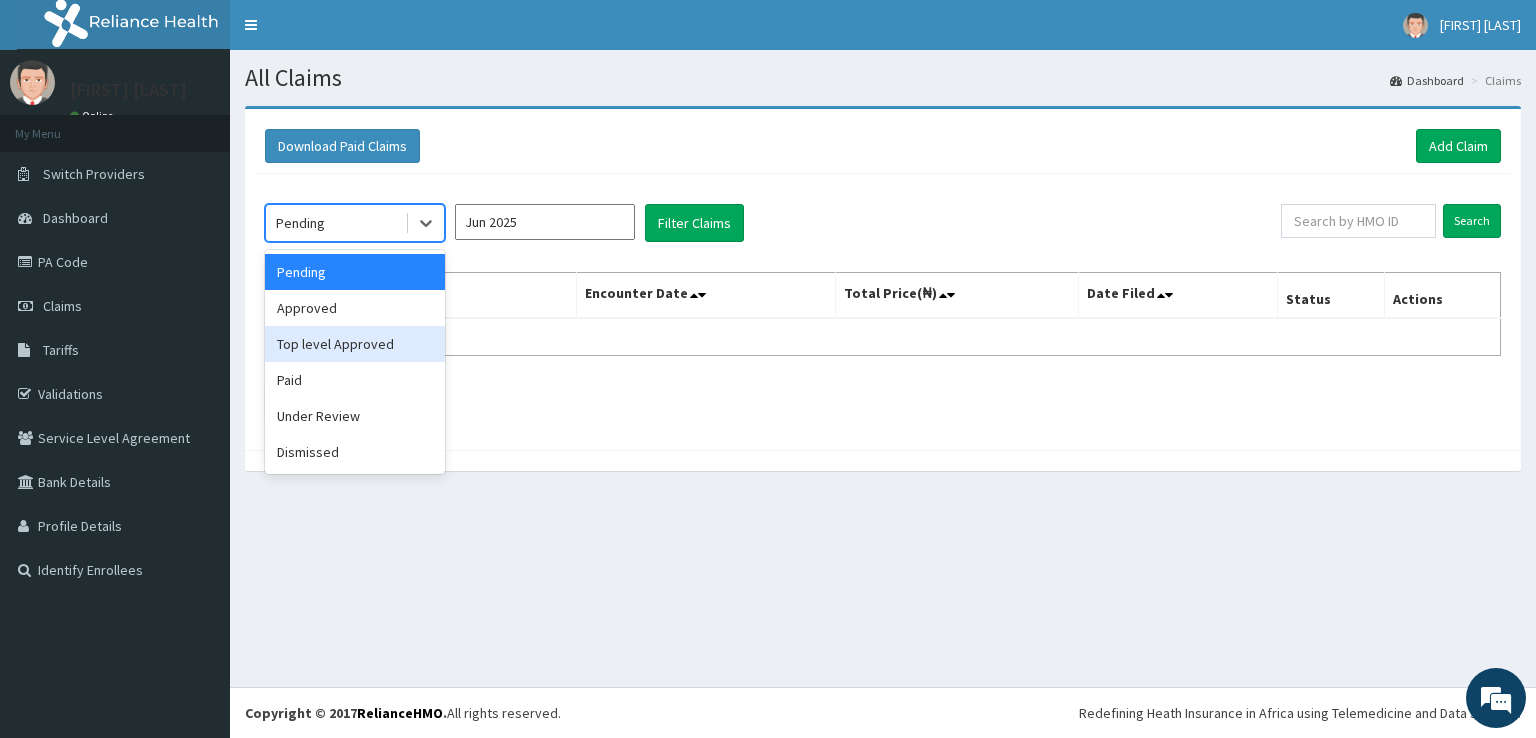 click on "Top level Approved" at bounding box center (355, 344) 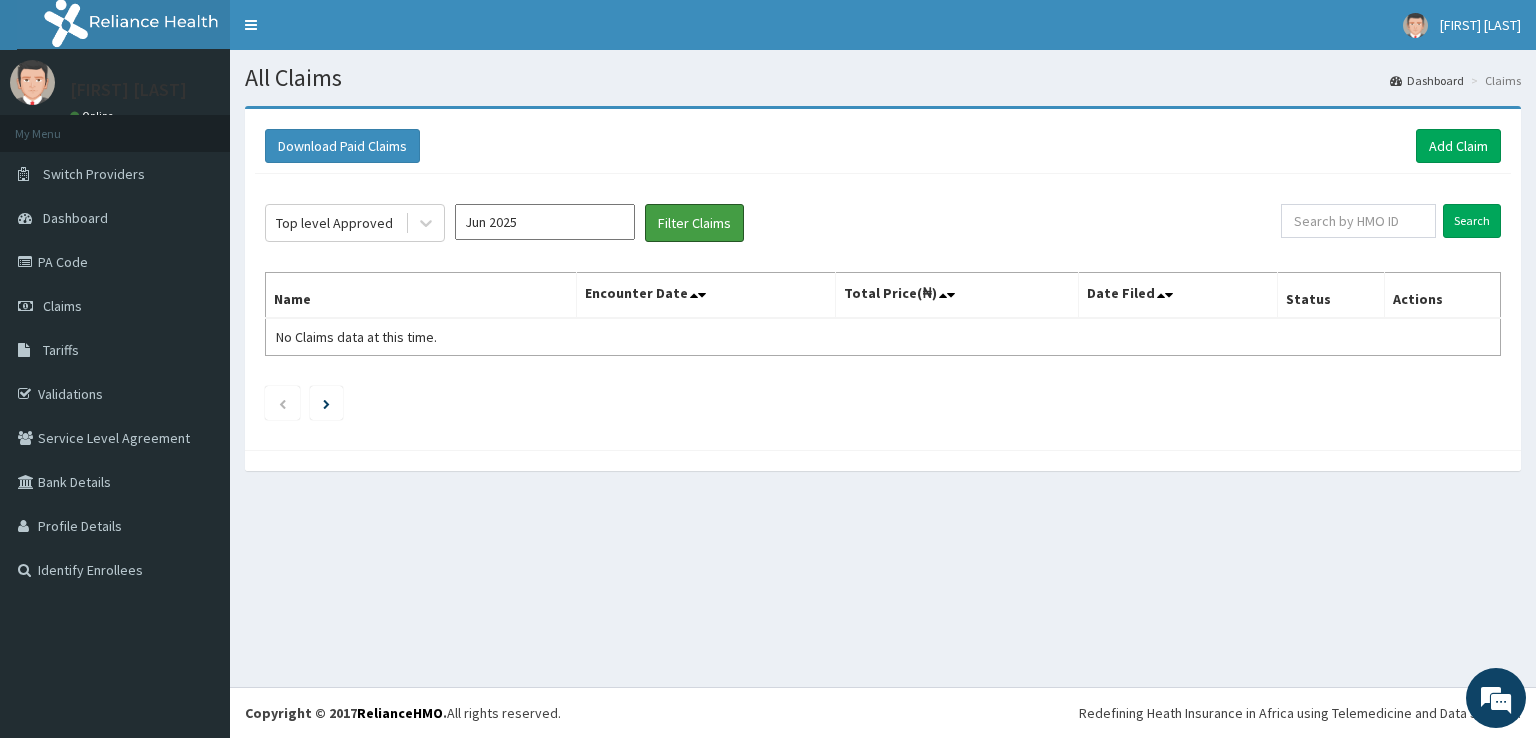 click on "Filter Claims" at bounding box center (694, 223) 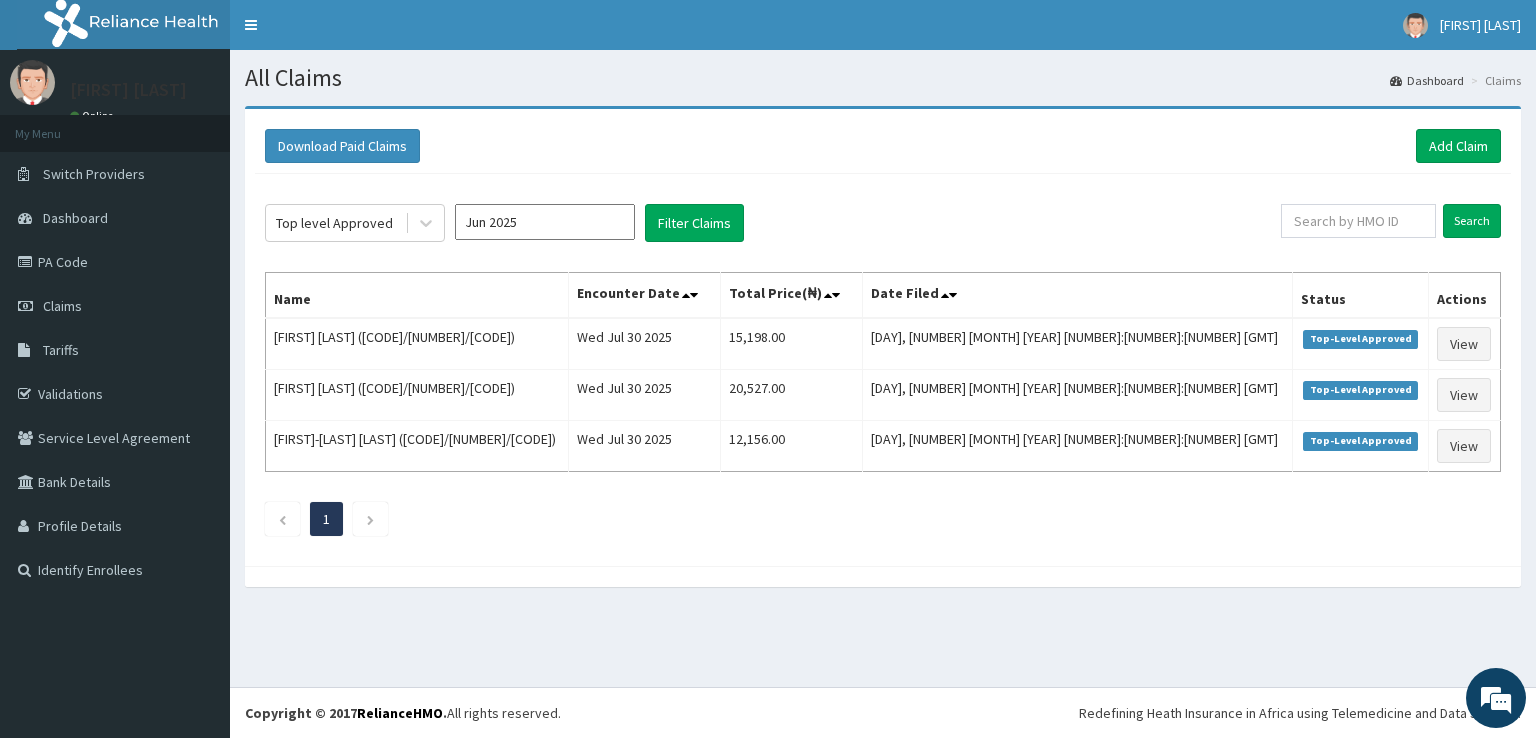 click 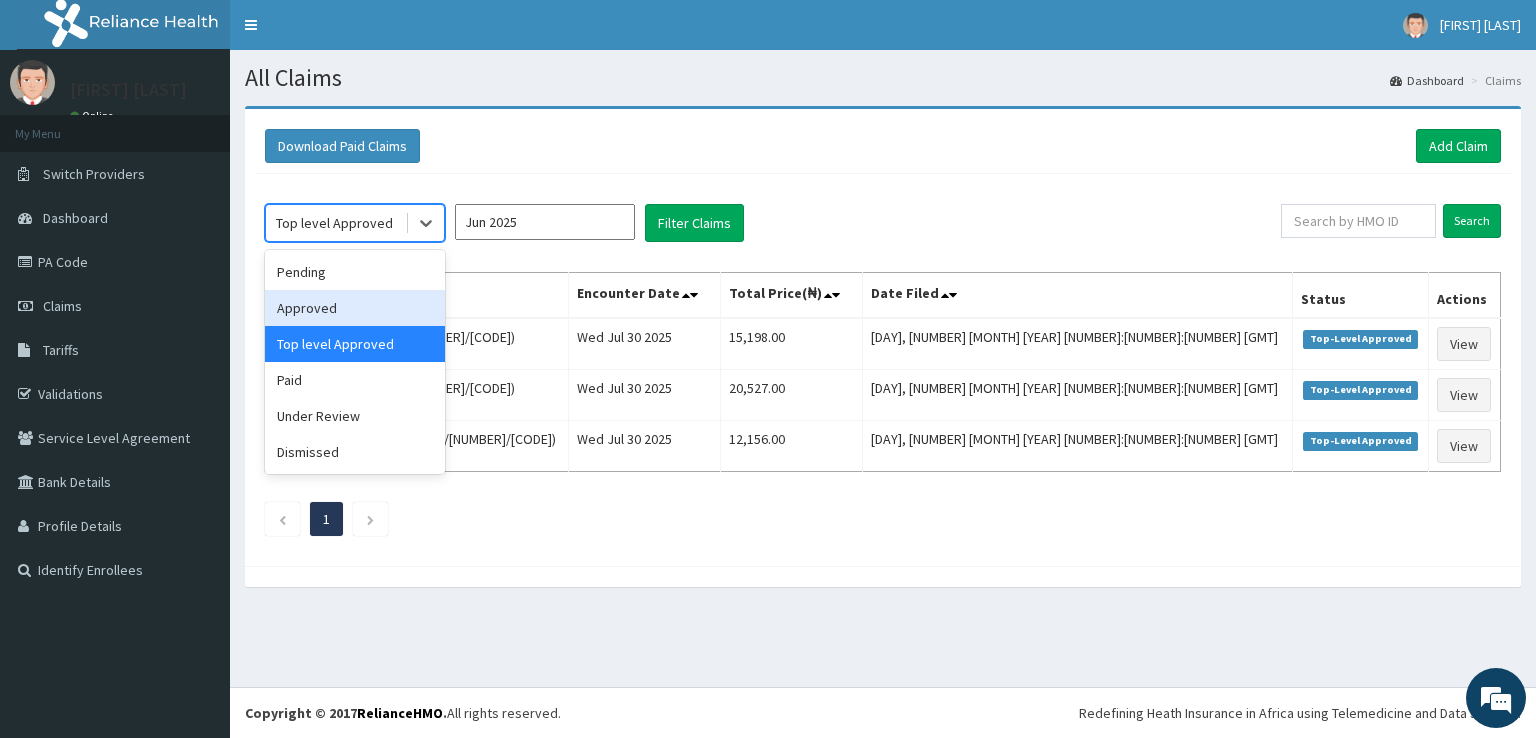 click on "Approved" at bounding box center [355, 308] 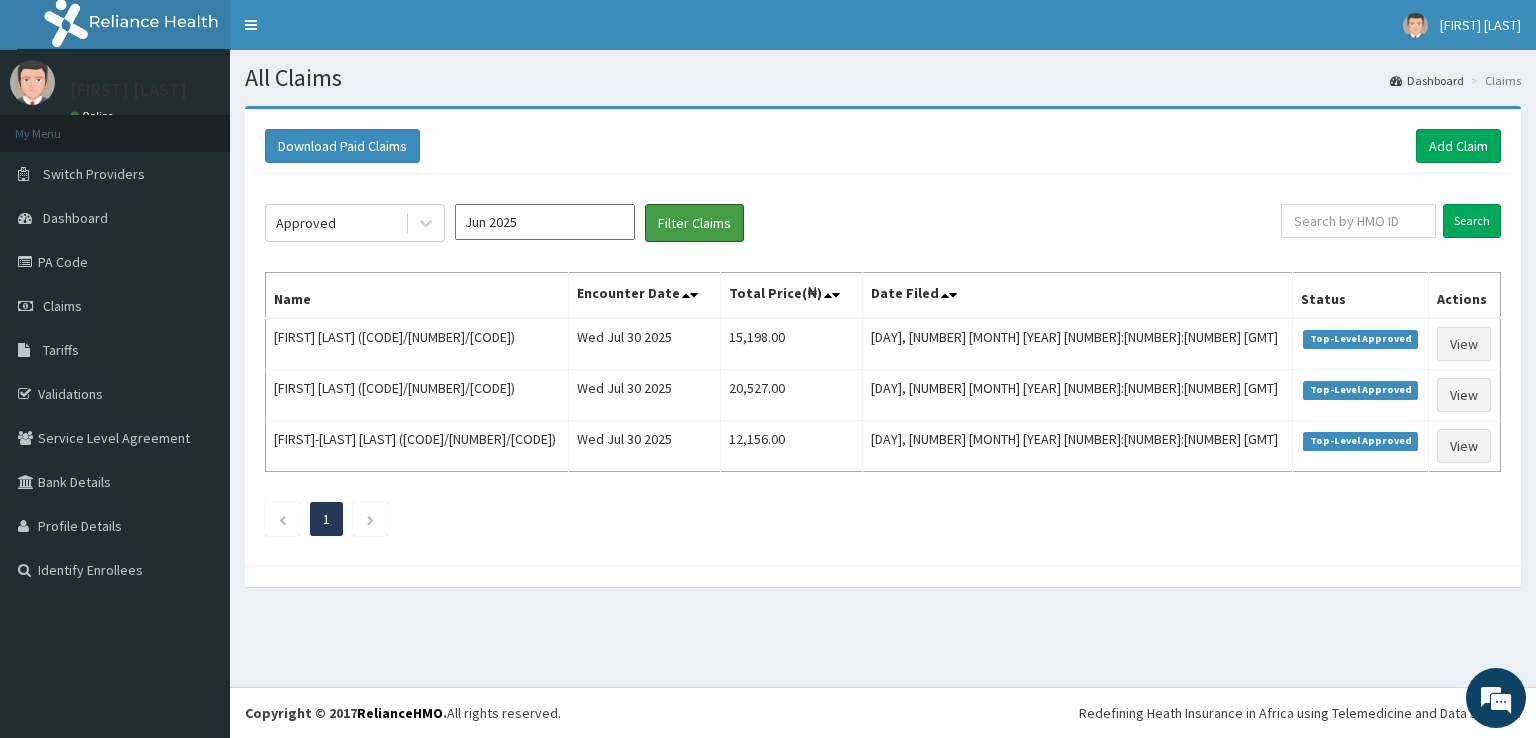 click on "Filter Claims" at bounding box center (694, 223) 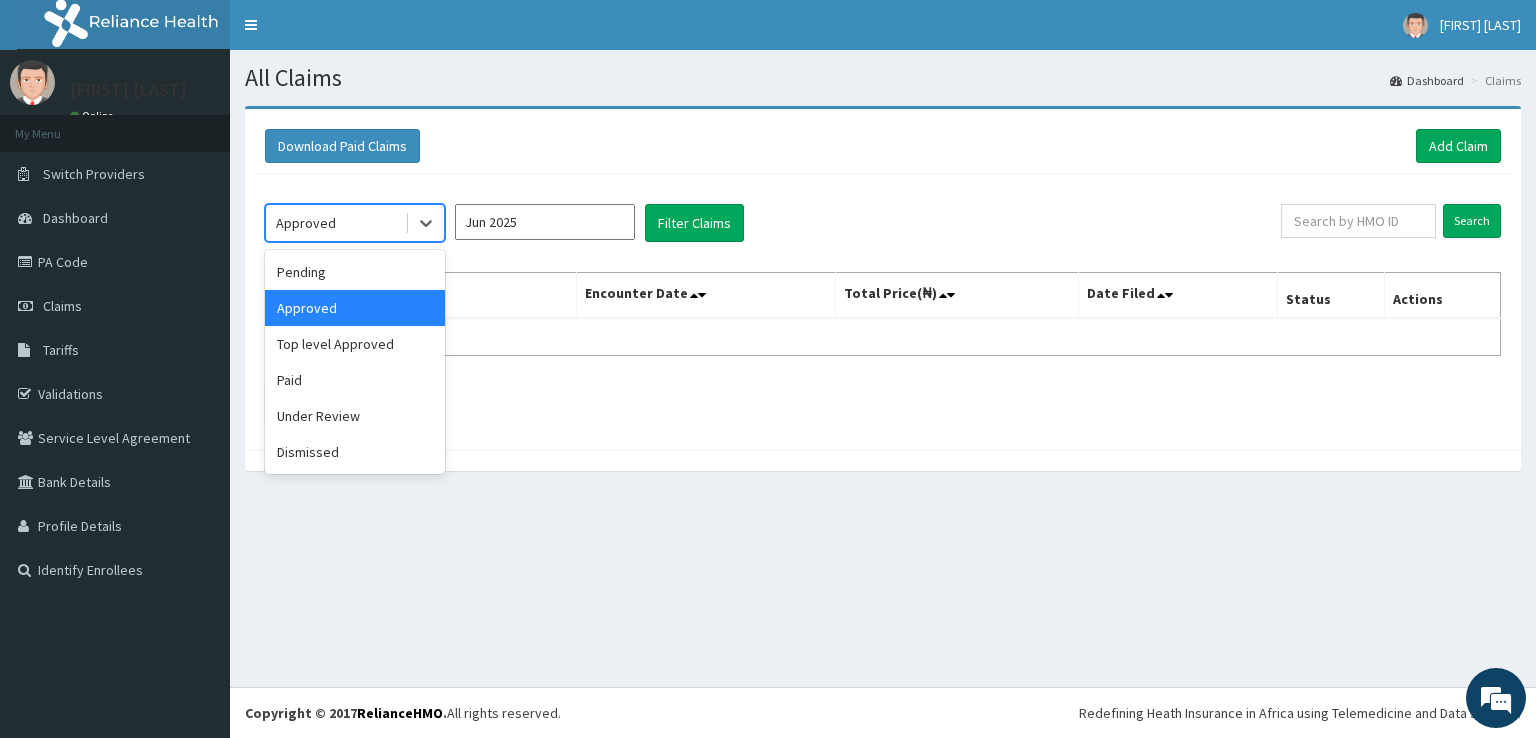 click 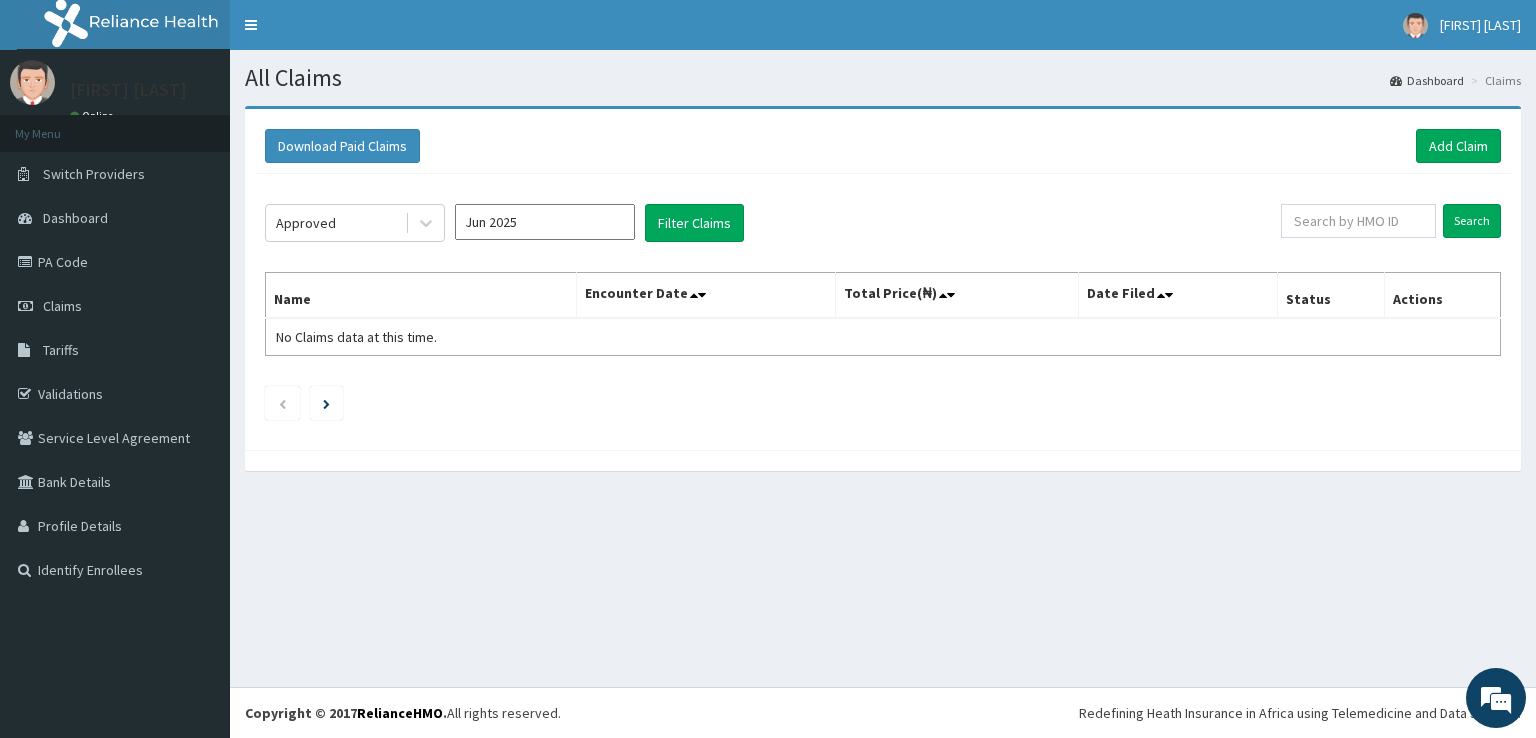 click on "PA Code" at bounding box center [115, 262] 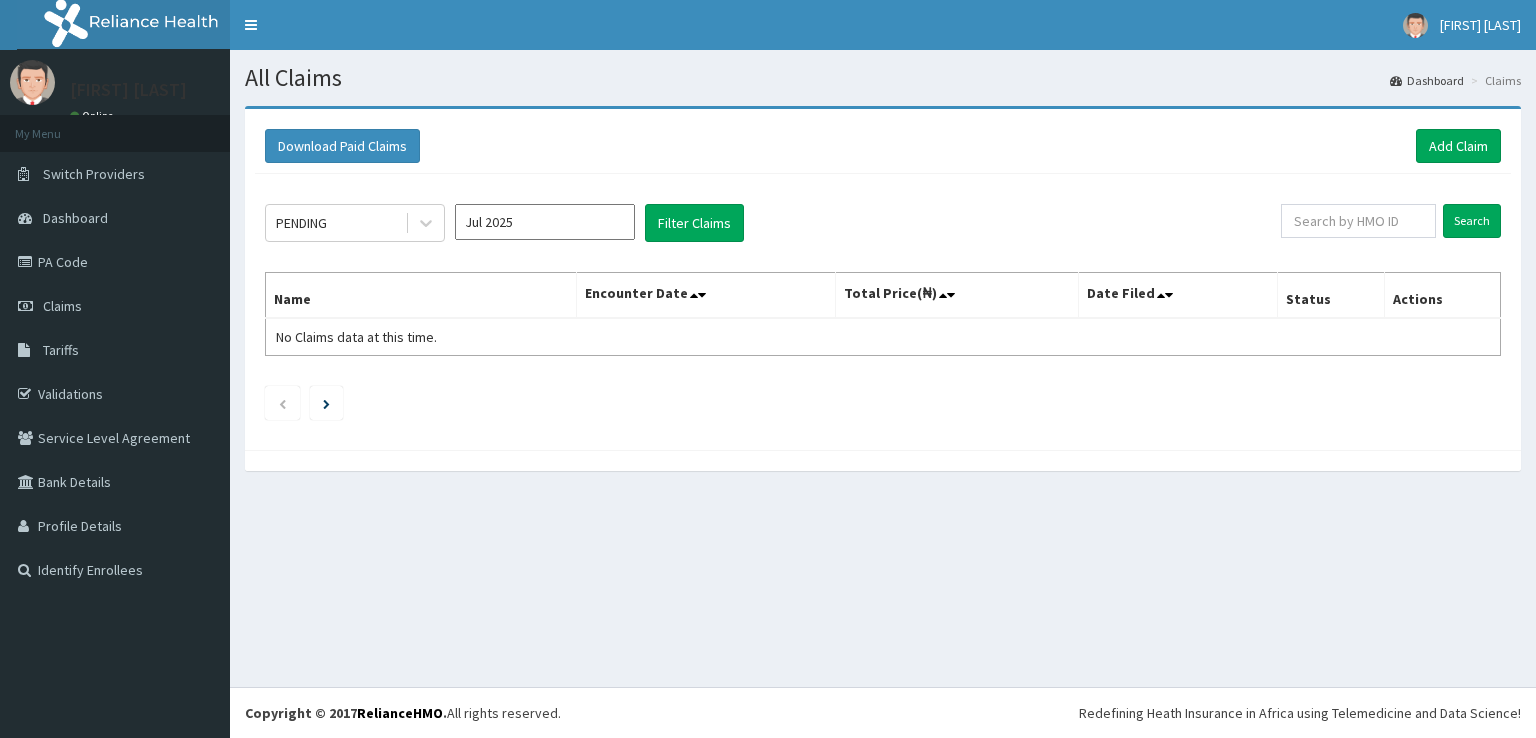 scroll, scrollTop: 0, scrollLeft: 0, axis: both 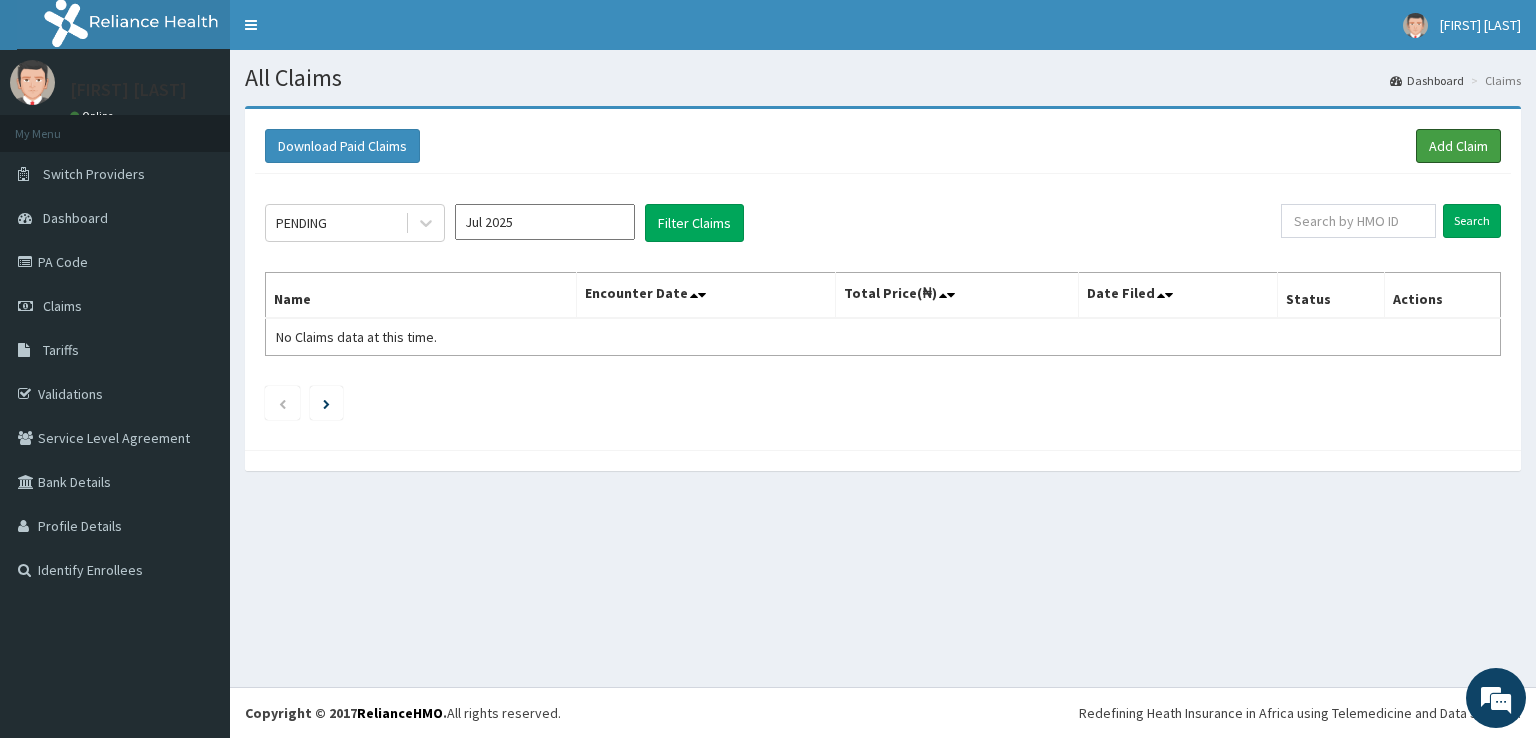 click on "Add Claim" at bounding box center (1458, 146) 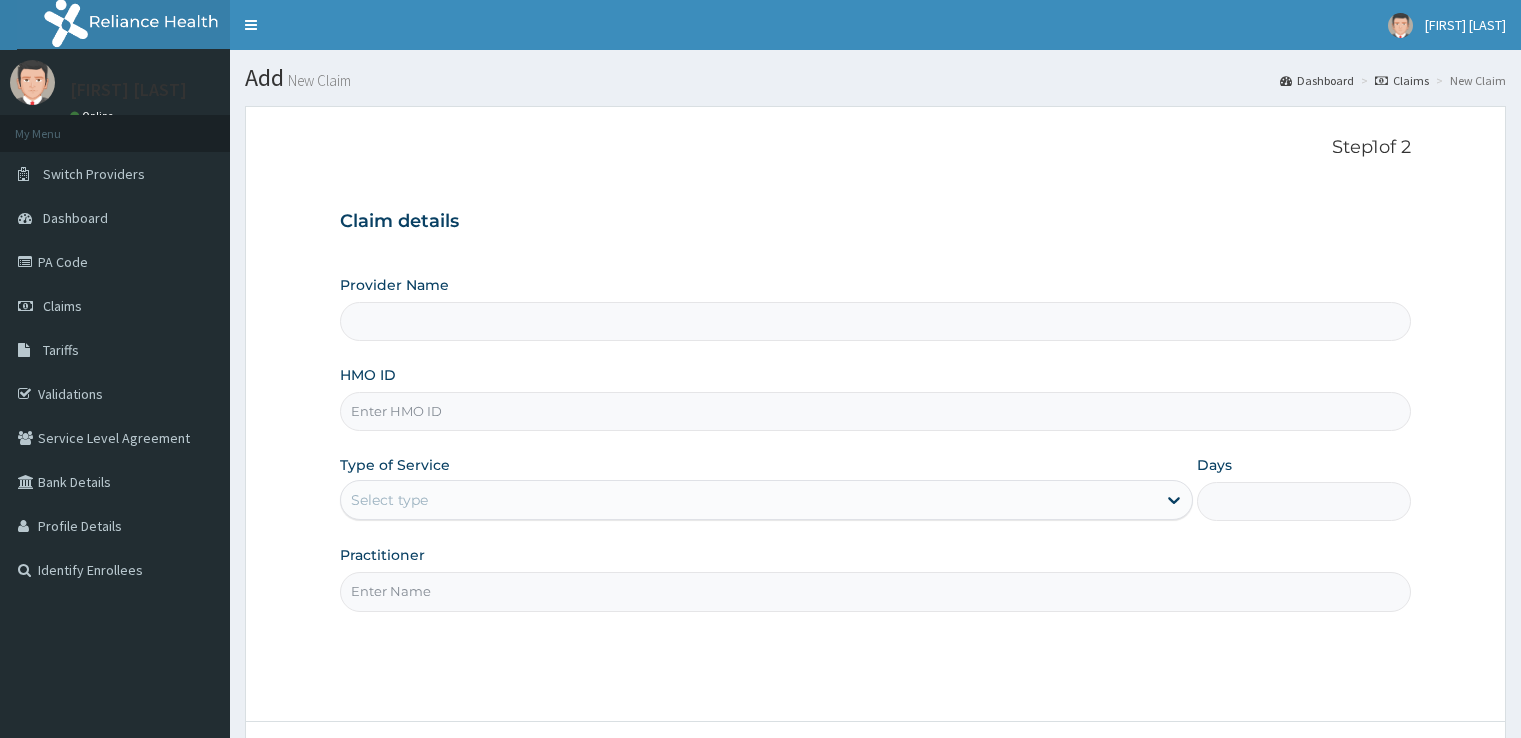 scroll, scrollTop: 0, scrollLeft: 0, axis: both 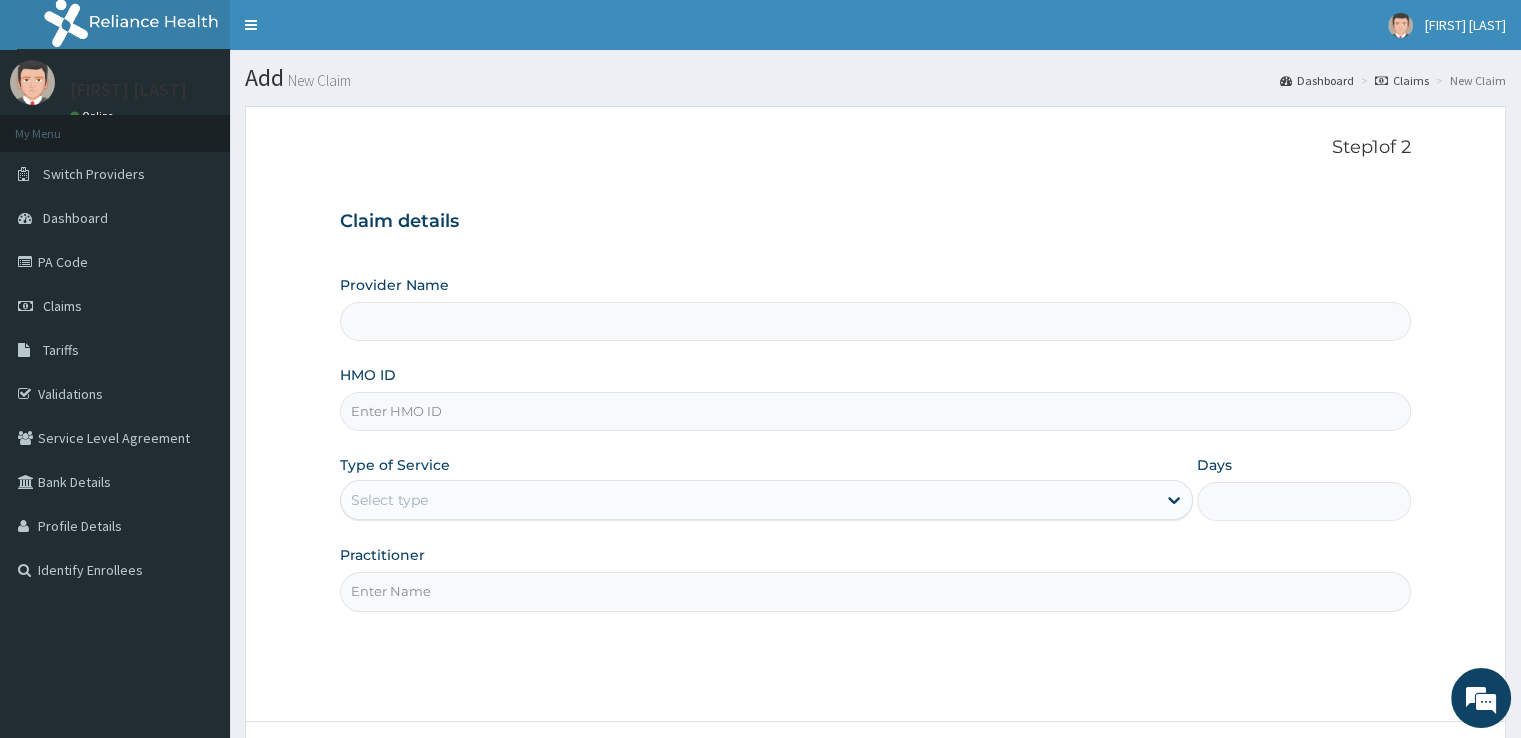 type on "Udan's Medical" 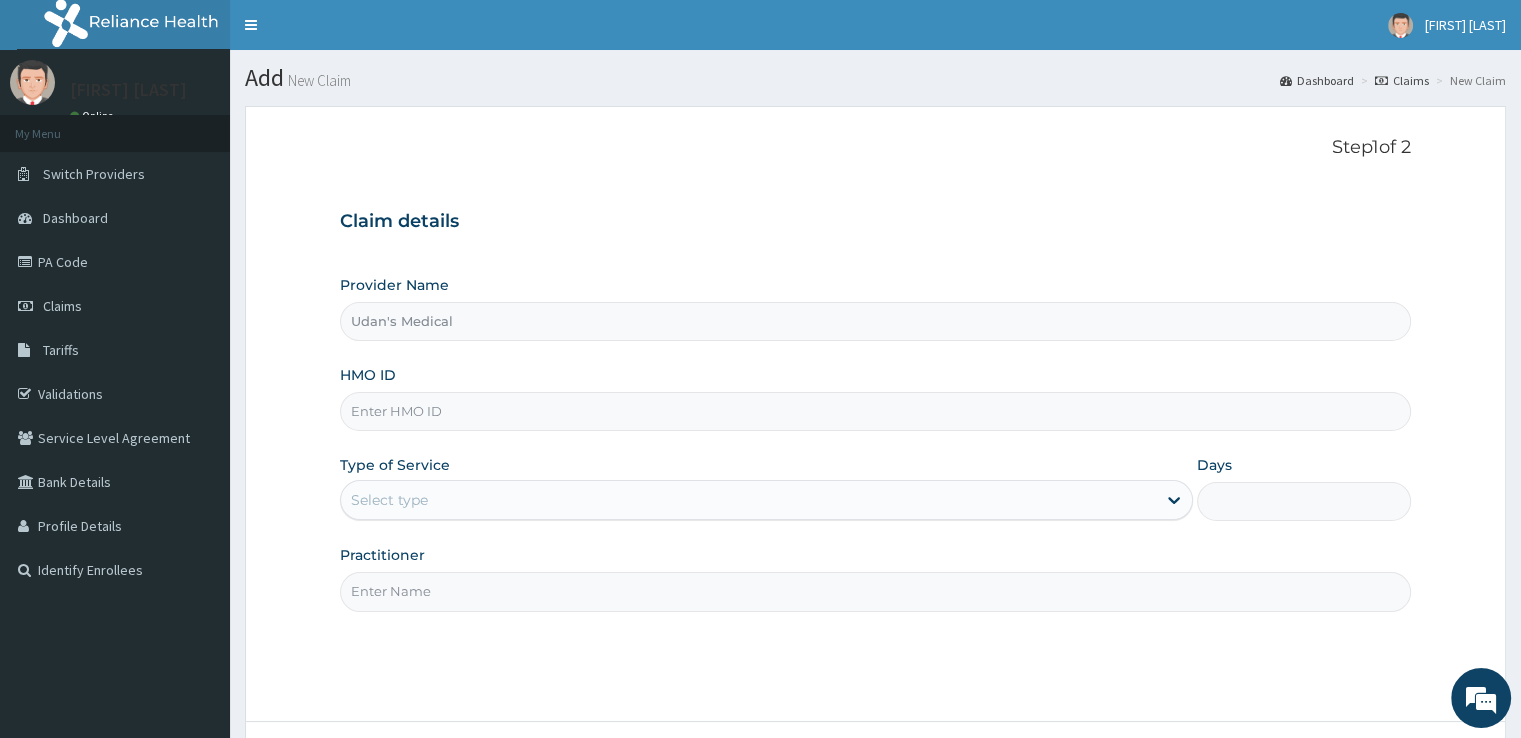 click on "HMO ID" at bounding box center [875, 411] 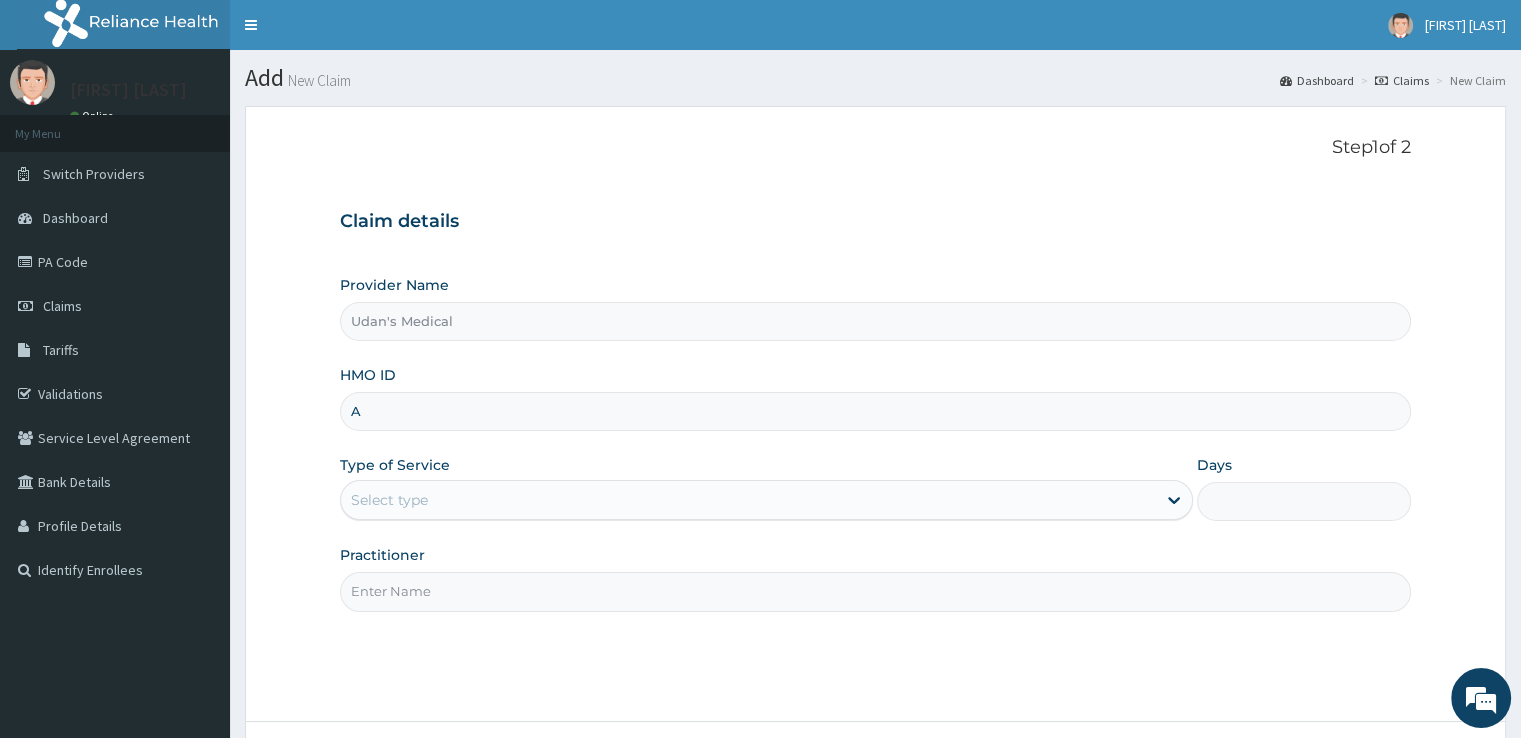 scroll, scrollTop: 0, scrollLeft: 0, axis: both 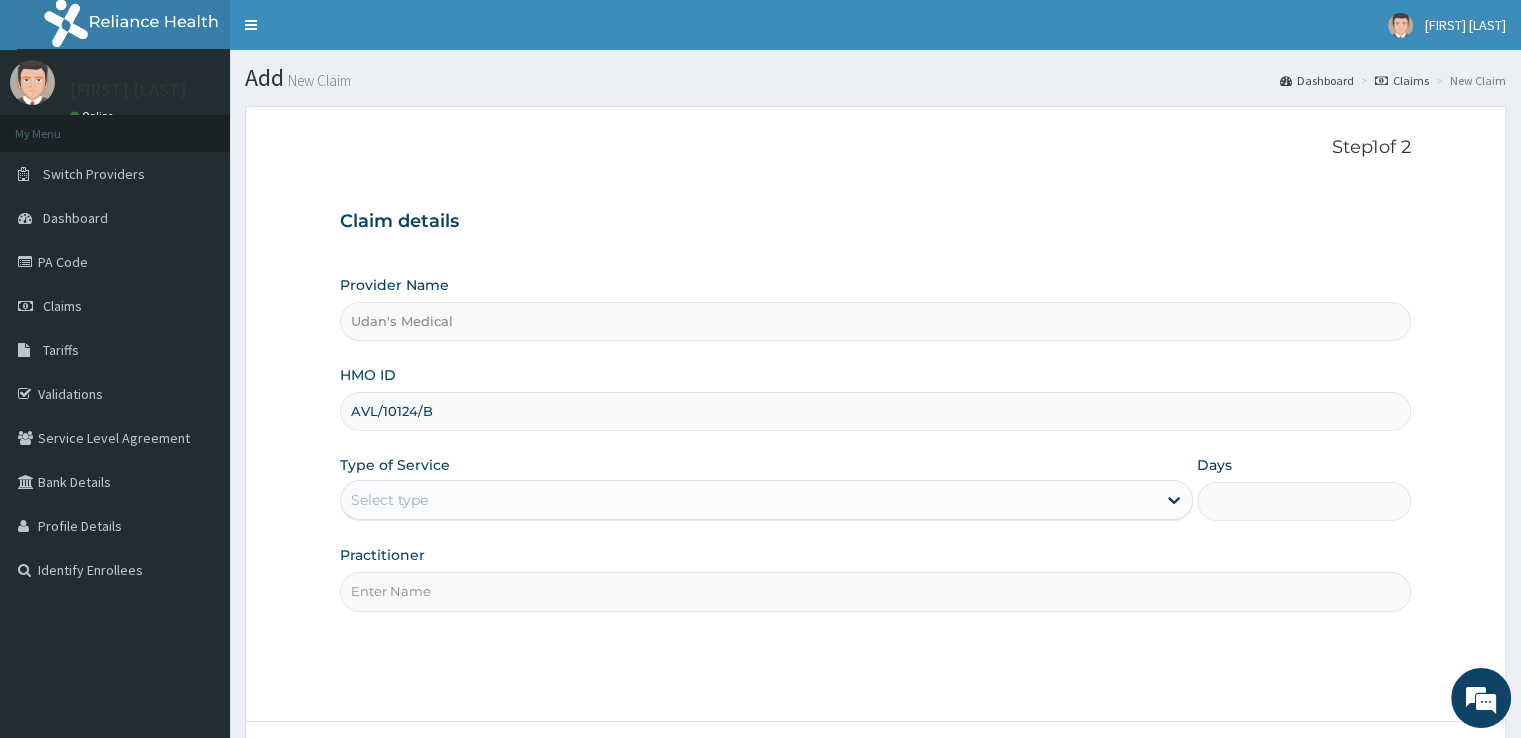 type on "AVL/10124/B" 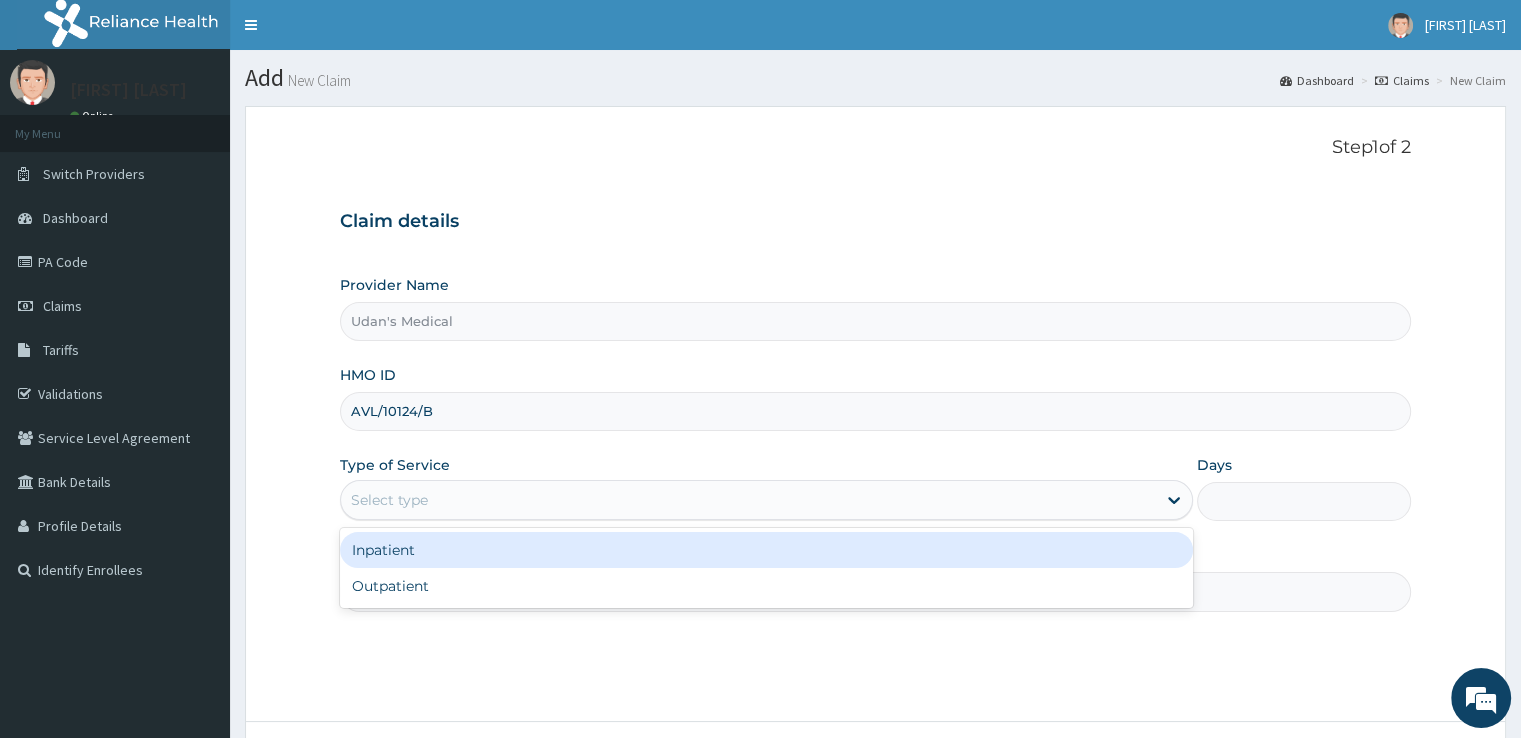 click on "Select type" at bounding box center (766, 500) 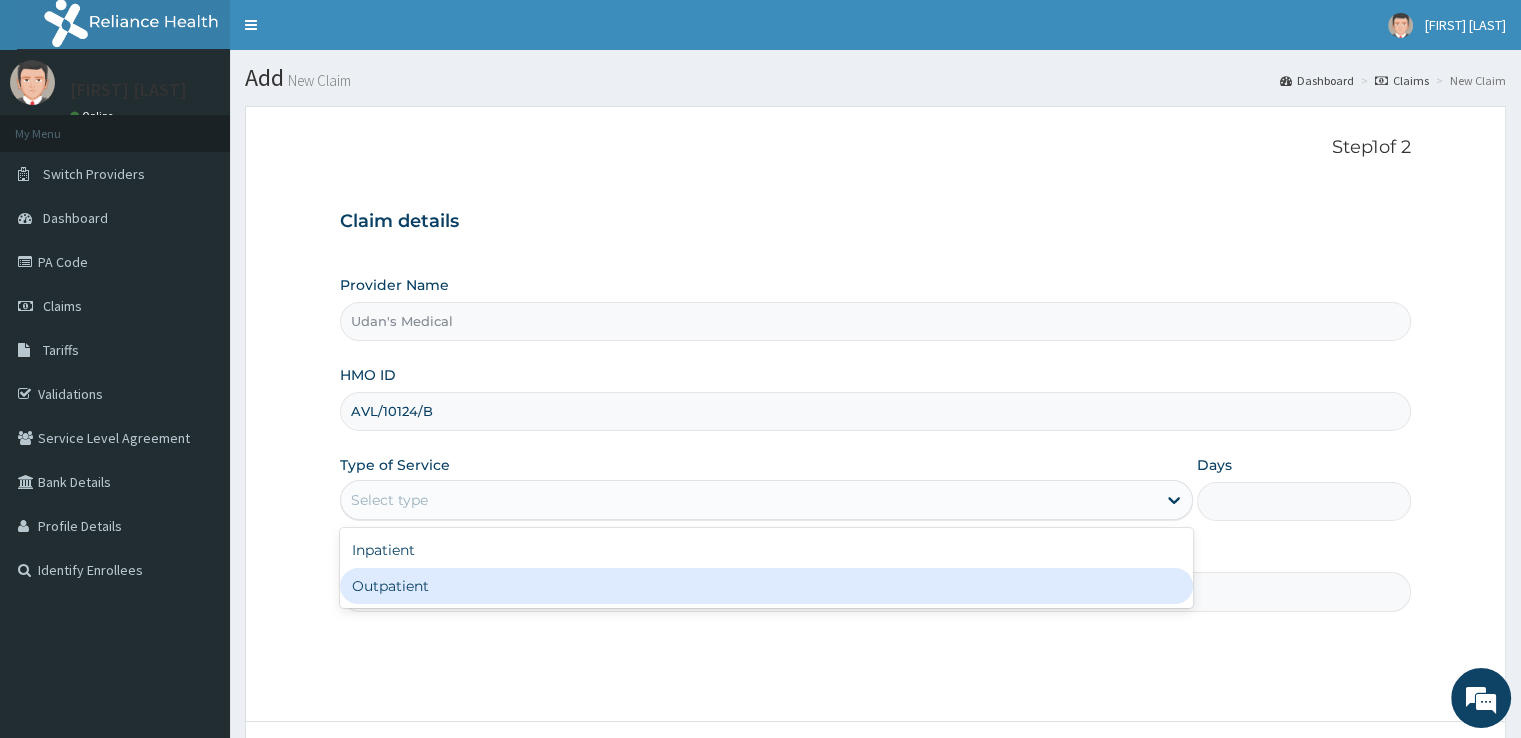 click on "Outpatient" at bounding box center [766, 586] 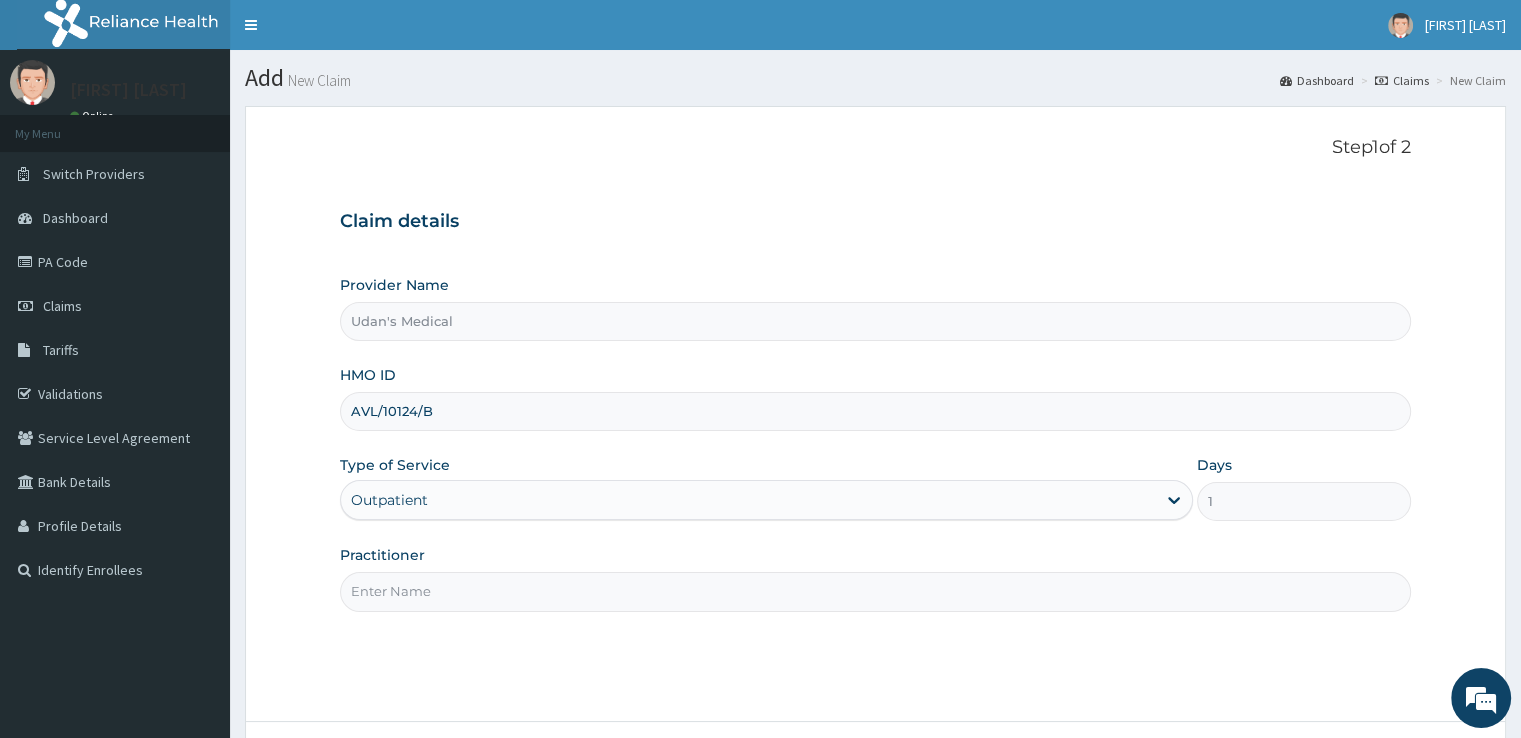 click on "Practitioner" at bounding box center [875, 591] 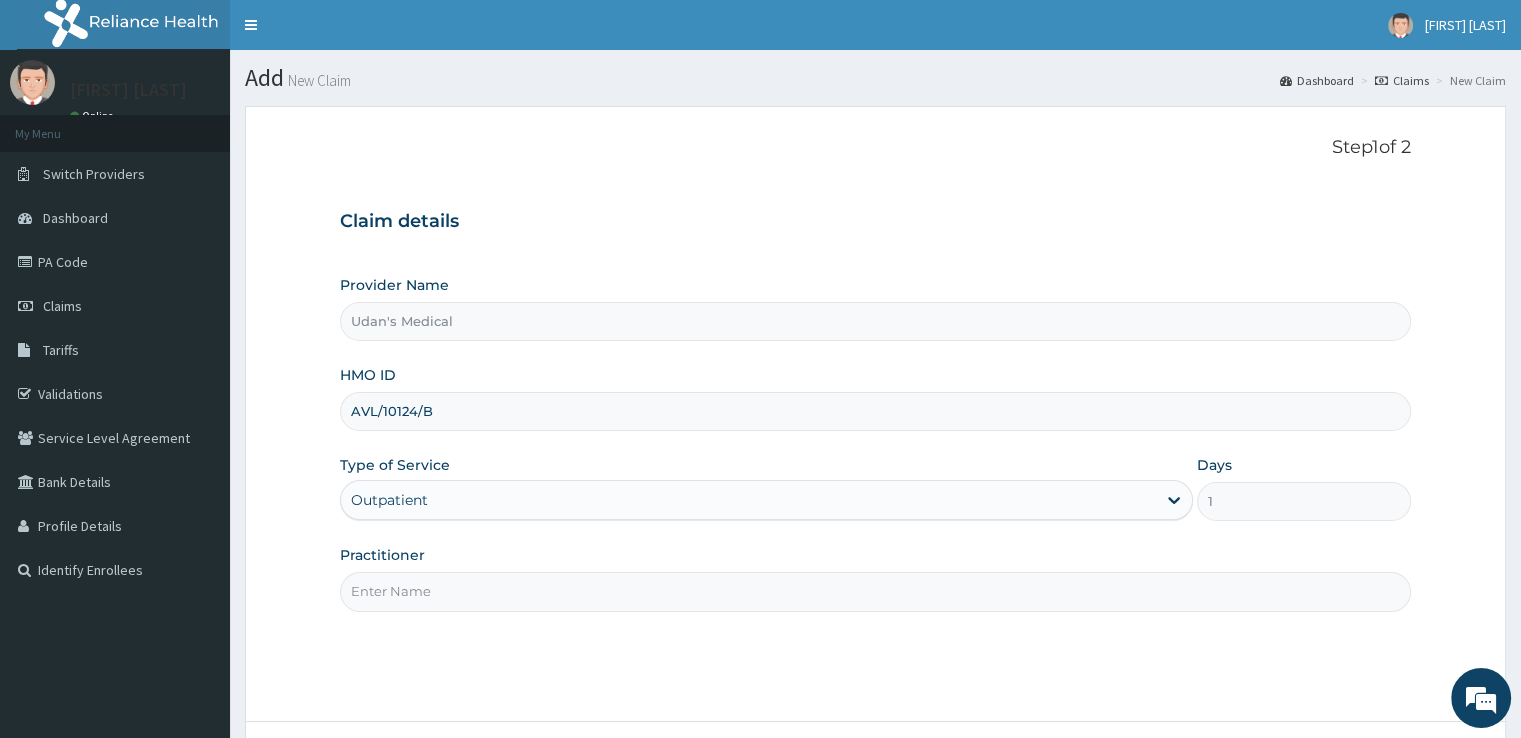 type on "DOCTOR ONYEDIKACHI" 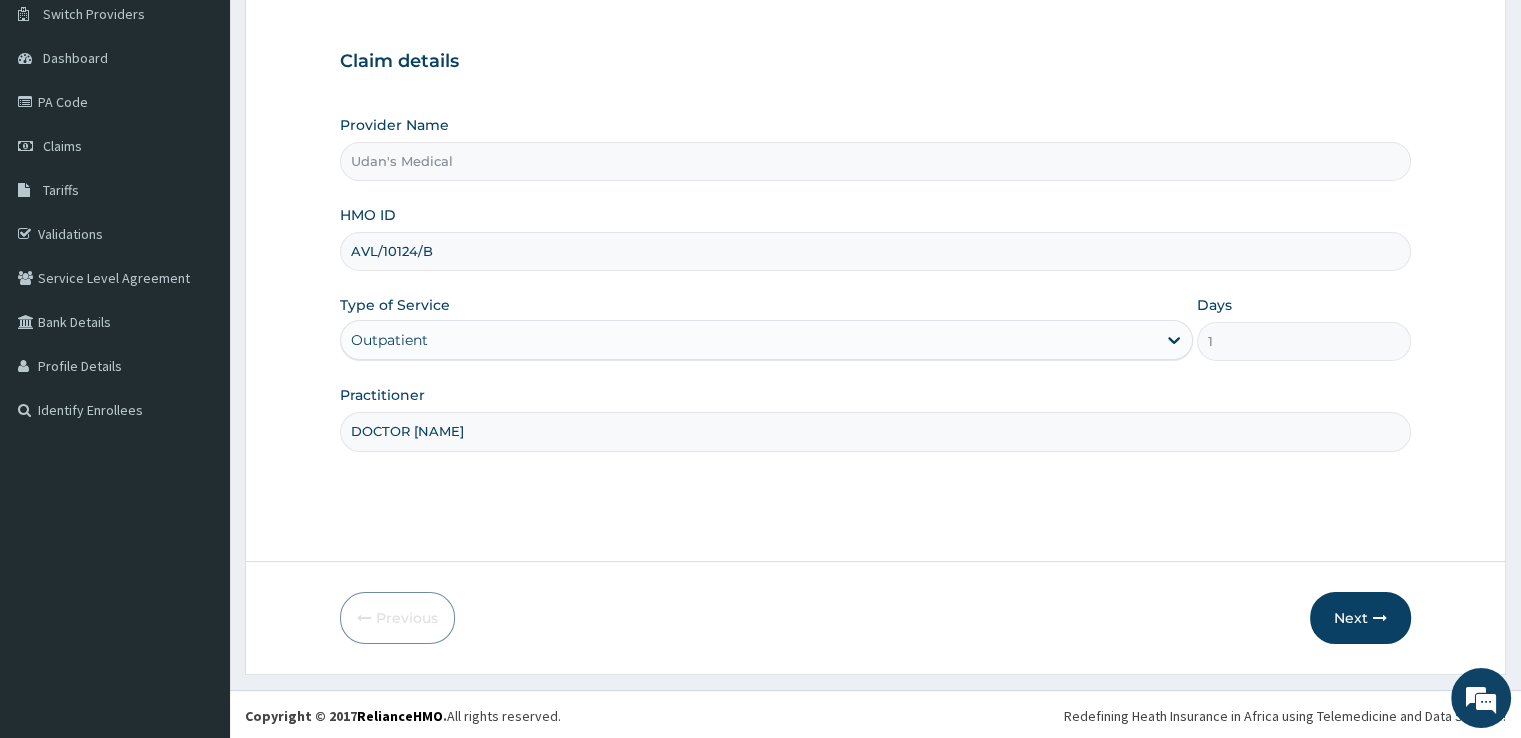 scroll, scrollTop: 162, scrollLeft: 0, axis: vertical 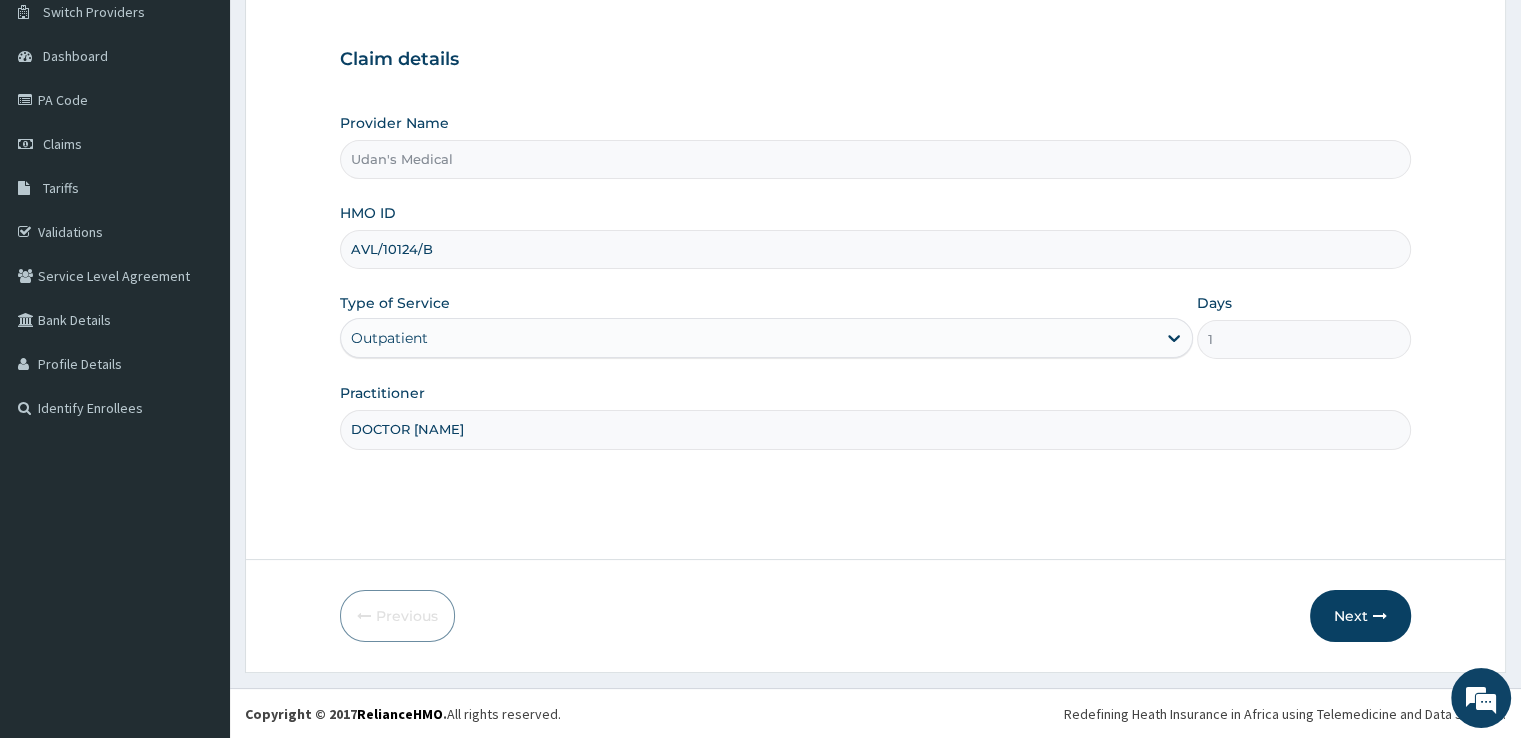 click on "Next" at bounding box center [1360, 616] 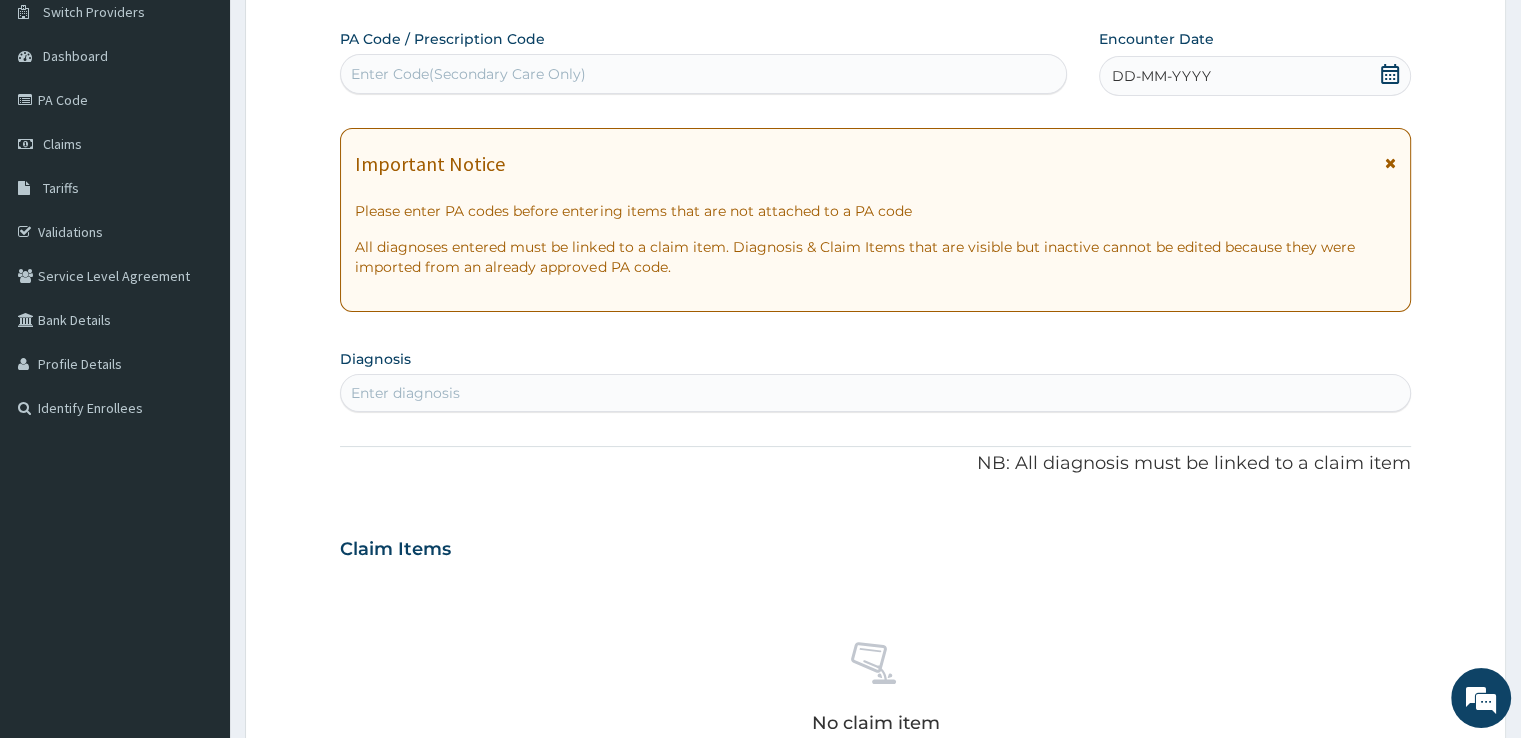 click on "Enter Code(Secondary Care Only)" at bounding box center [468, 74] 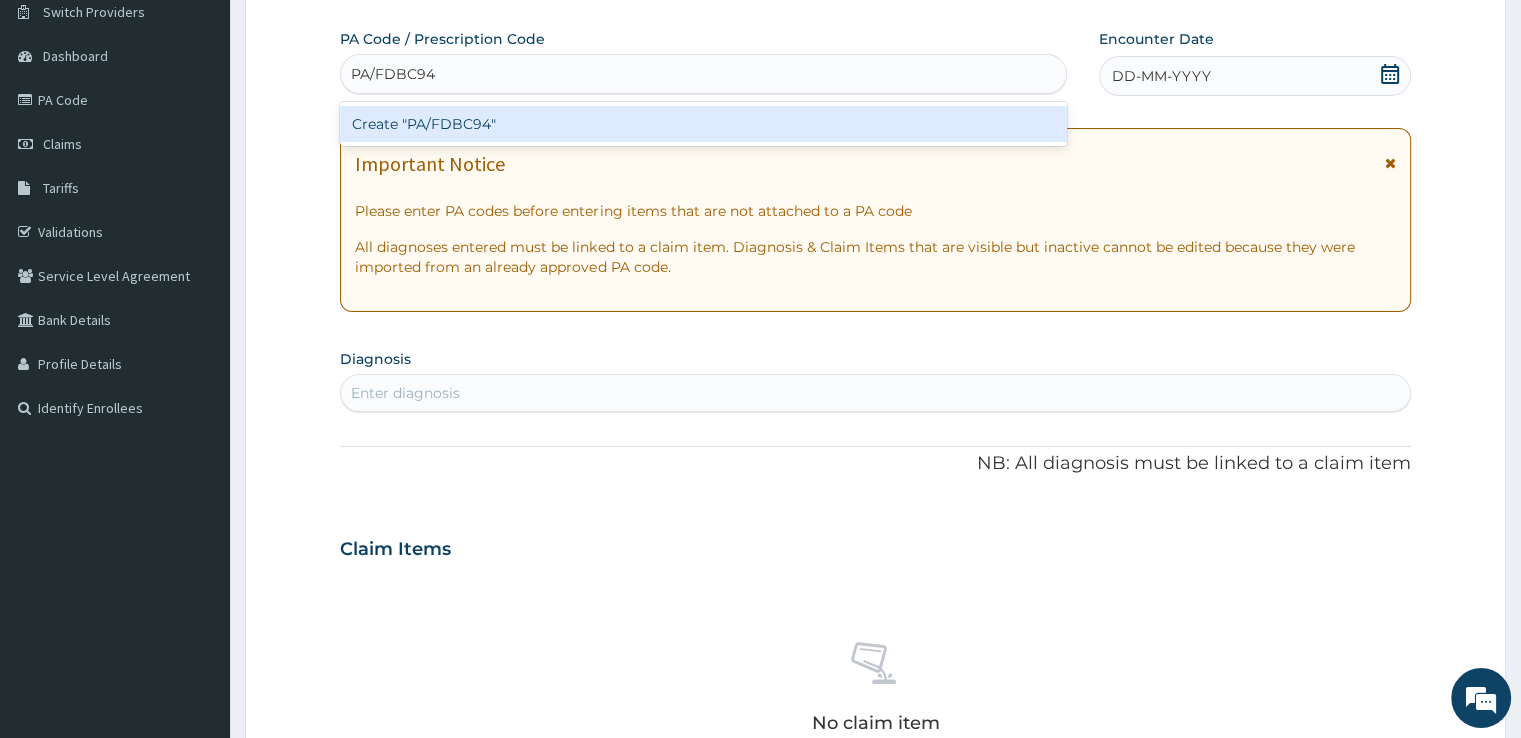 type on "PA/FDBC94" 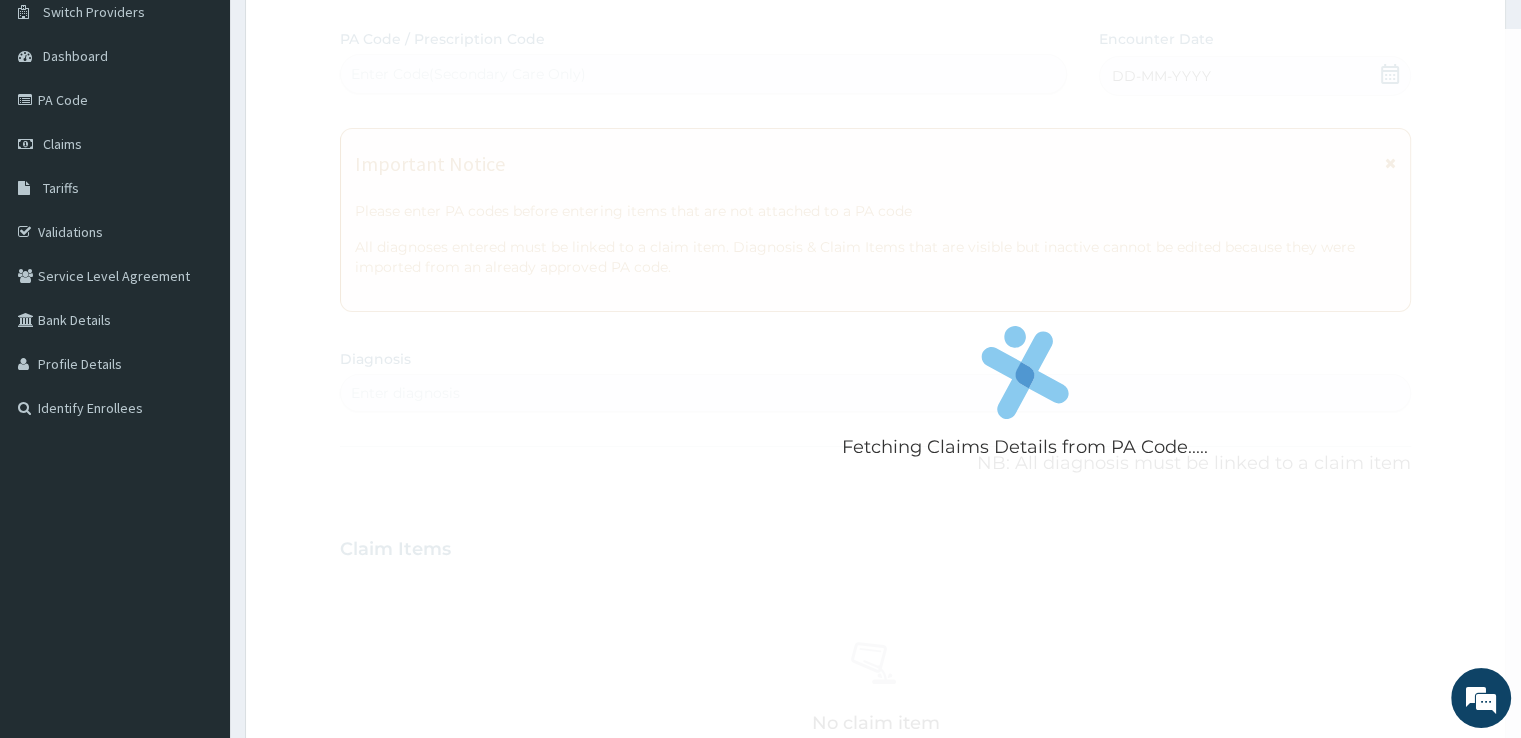 click on "Fetching Claims Details from PA Code..... PA Code / Prescription Code Enter Code(Secondary Care Only) Encounter Date DD-MM-YYYY Important Notice Please enter PA codes before entering items that are not attached to a PA code   All diagnoses entered must be linked to a claim item. Diagnosis & Claim Items that are visible but inactive cannot be edited because they were imported from an already approved PA code. Diagnosis   Select is focused ,type to refine list, press Down to open the menu,  press left to focus selected values Enter diagnosis NB: All diagnosis must be linked to a claim item Claim Items No claim item Types Select Type Item Select Item Pair Diagnosis Select Diagnosis Unit Price 0 Add Comment" at bounding box center (875, 546) 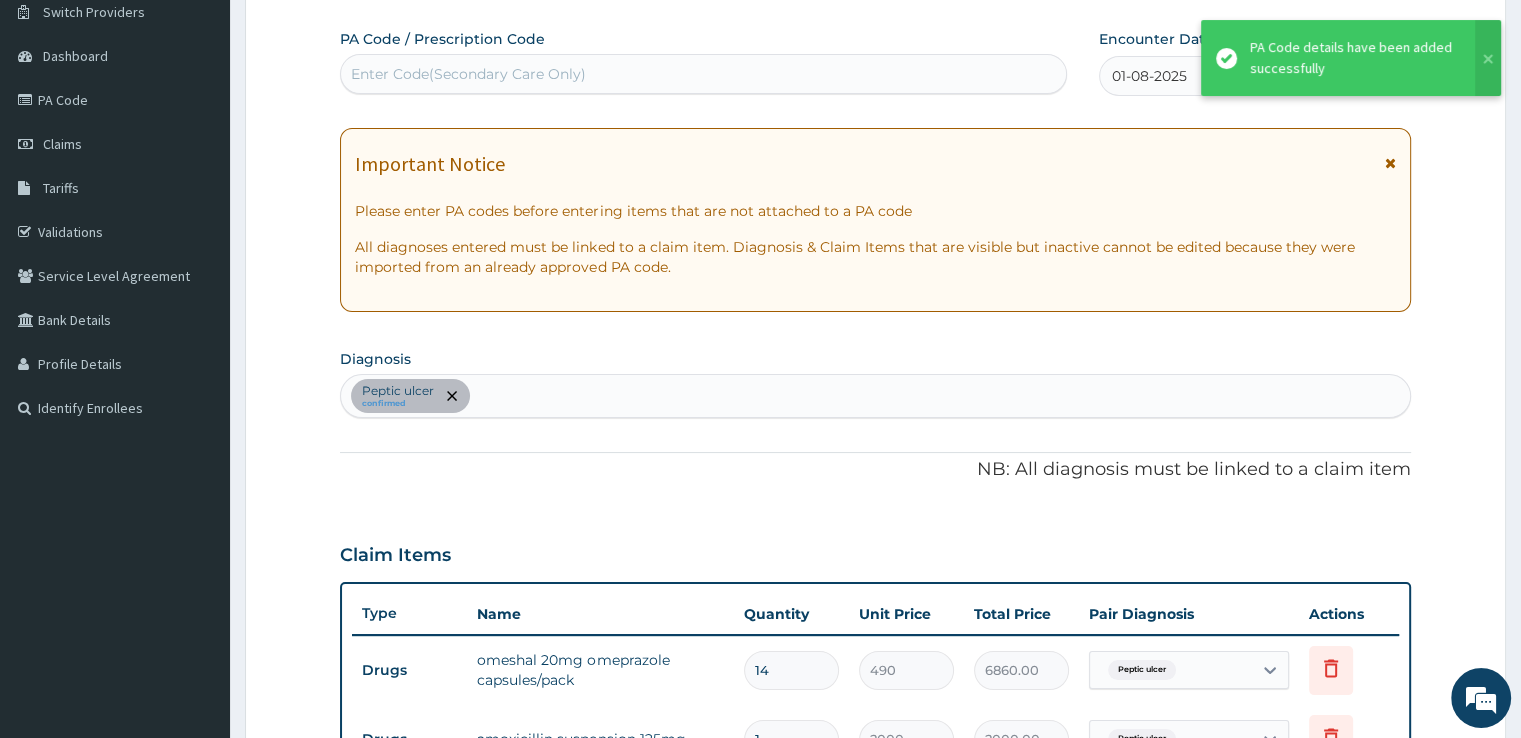 scroll, scrollTop: 736, scrollLeft: 0, axis: vertical 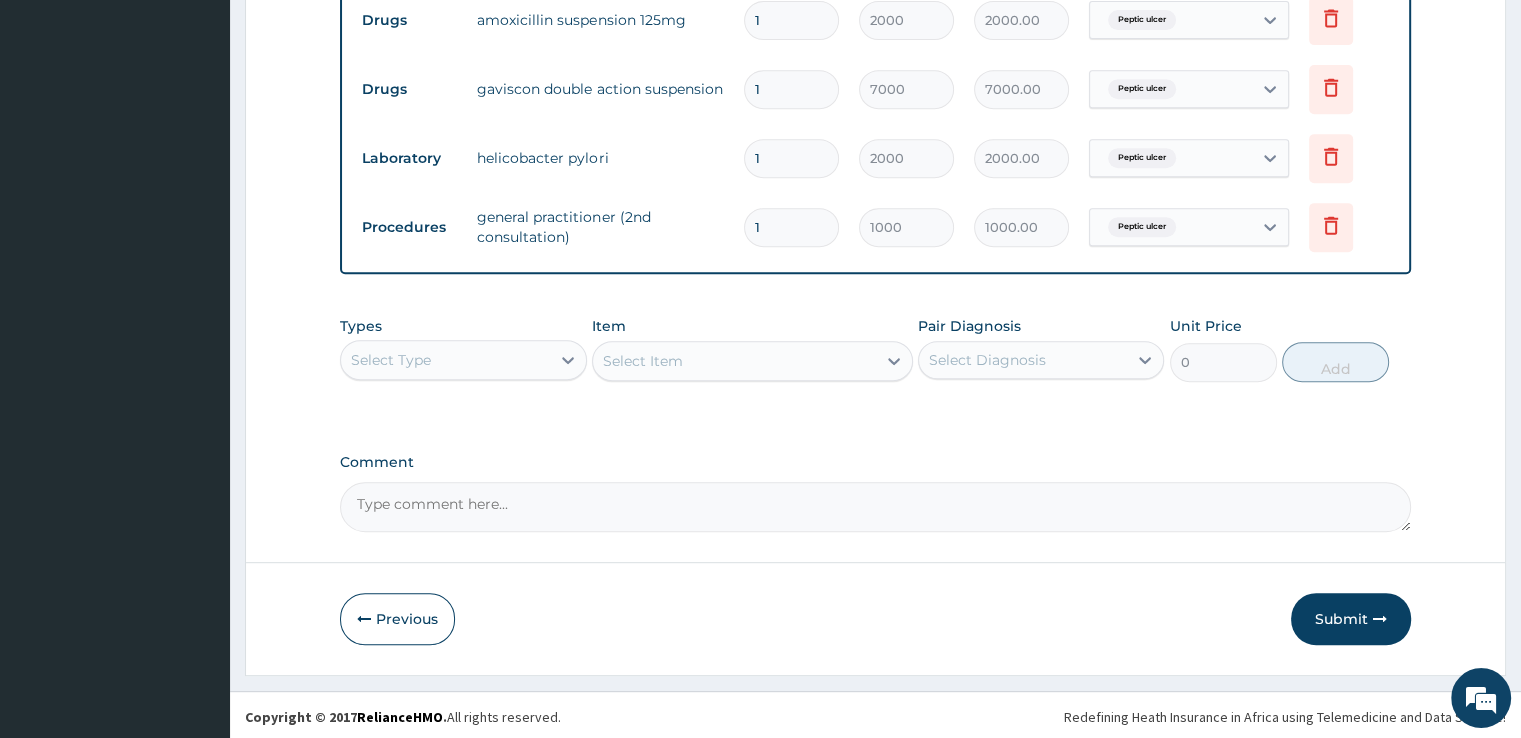 click on "Submit" at bounding box center (1351, 619) 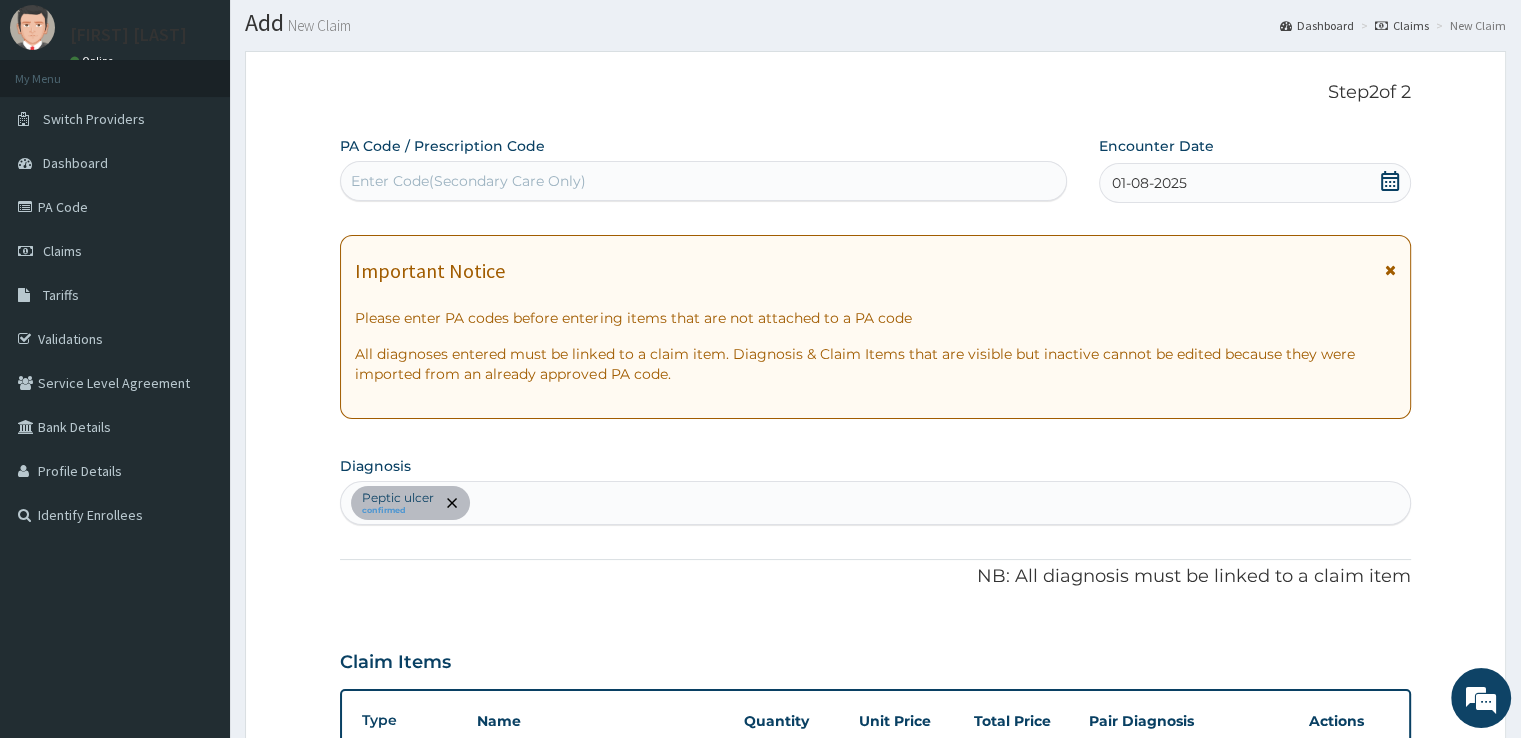 scroll, scrollTop: 0, scrollLeft: 0, axis: both 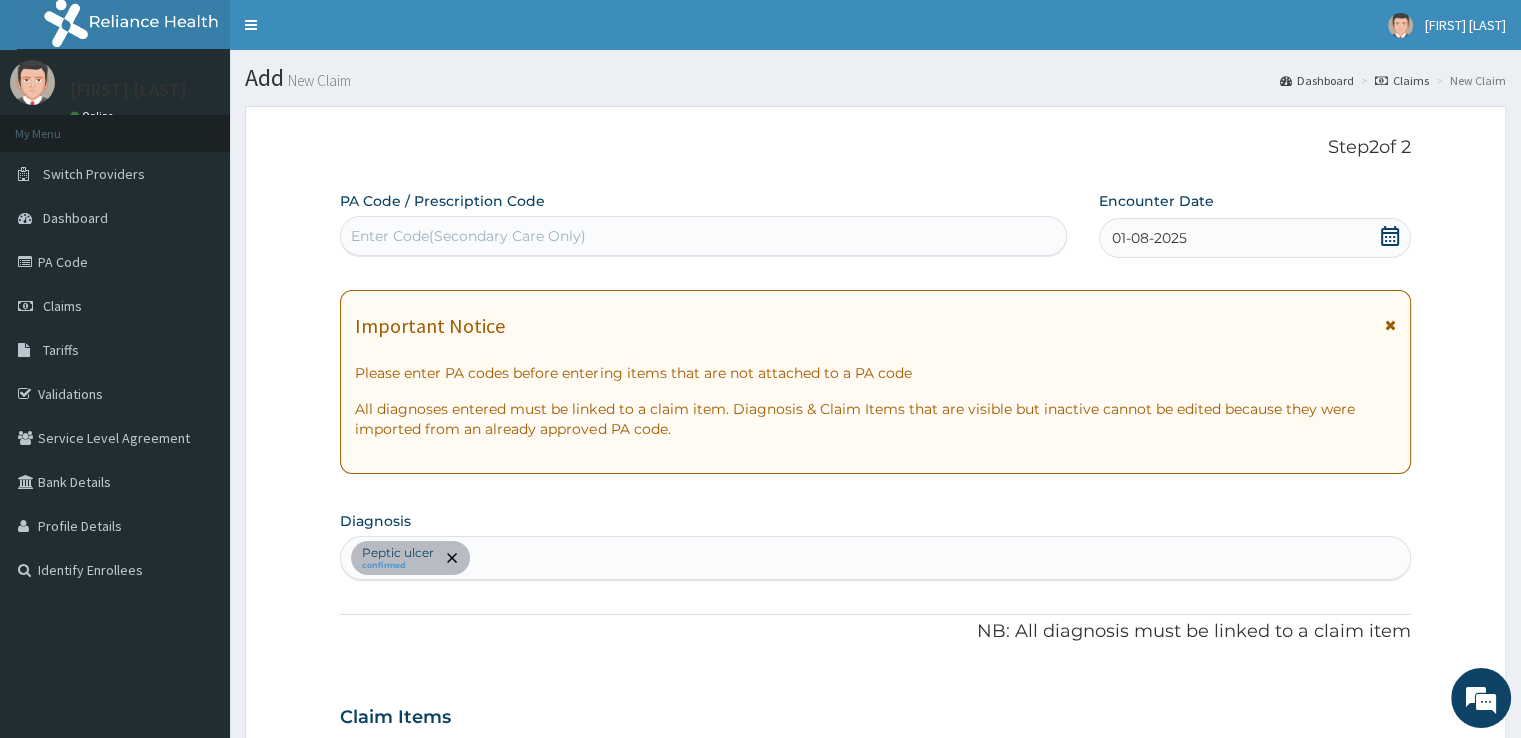 click on "Claims" at bounding box center (62, 306) 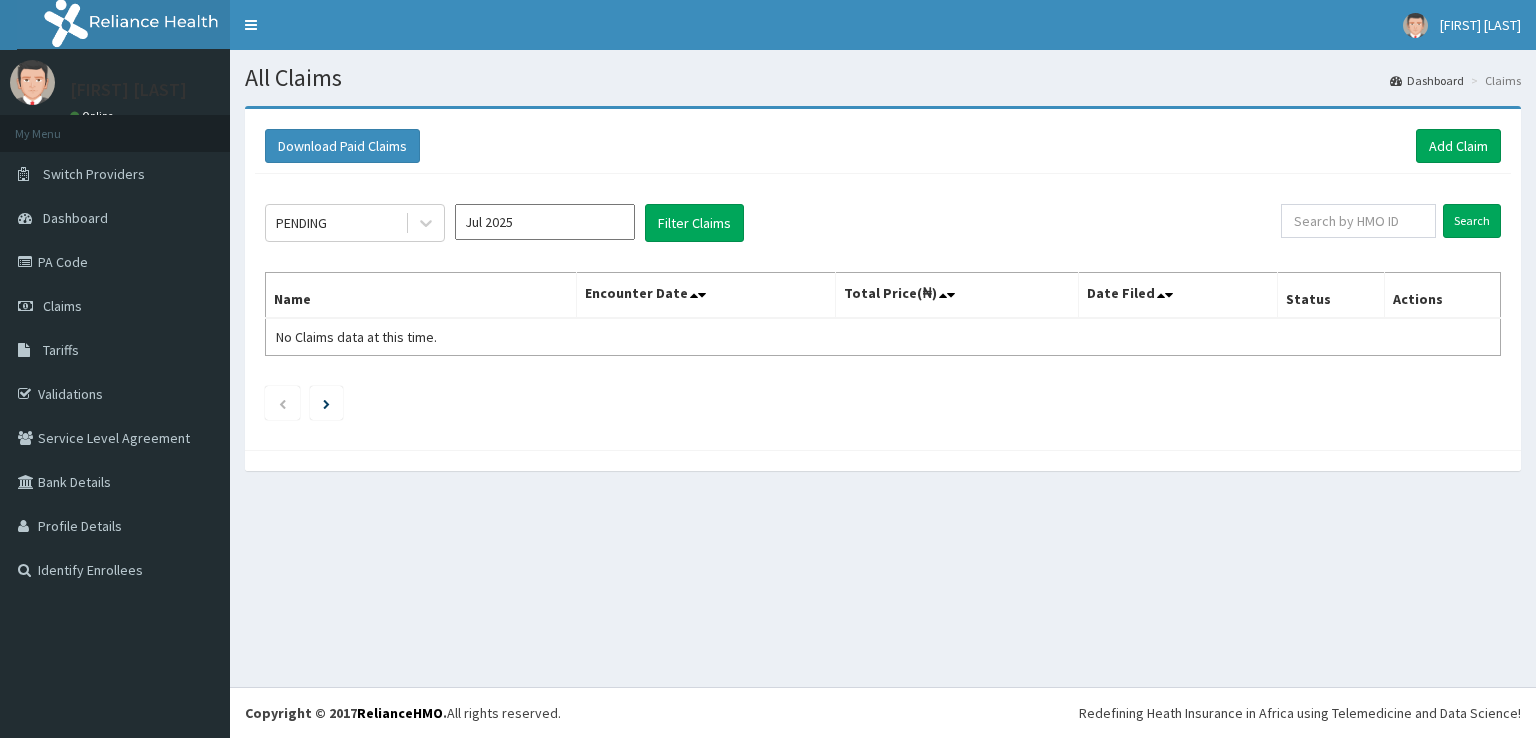 scroll, scrollTop: 0, scrollLeft: 0, axis: both 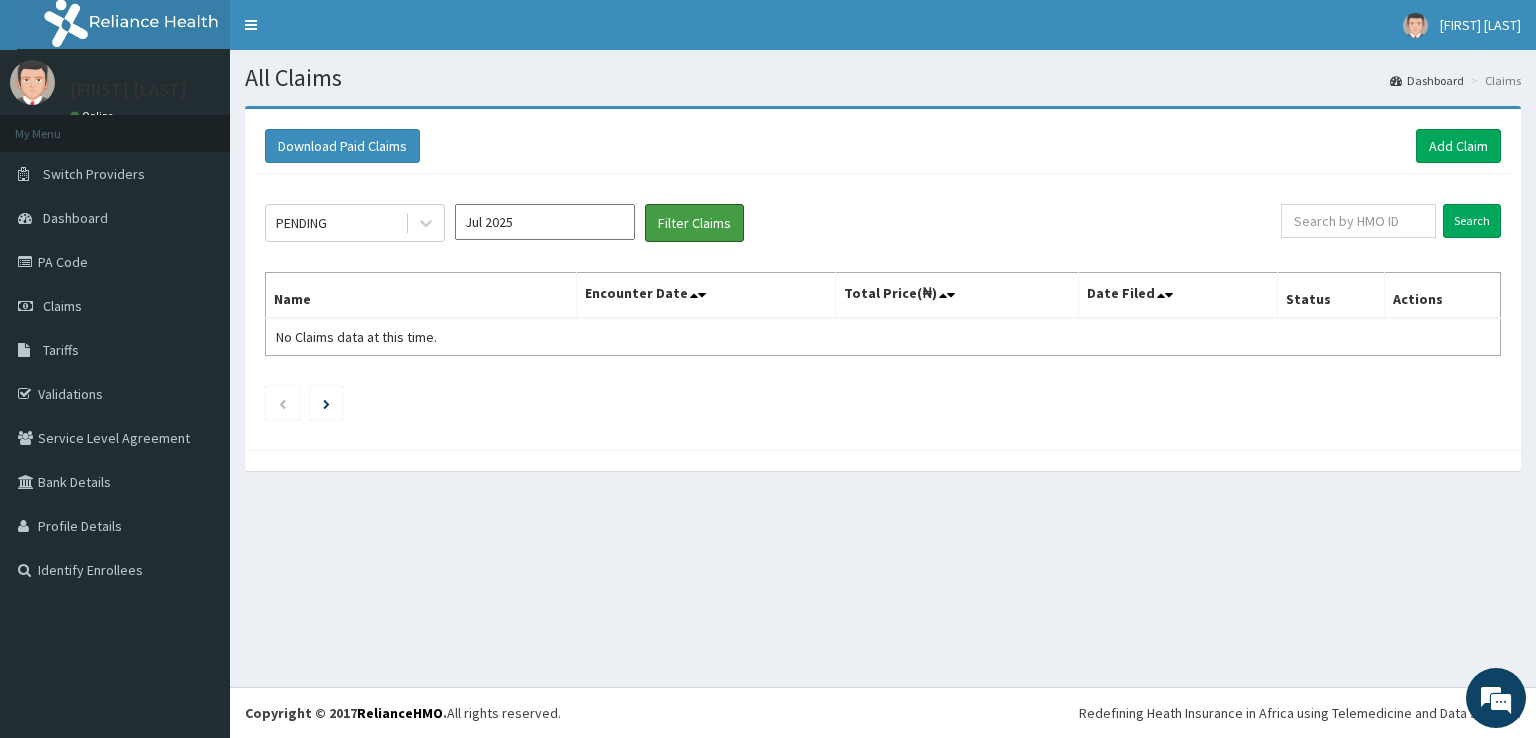 click on "Filter Claims" at bounding box center [694, 223] 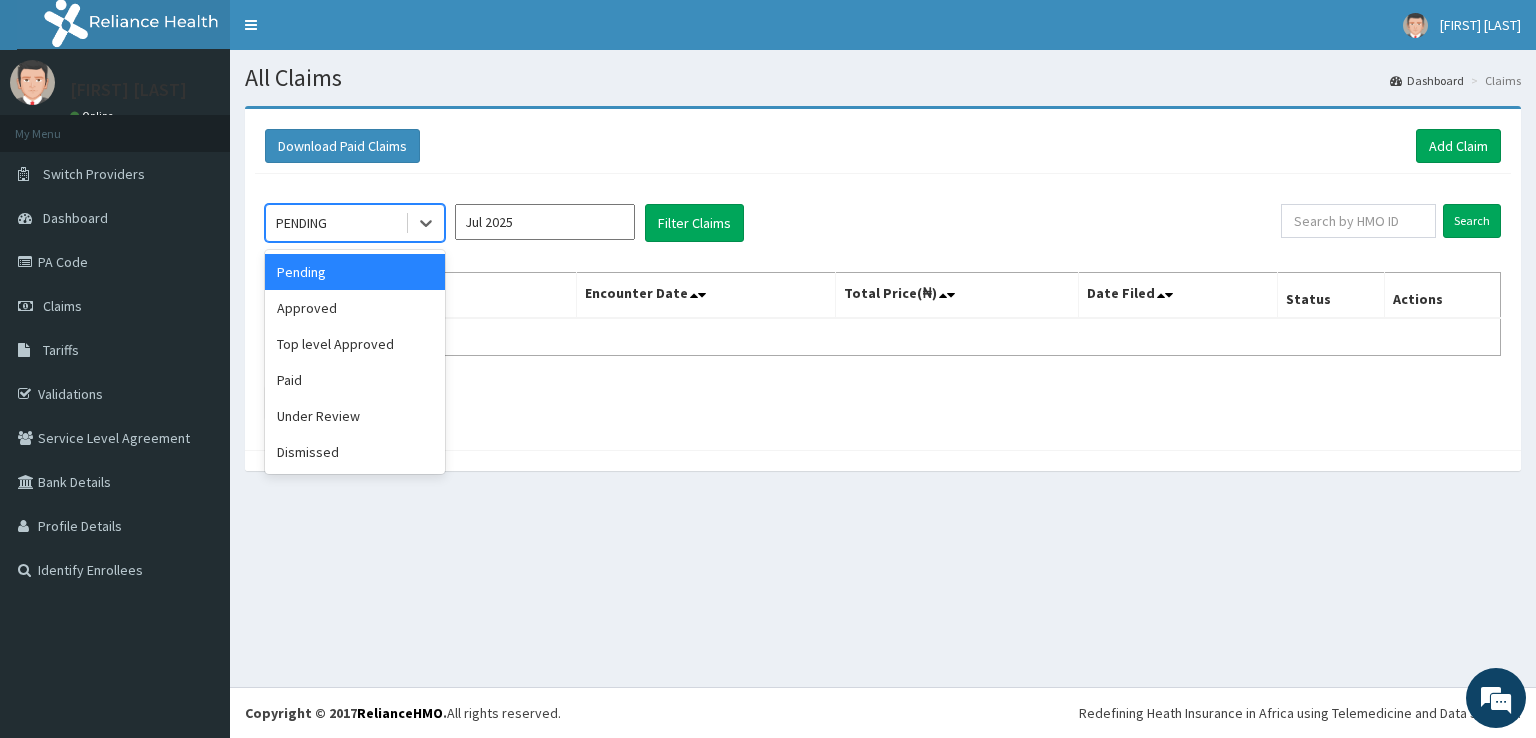 click 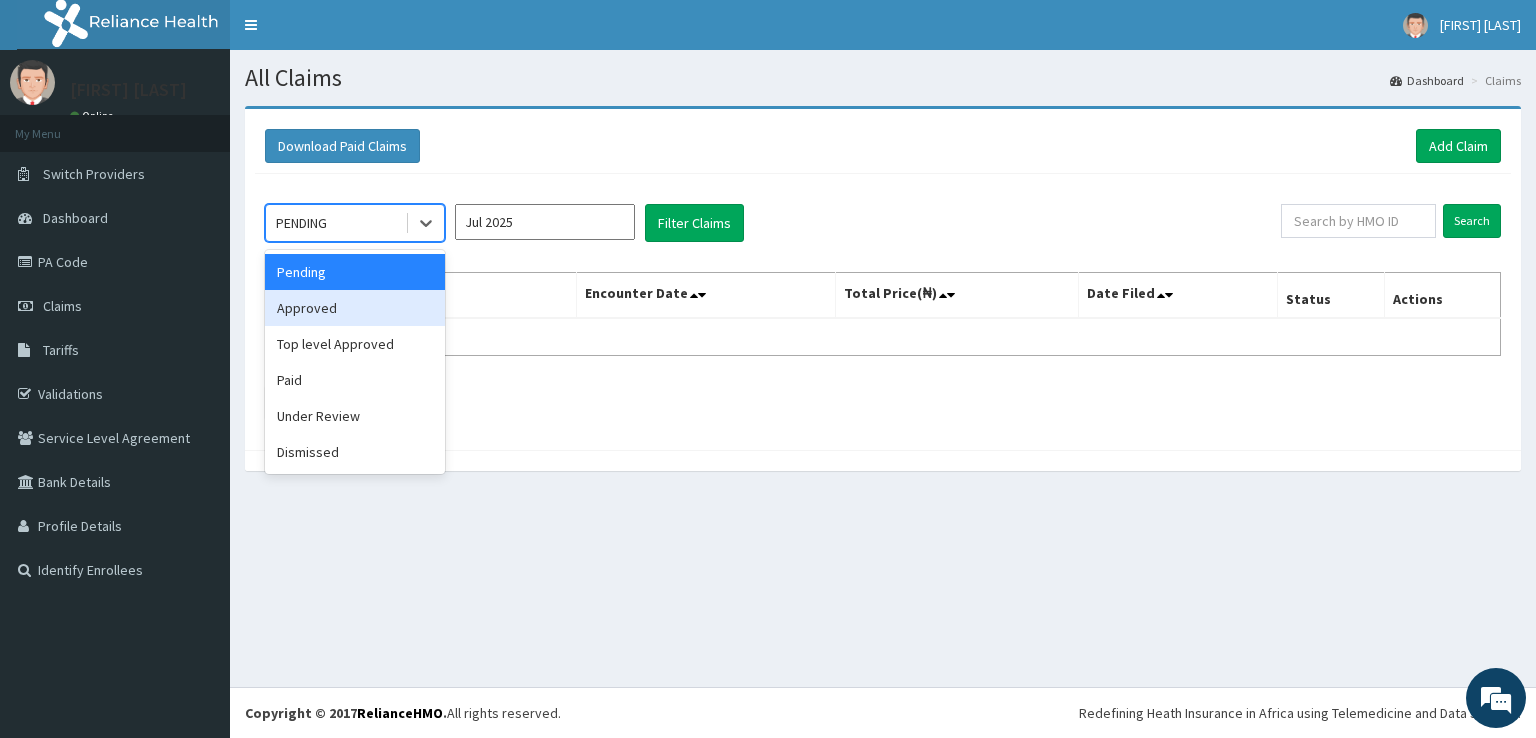 click on "Approved" at bounding box center [355, 308] 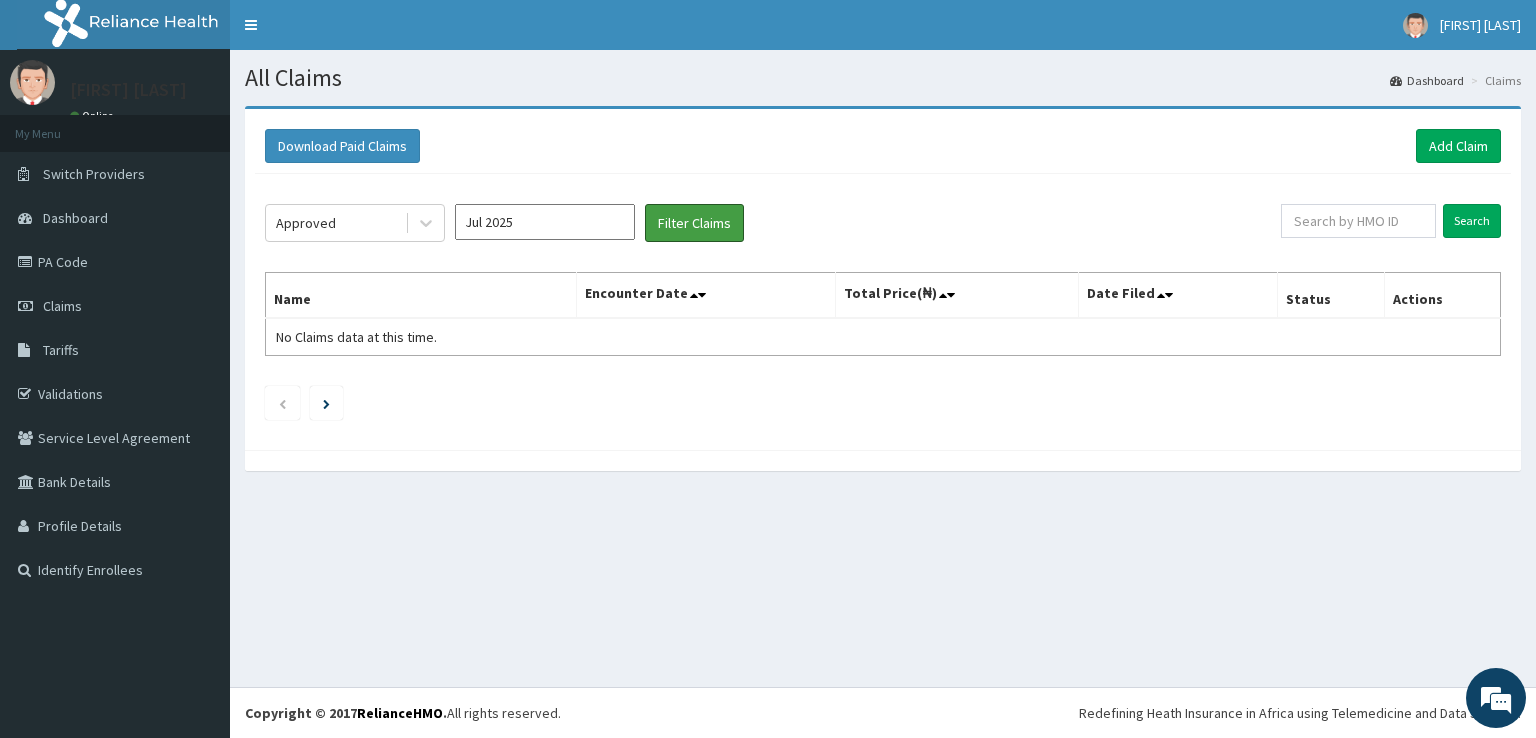 click on "Filter Claims" at bounding box center (694, 223) 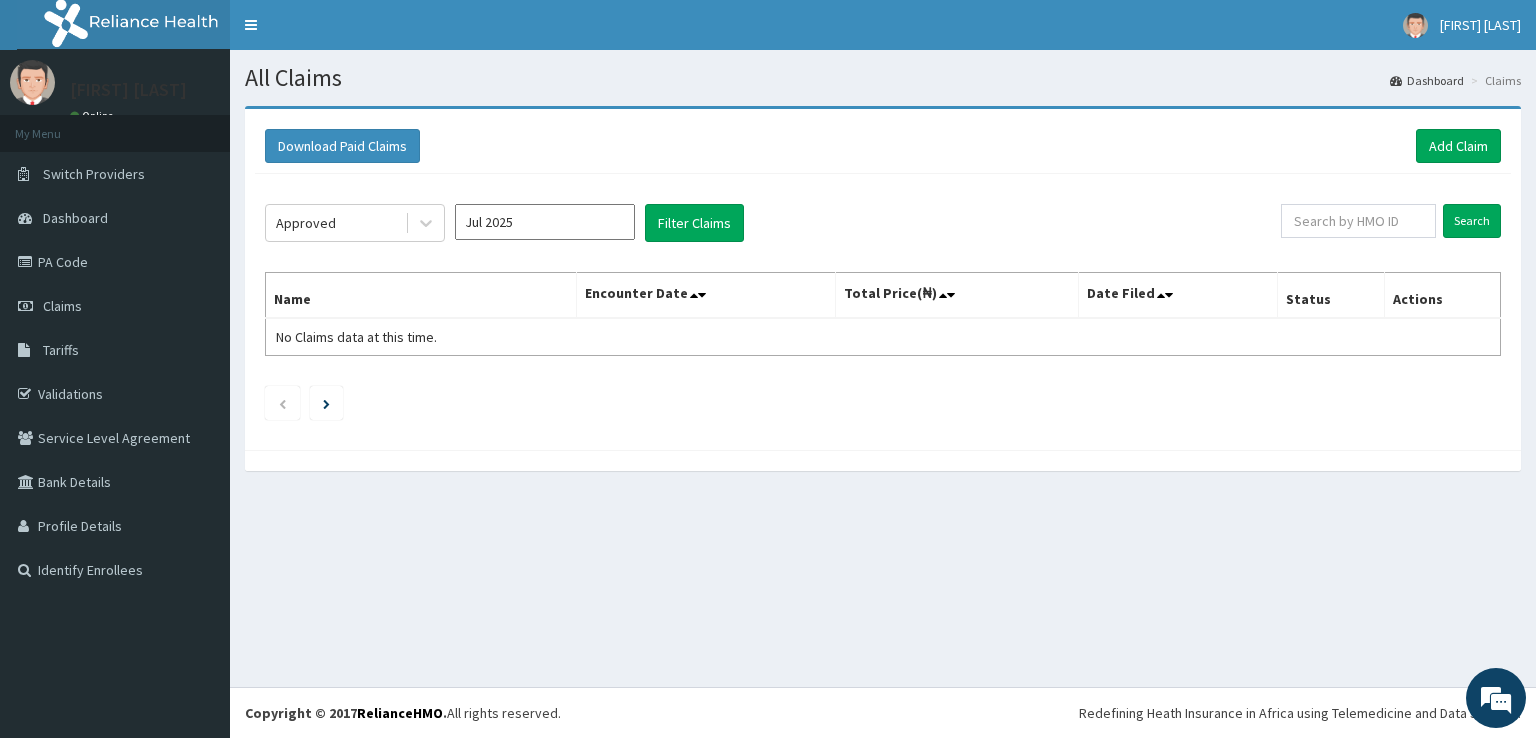 click on "Jul 2025" at bounding box center [545, 222] 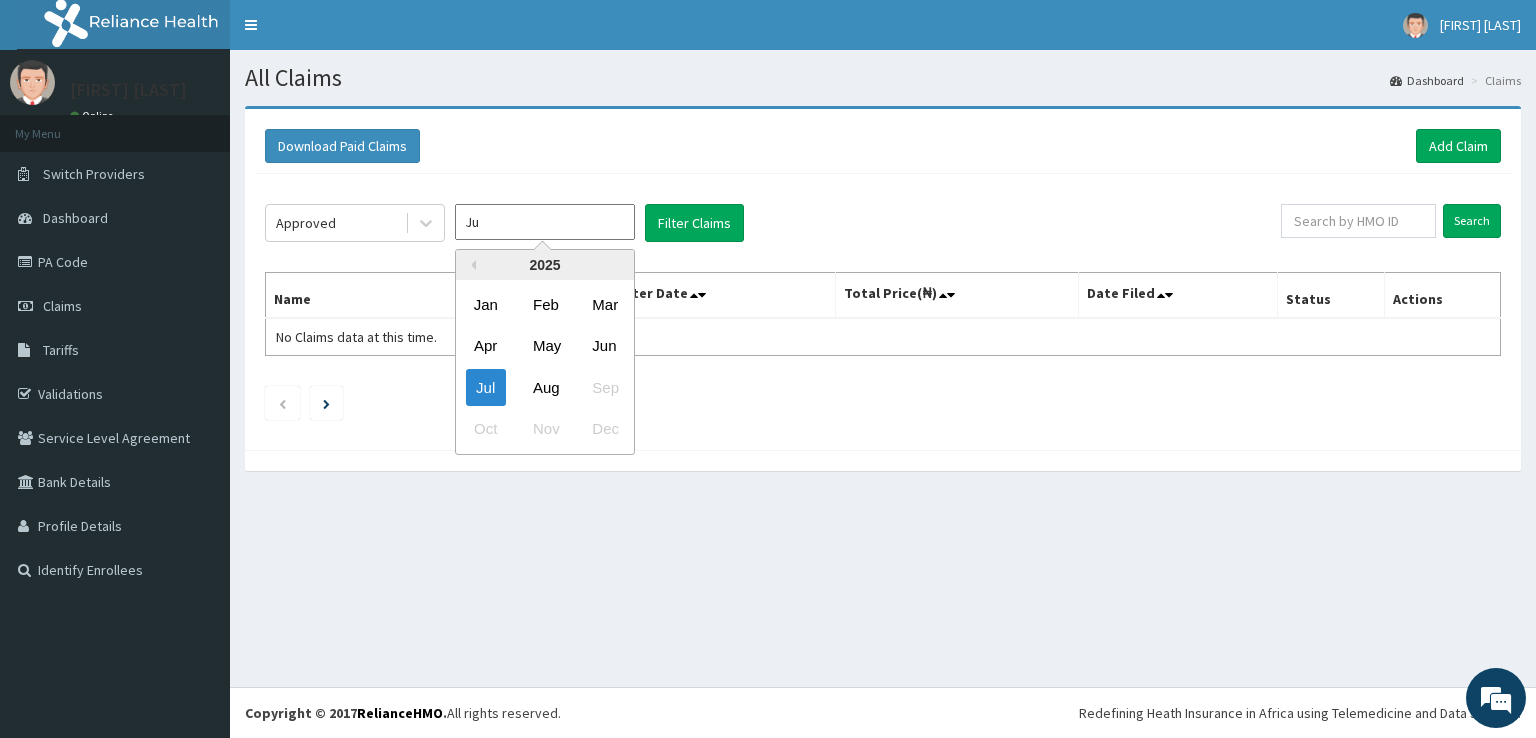 type on "J" 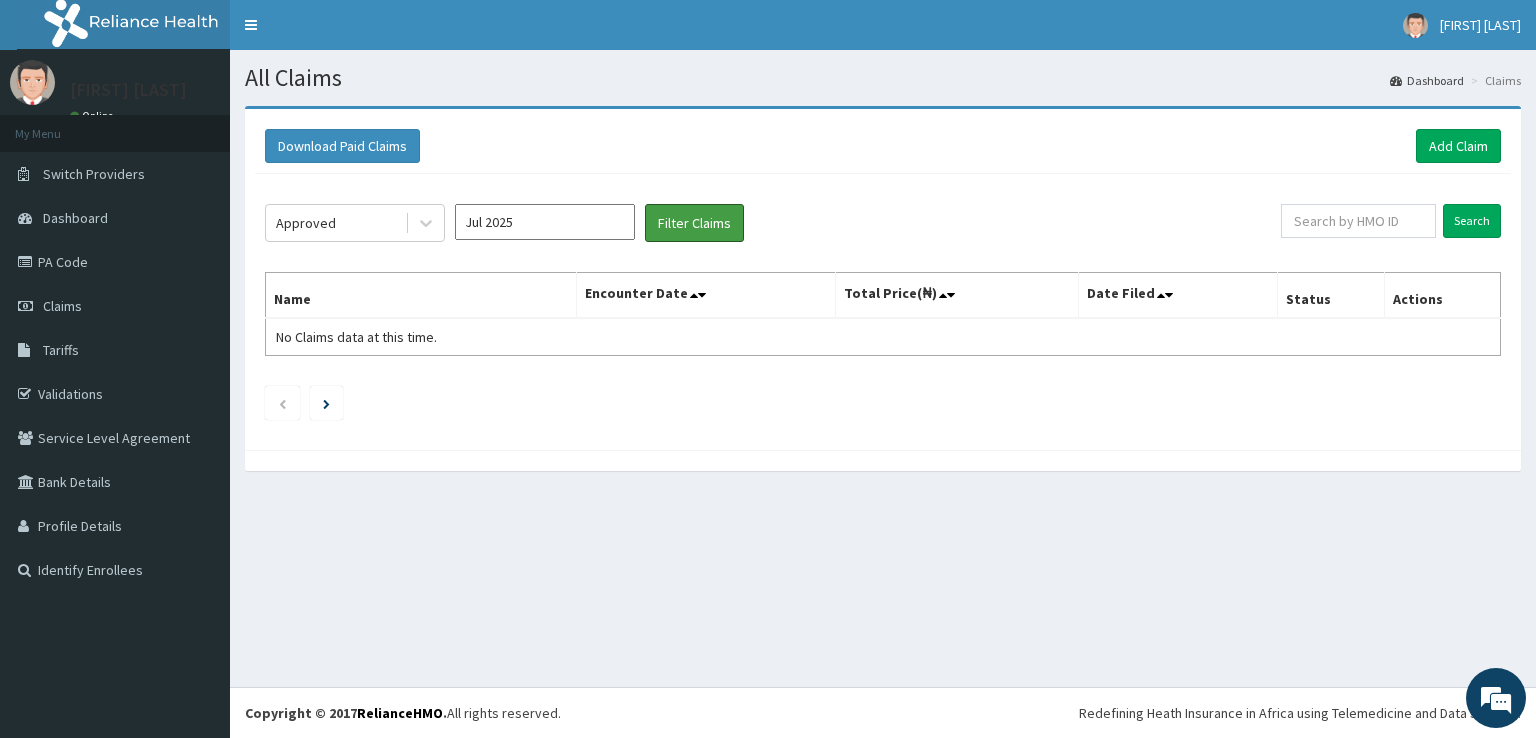 click on "Filter Claims" at bounding box center (694, 223) 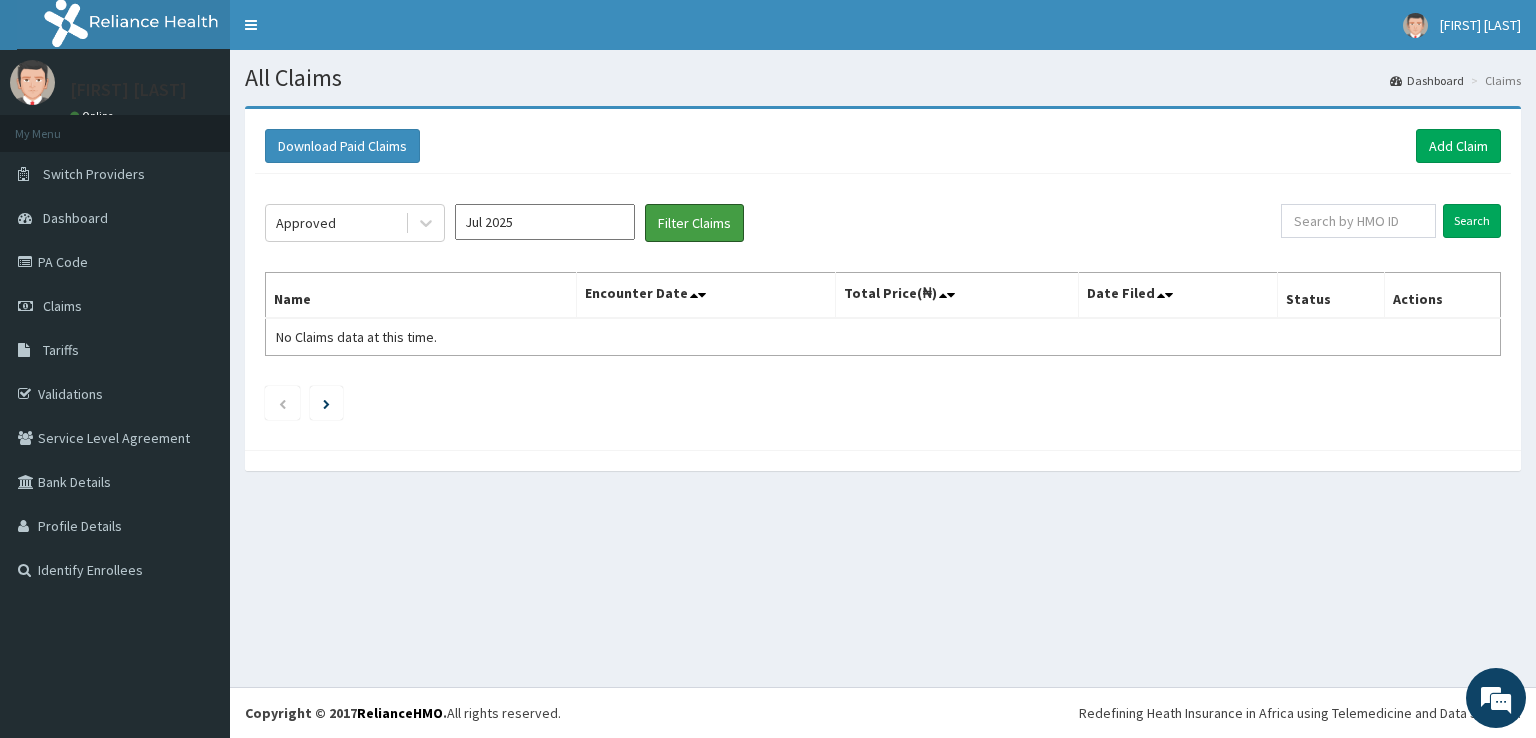 click on "Filter Claims" at bounding box center (694, 223) 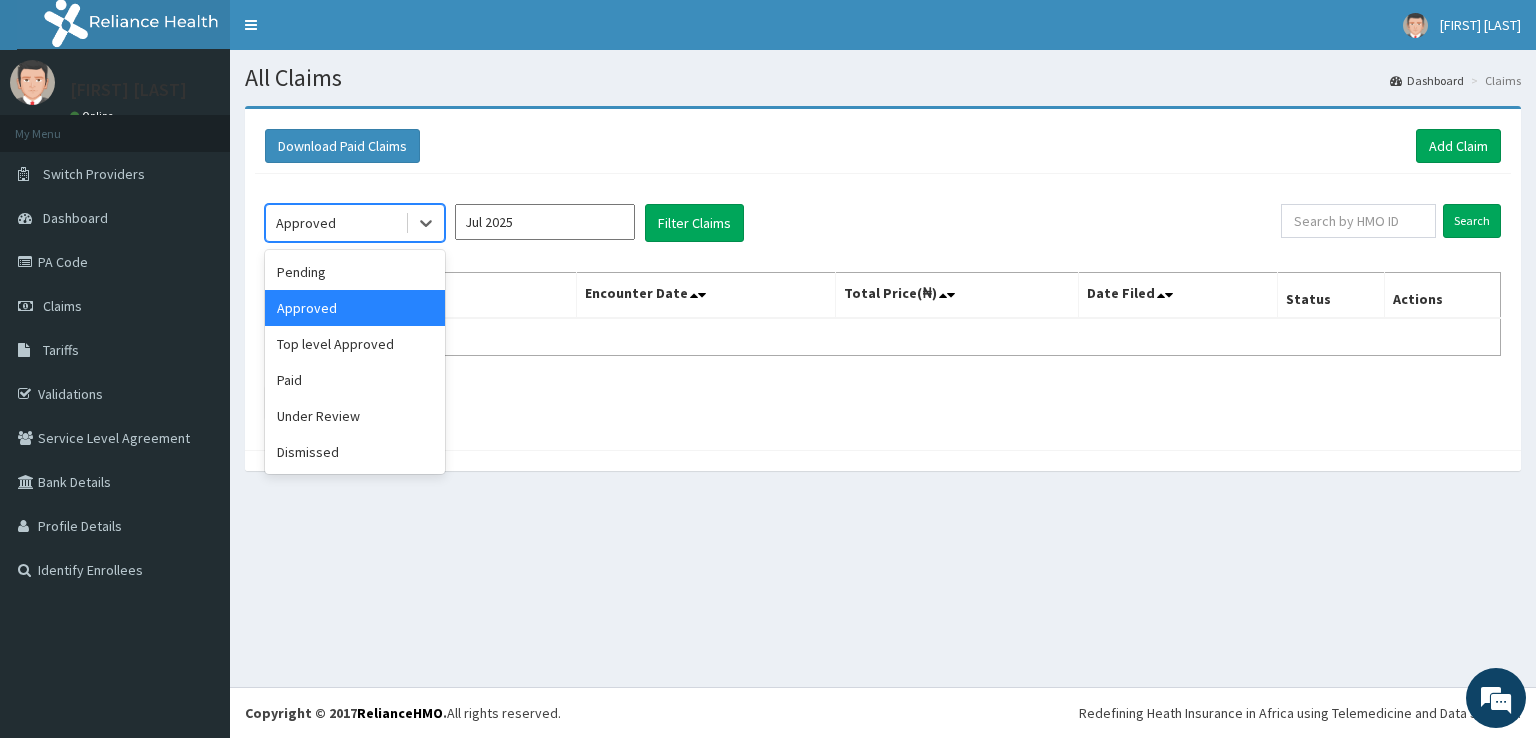 click 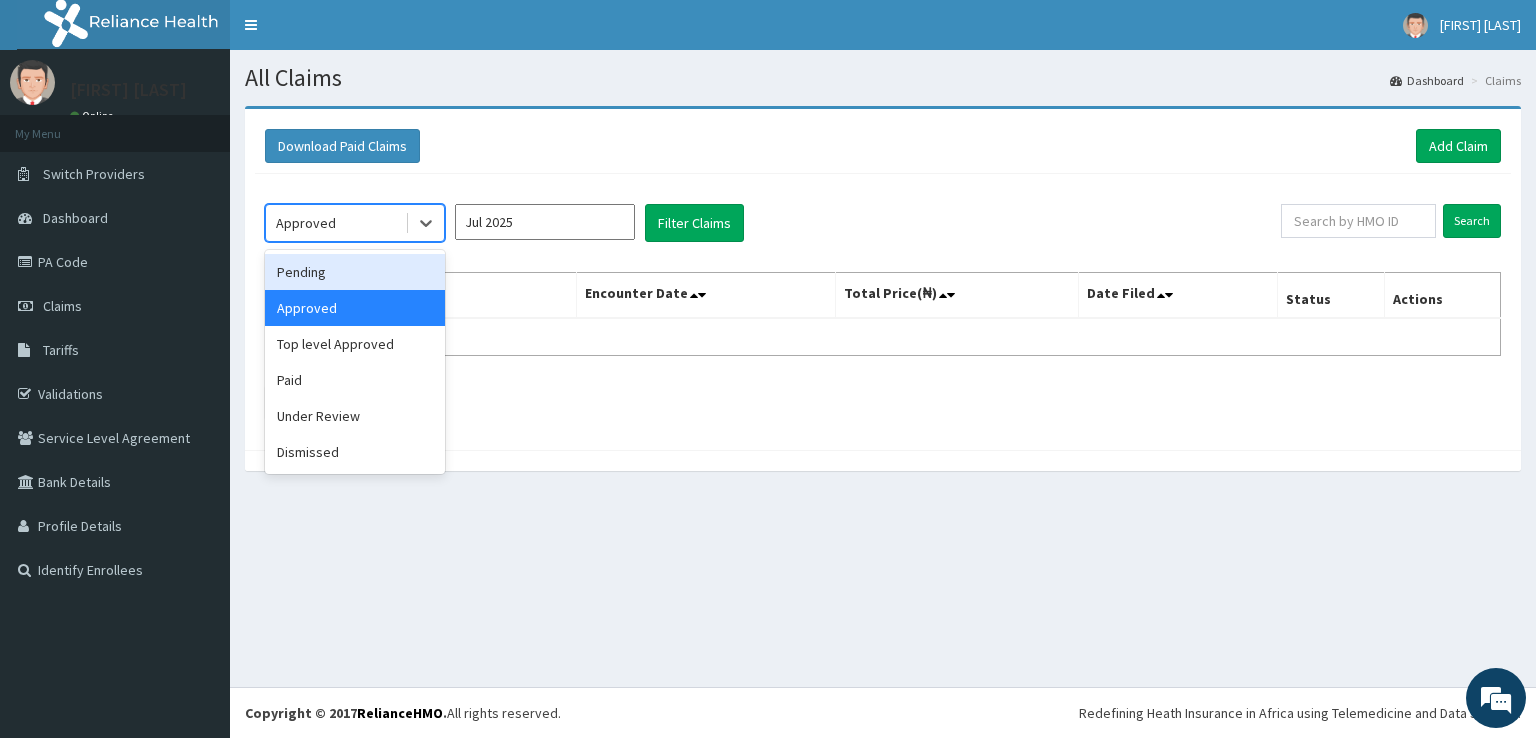 click on "Pending" at bounding box center [355, 272] 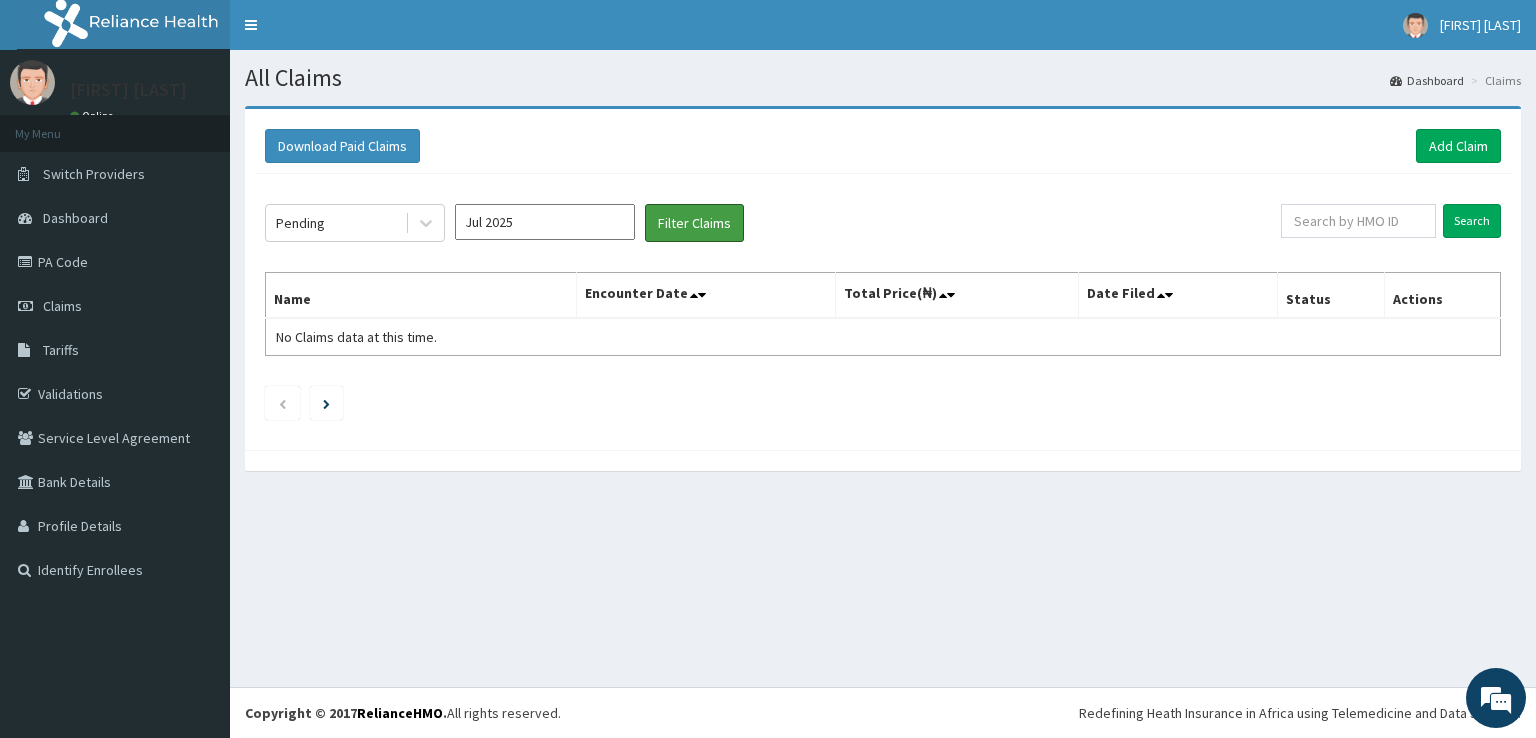 click on "Filter Claims" at bounding box center [694, 223] 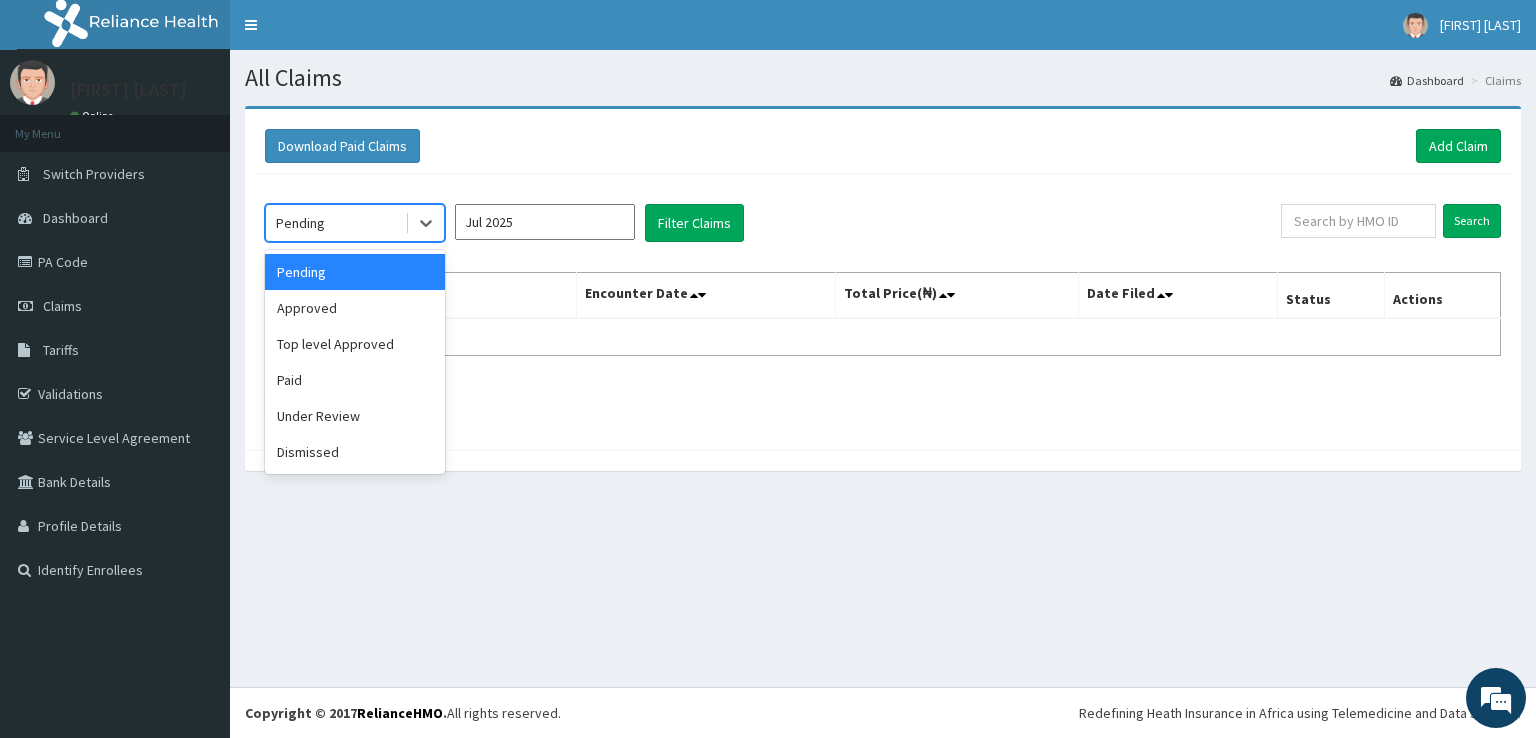 click 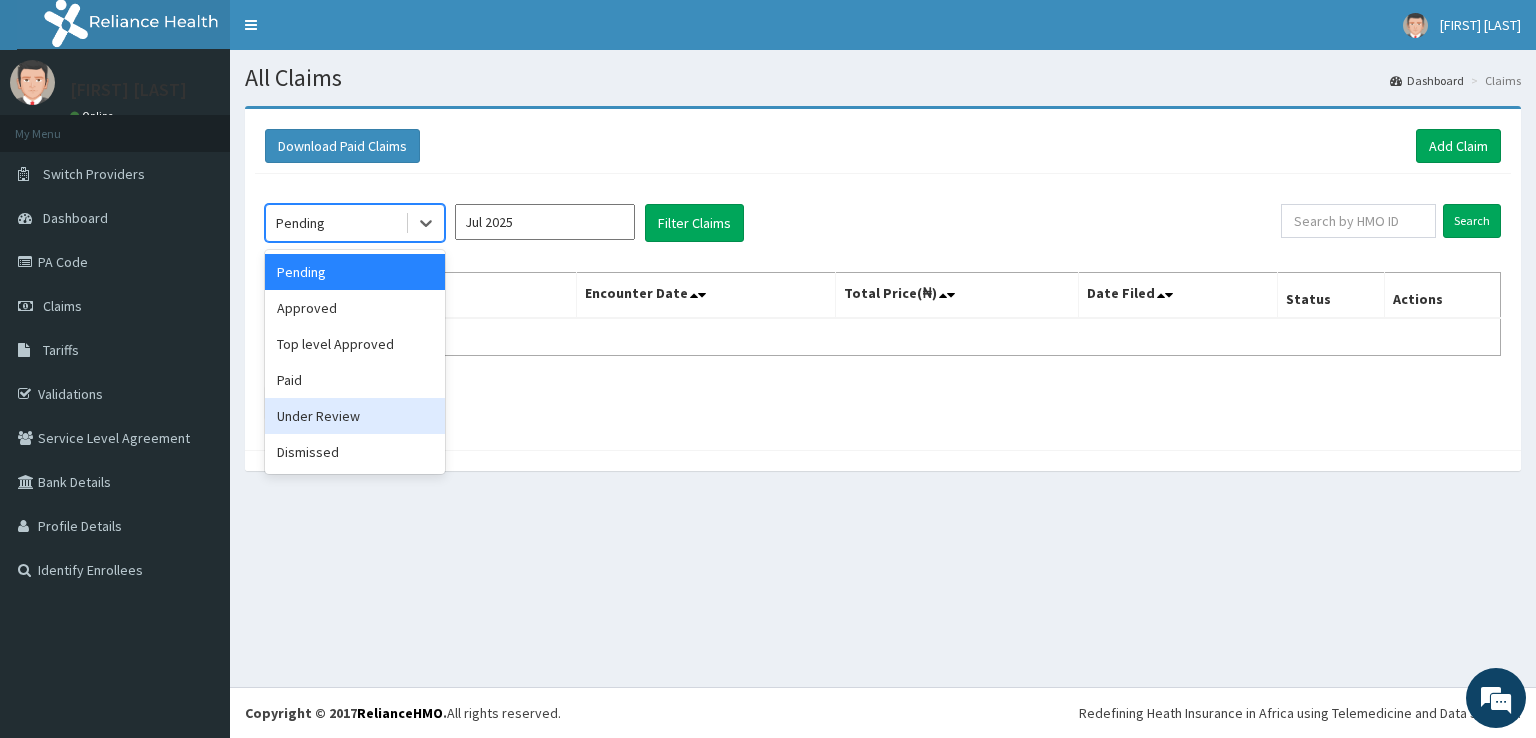click on "Under Review" at bounding box center [355, 416] 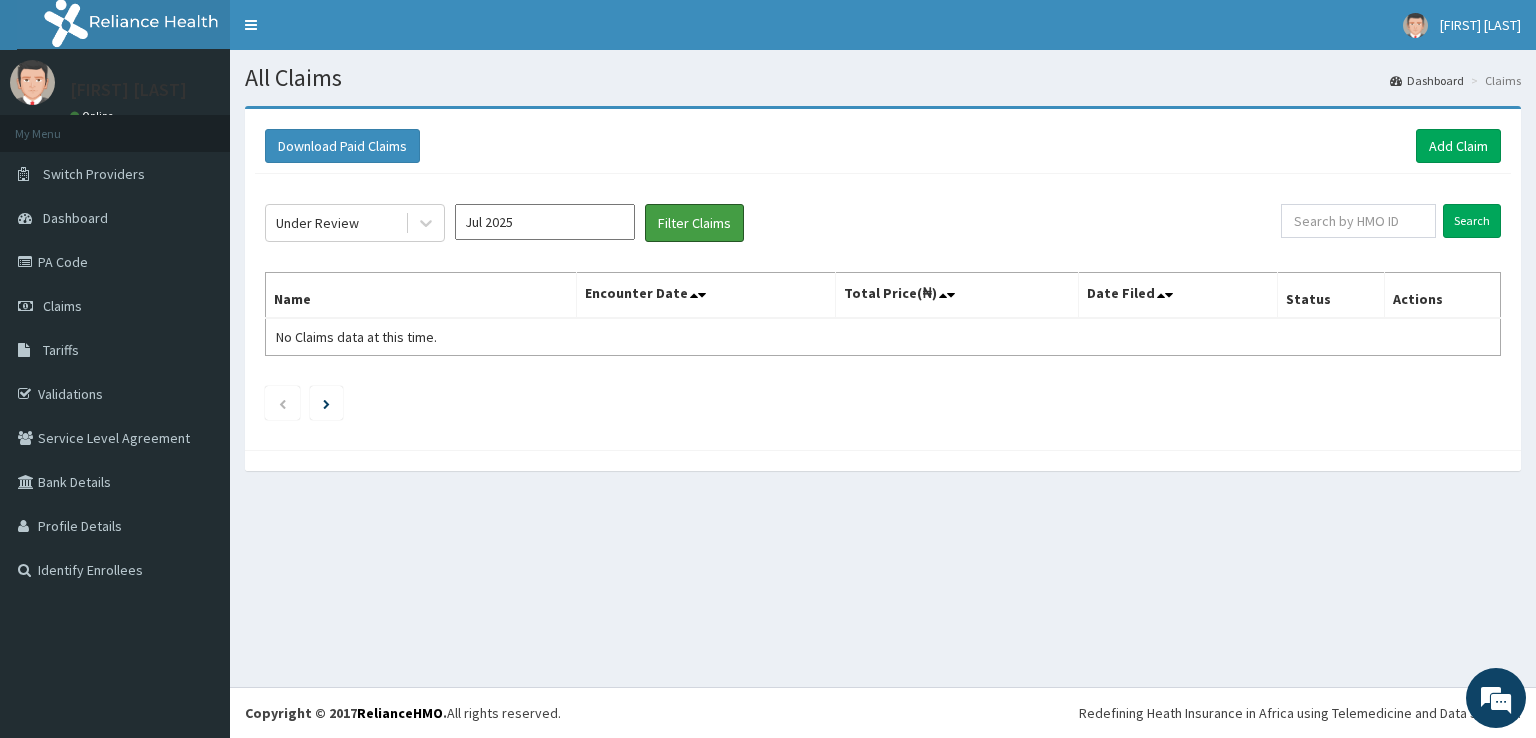 click on "Filter Claims" at bounding box center [694, 223] 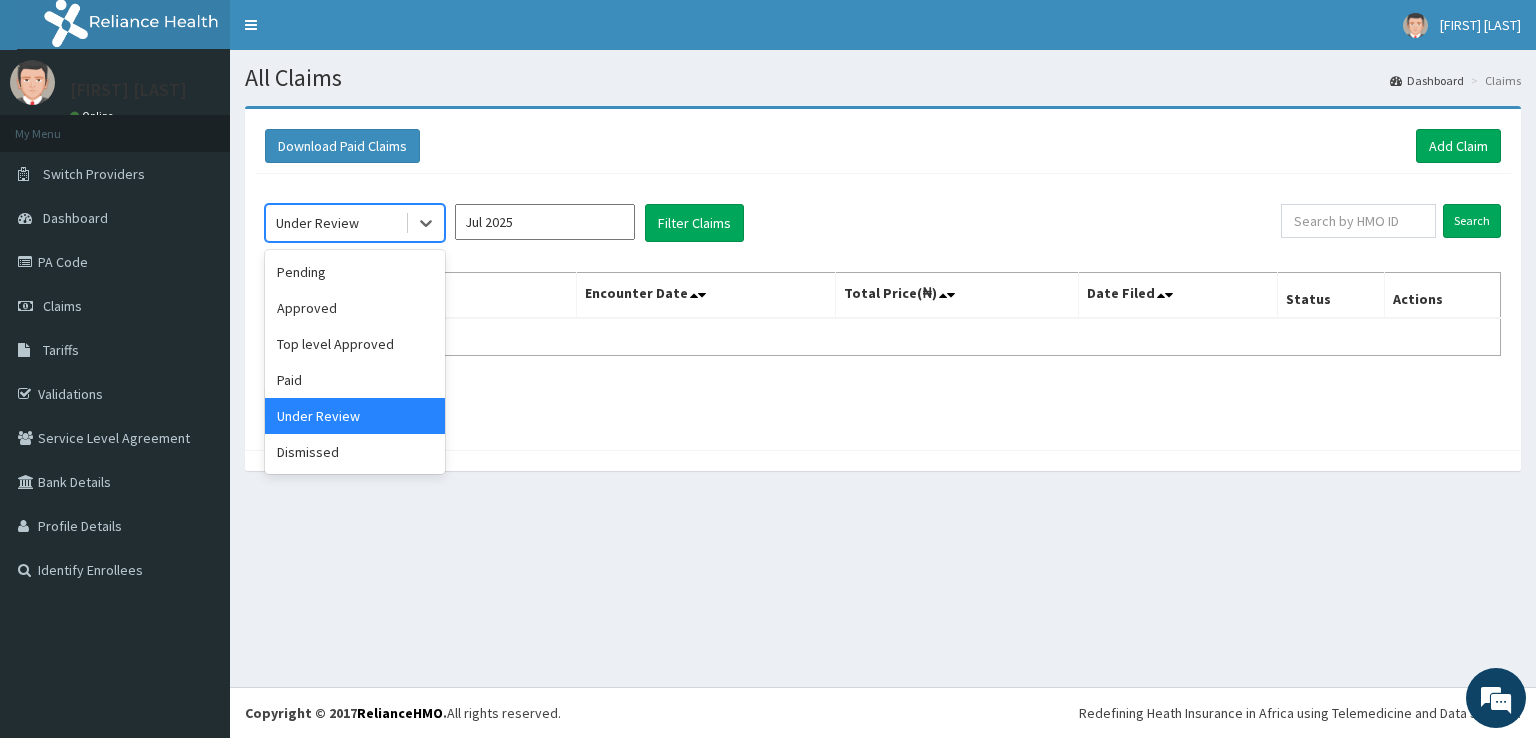 click 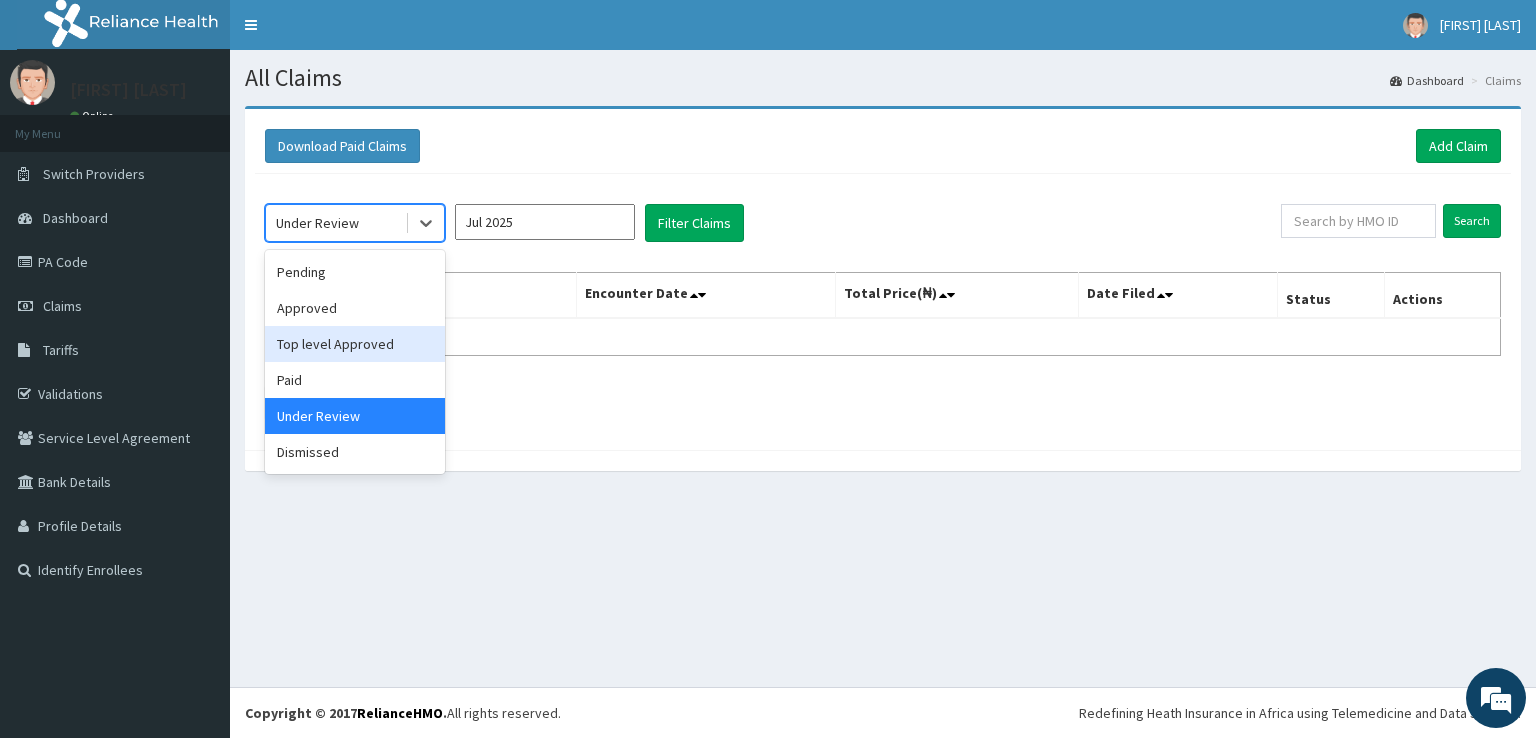 click on "Top level Approved" at bounding box center [355, 344] 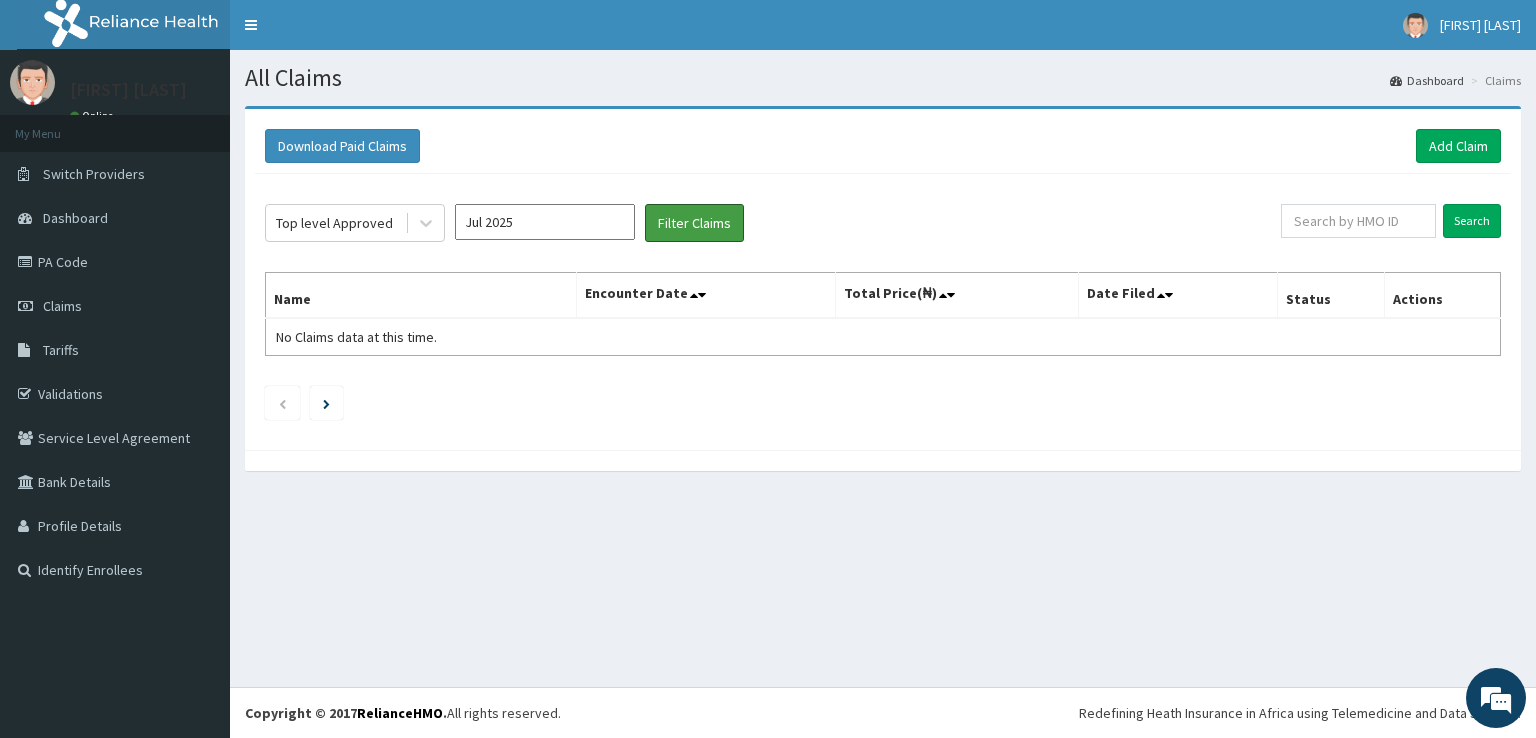 click on "Filter Claims" at bounding box center (694, 223) 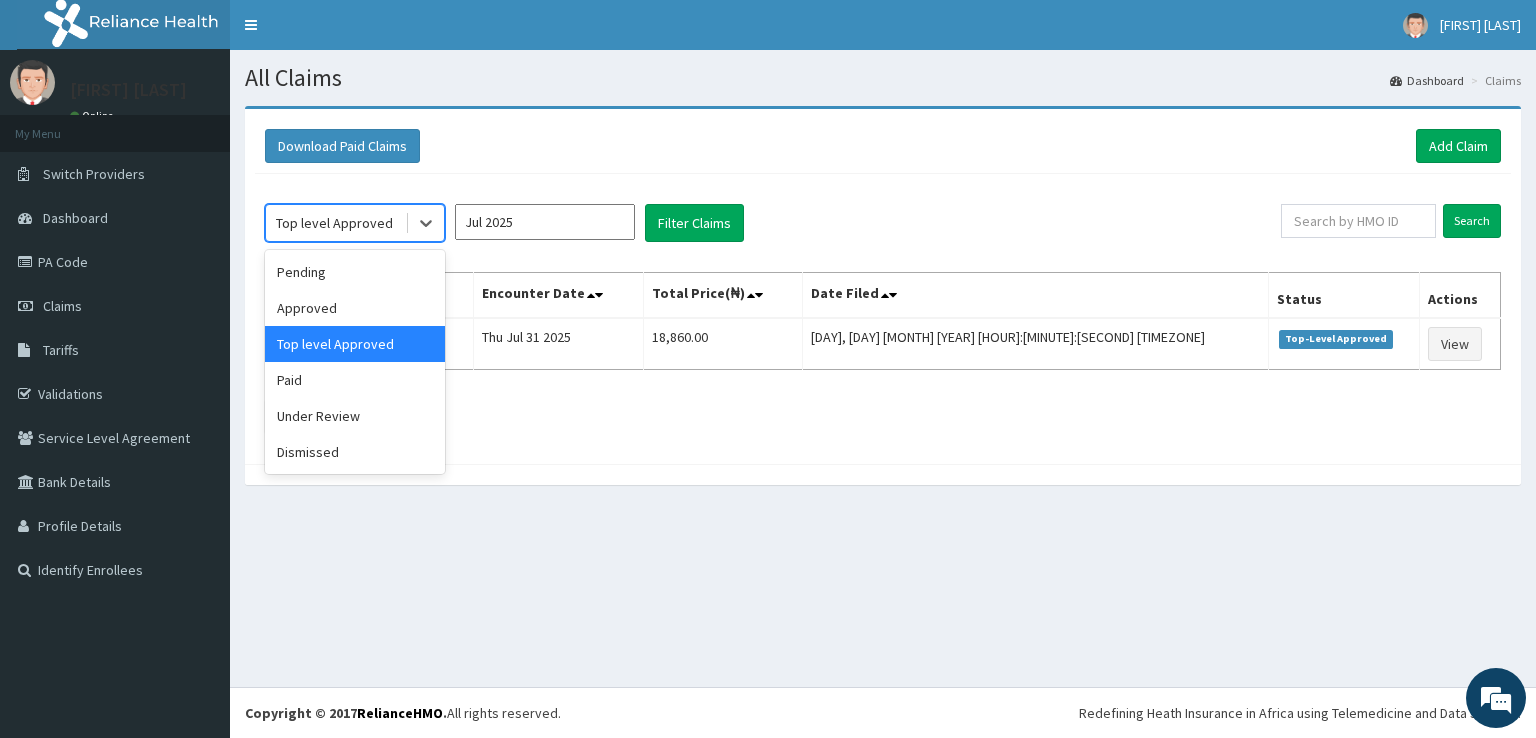 click 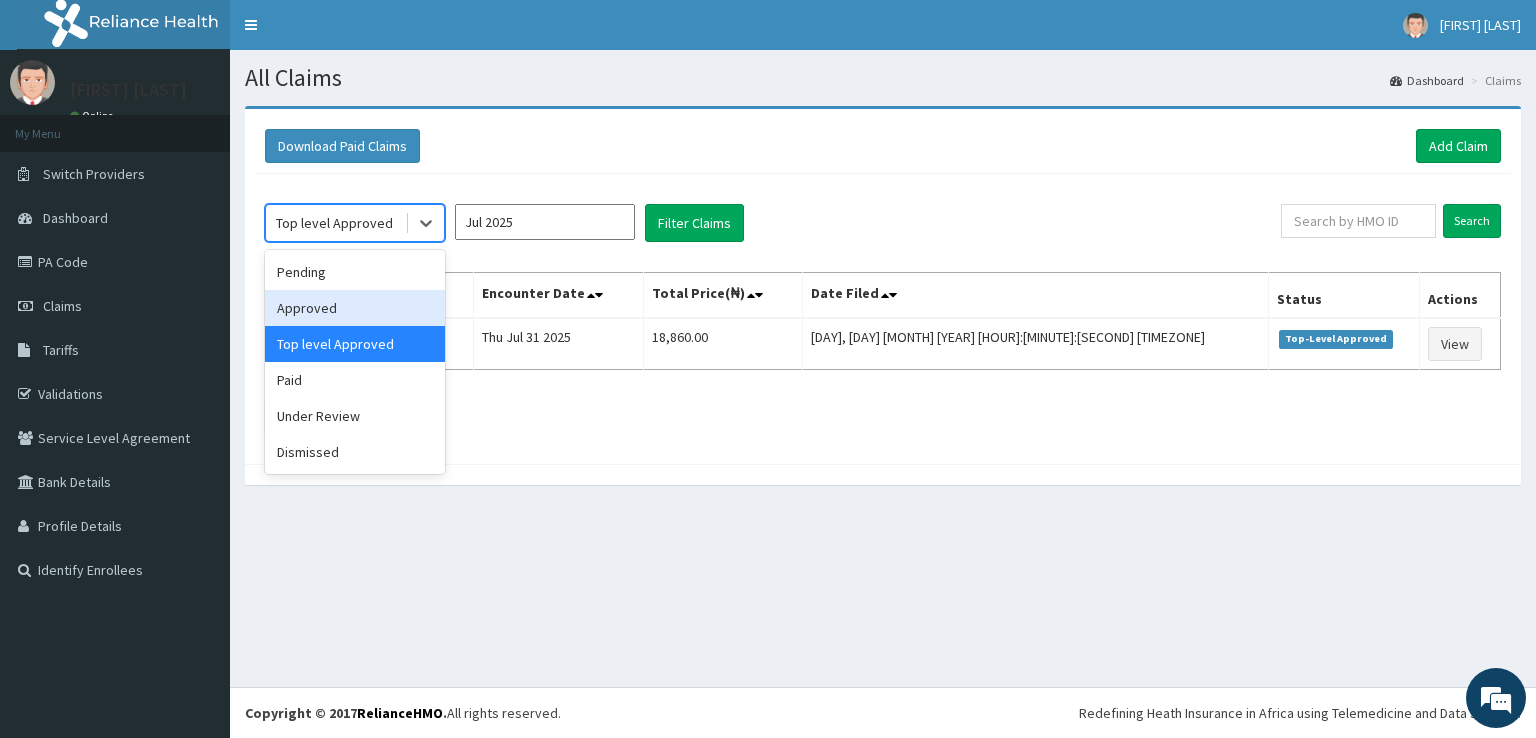 click on "Approved" at bounding box center [355, 308] 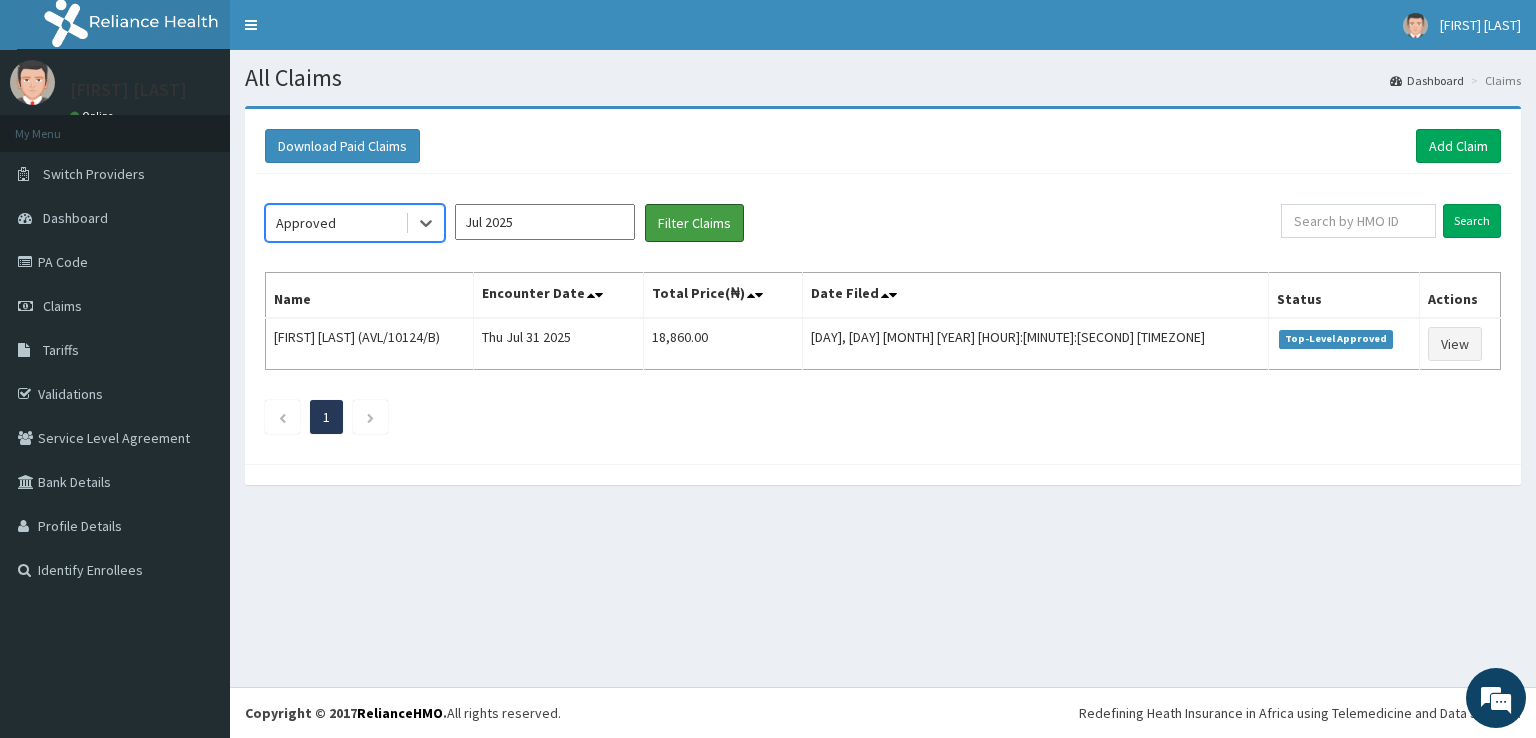 click on "Filter Claims" at bounding box center [694, 223] 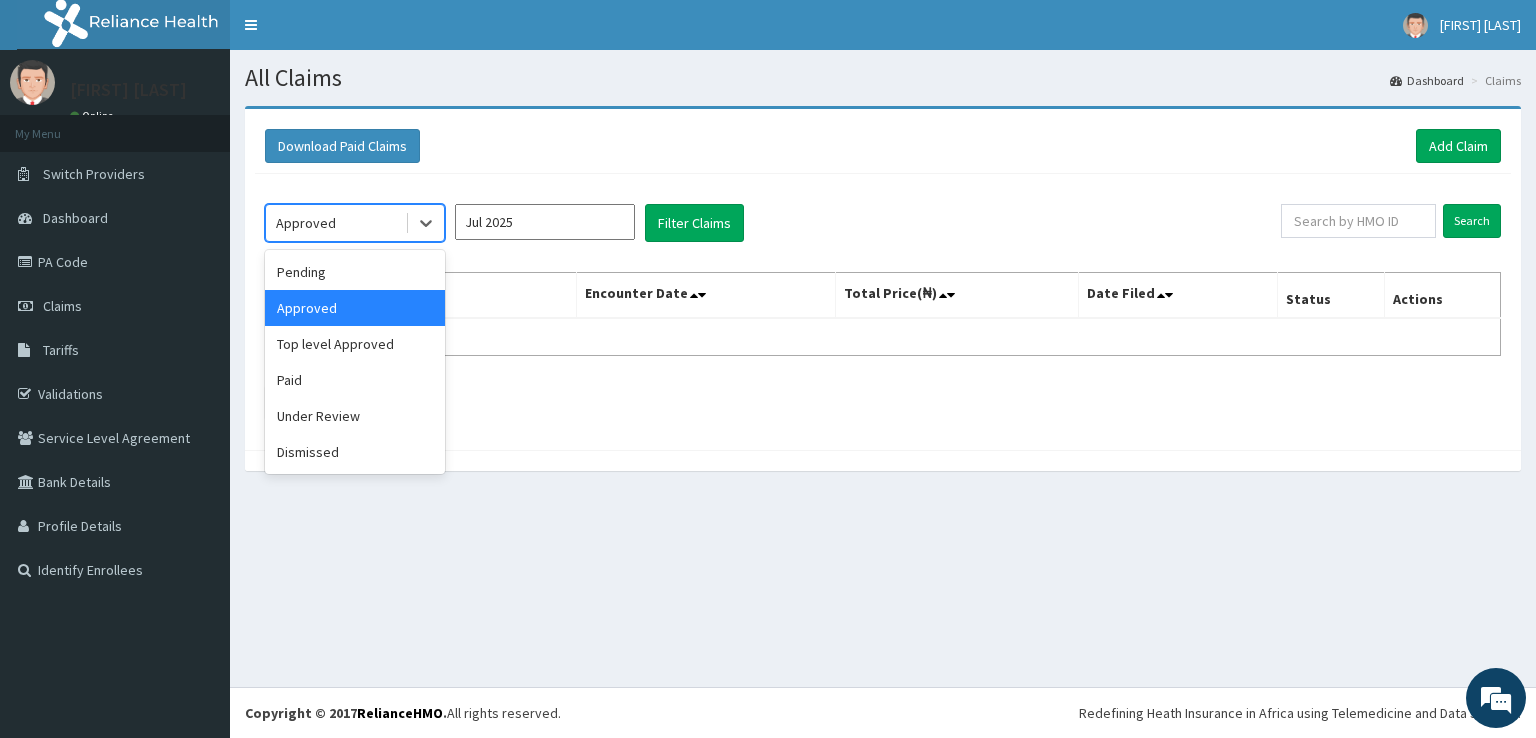 click 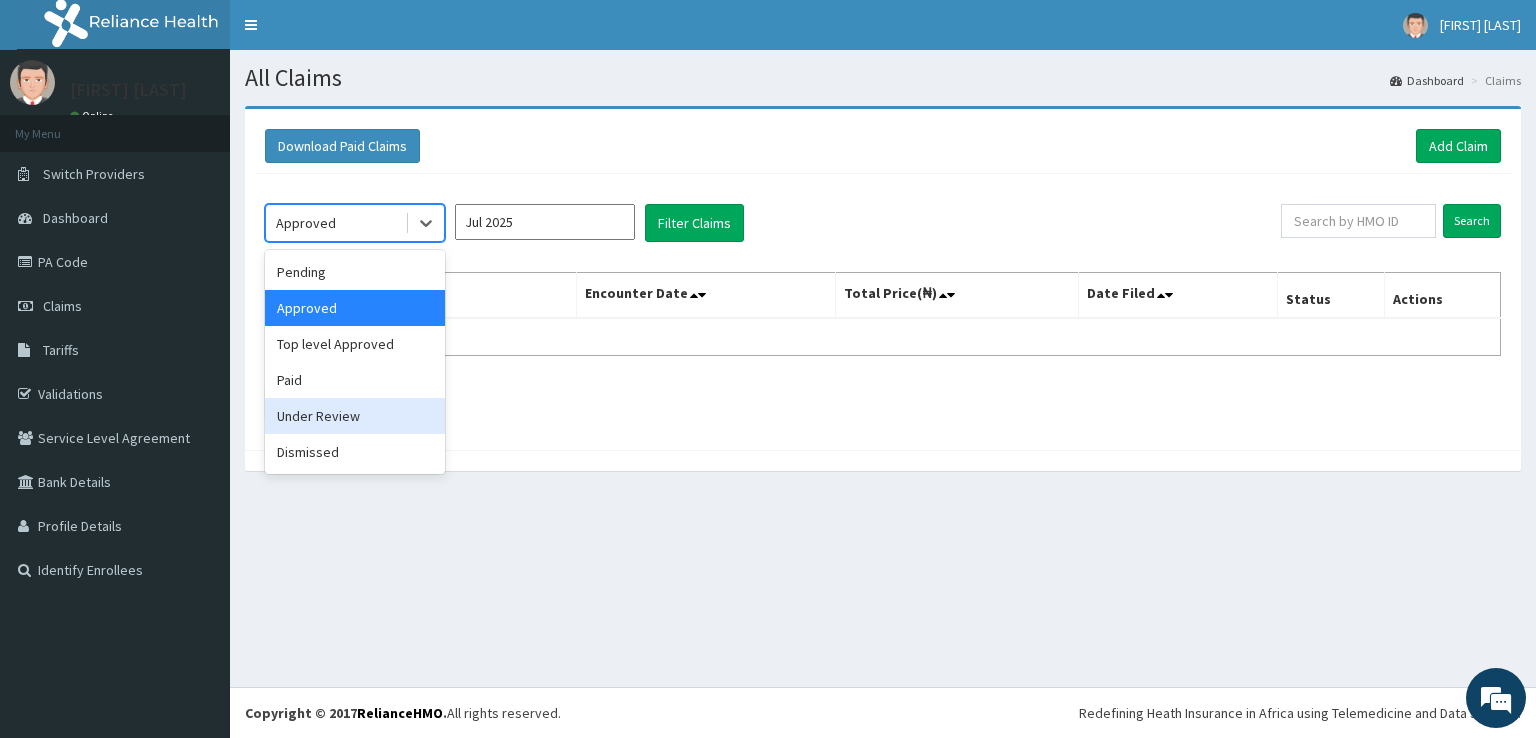 click on "Under Review" at bounding box center [355, 416] 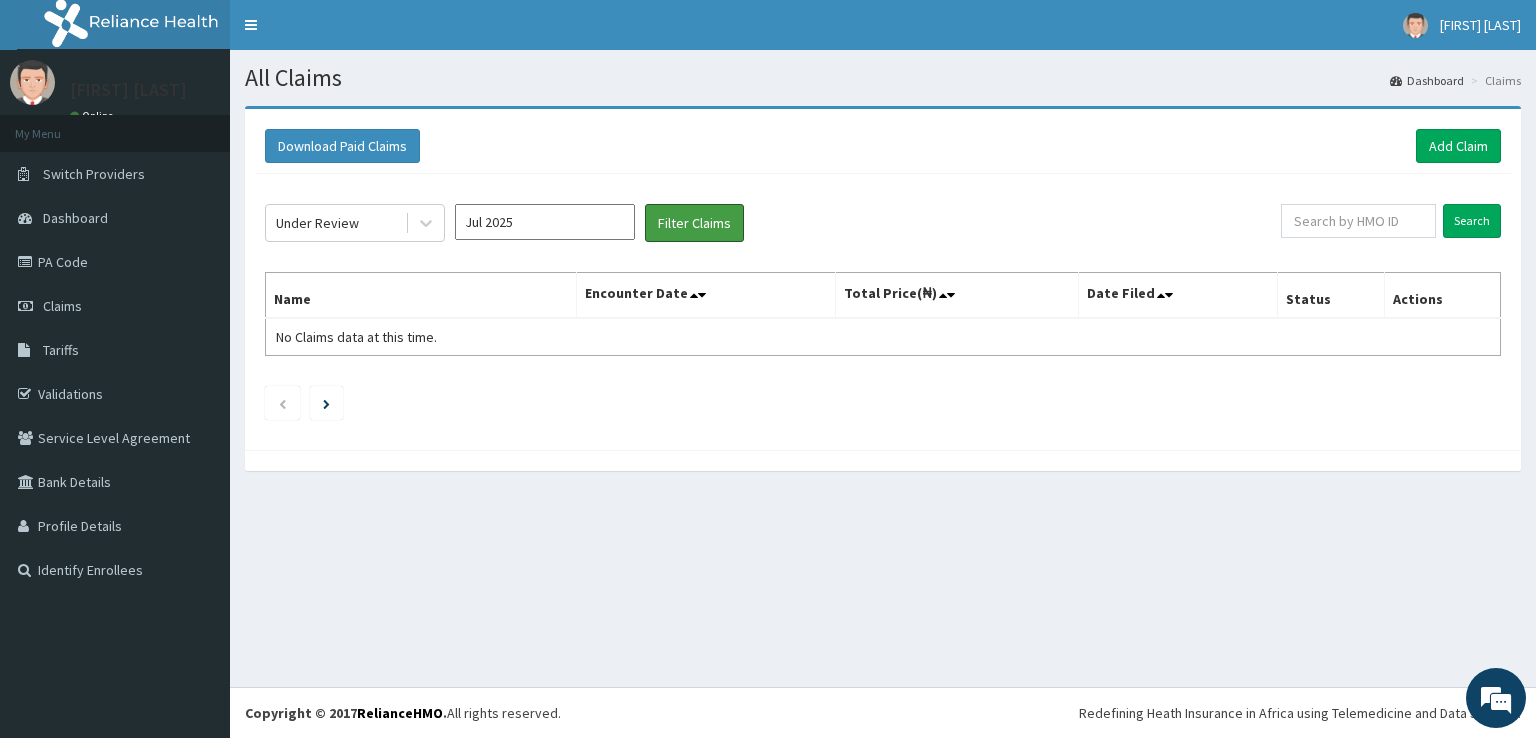 click on "Filter Claims" at bounding box center [694, 223] 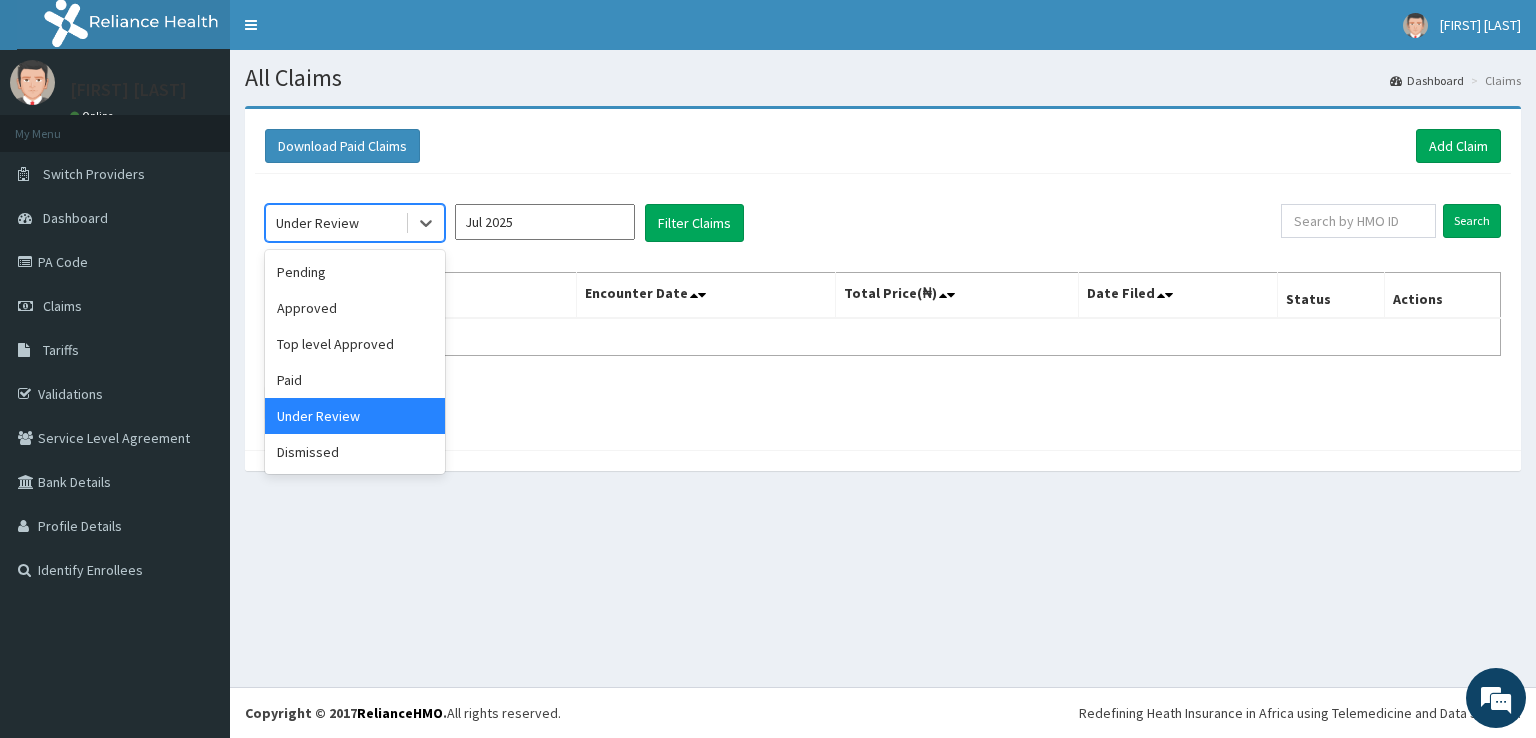 click 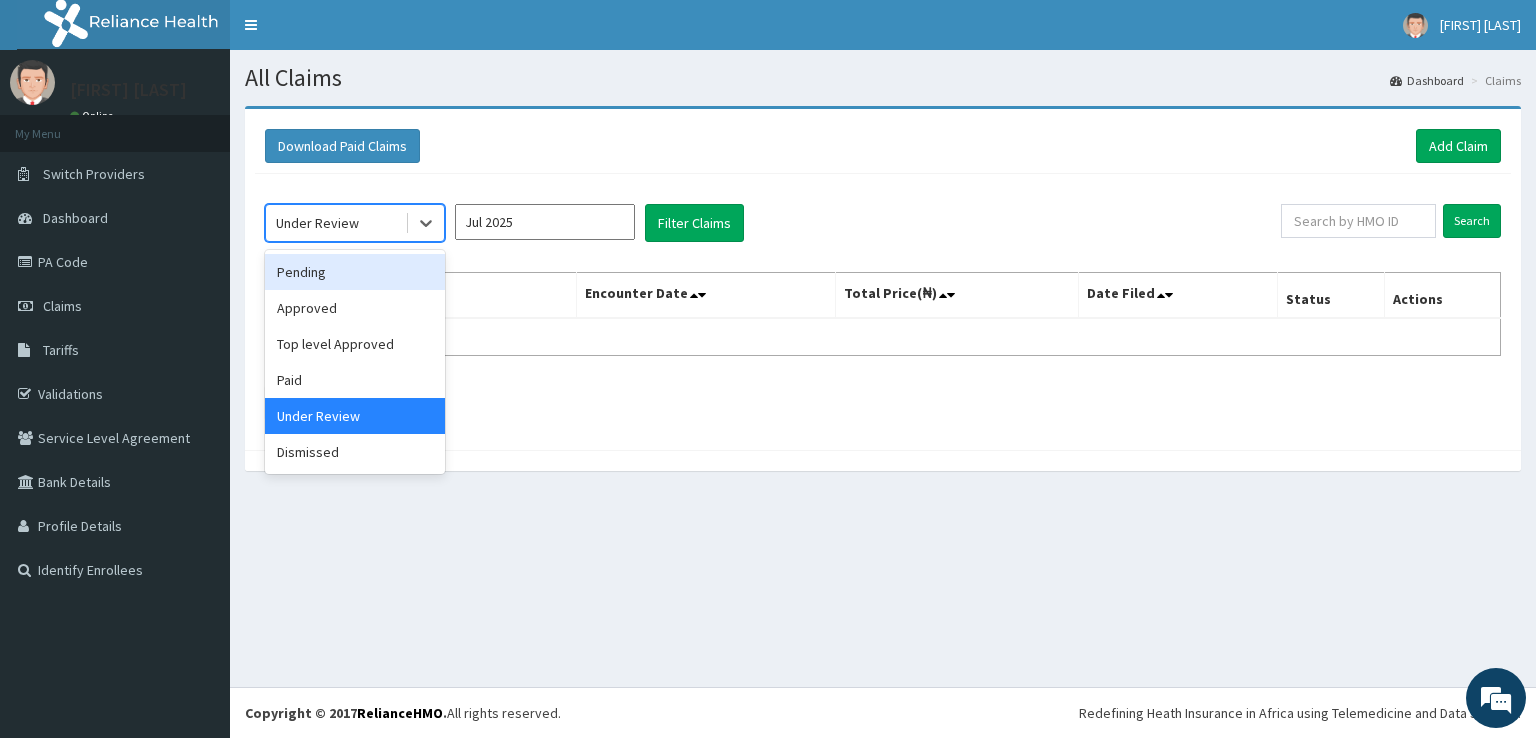 click on "Pending" at bounding box center [355, 272] 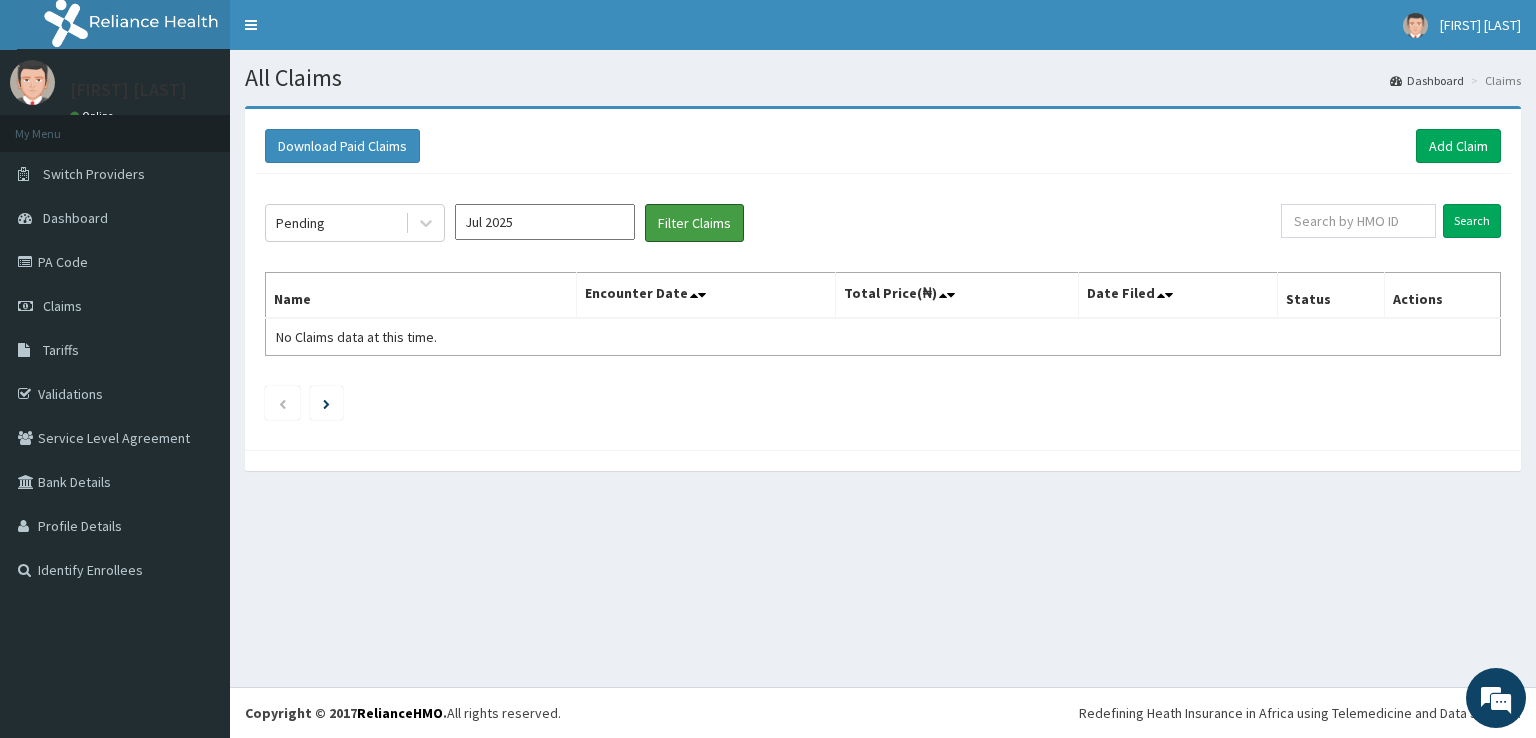 click on "Filter Claims" at bounding box center [694, 223] 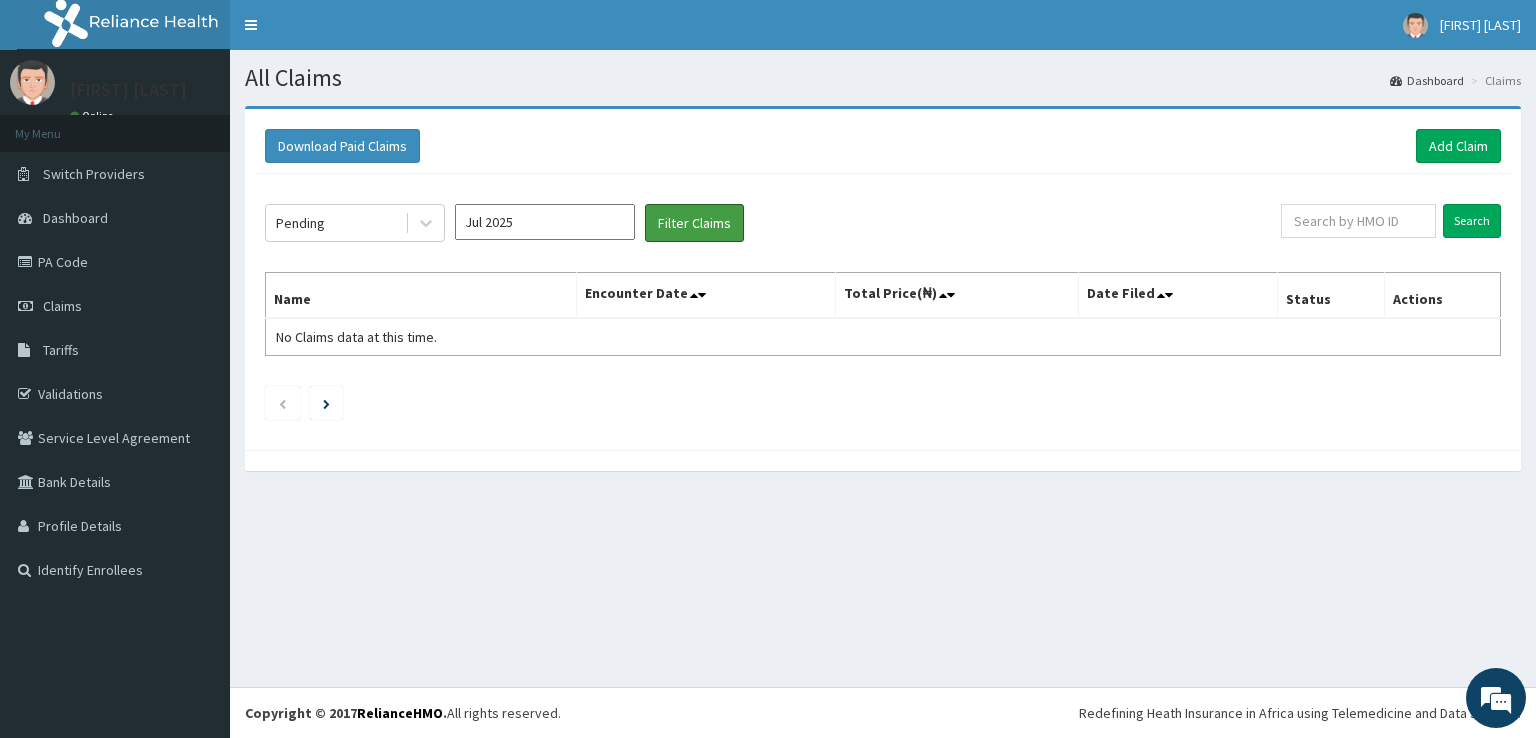 click on "Filter Claims" at bounding box center (694, 223) 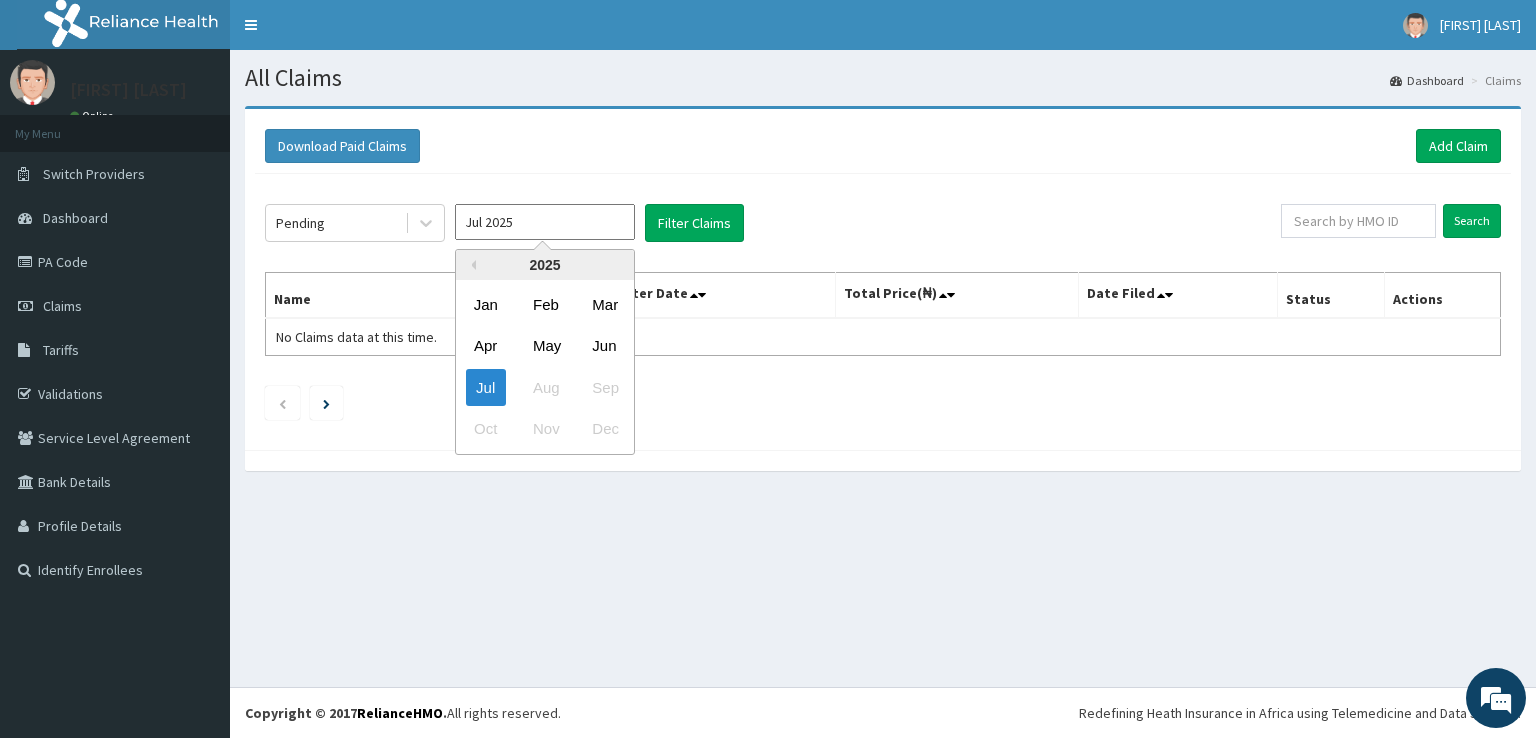 click on "Jul 2025" at bounding box center (545, 222) 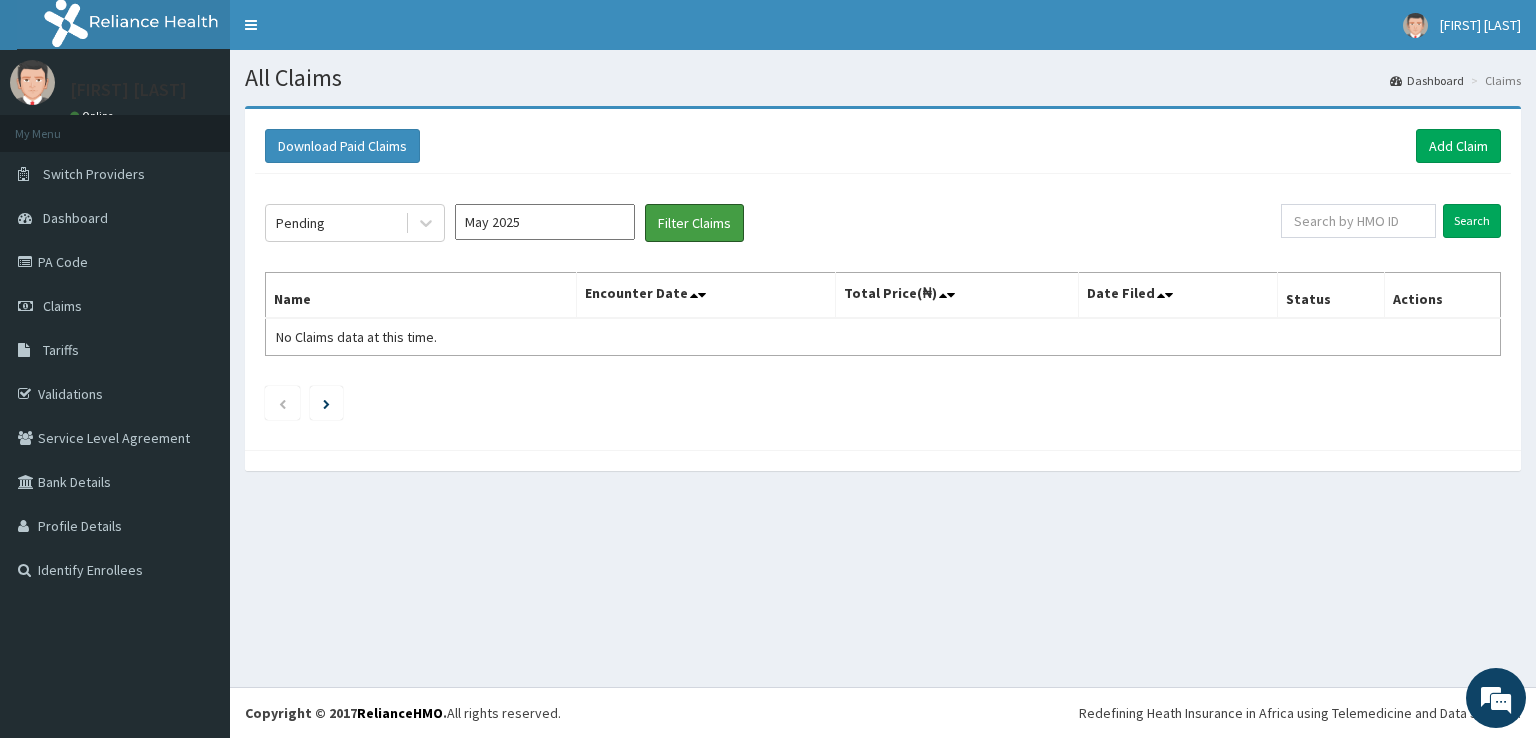 click on "Filter Claims" at bounding box center [694, 223] 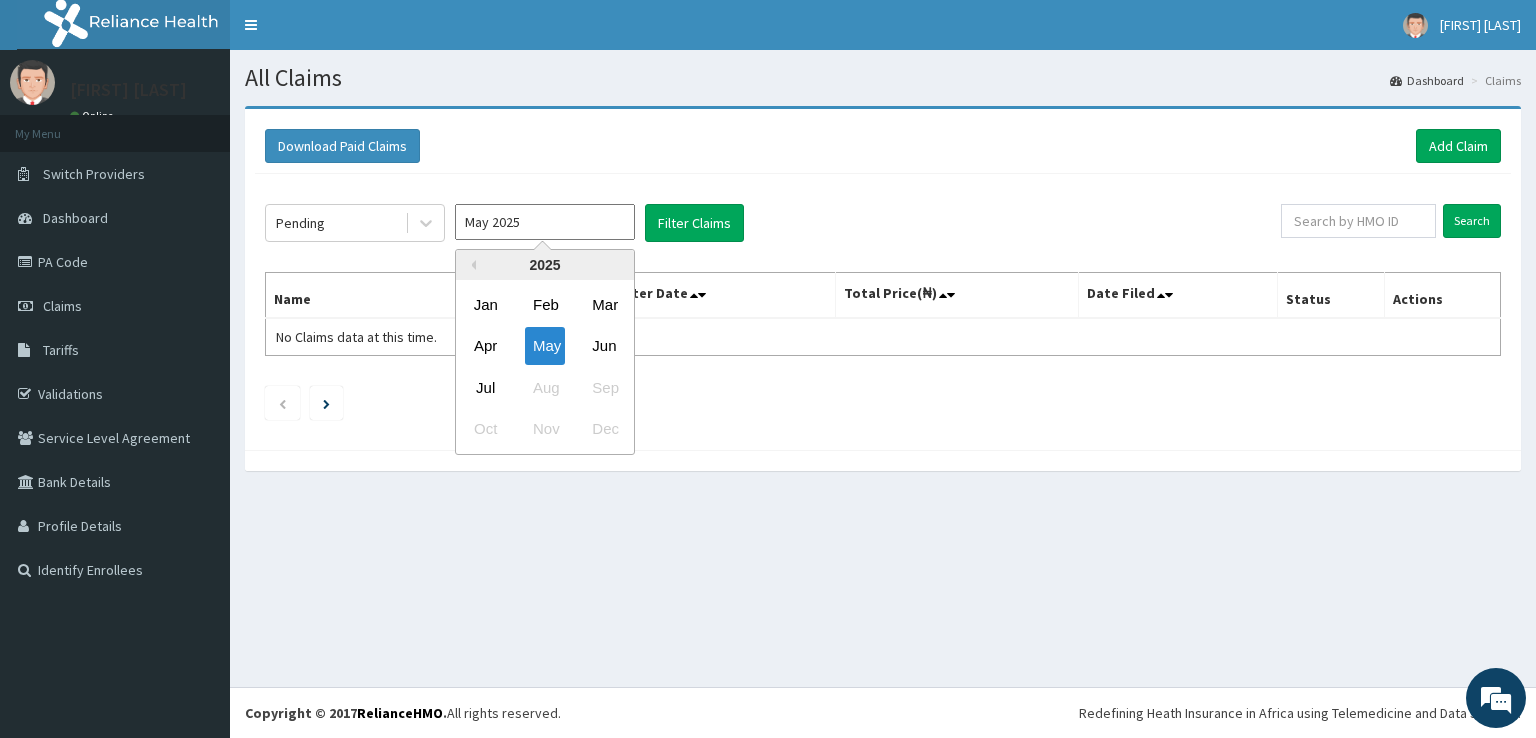 click on "May 2025" at bounding box center (545, 222) 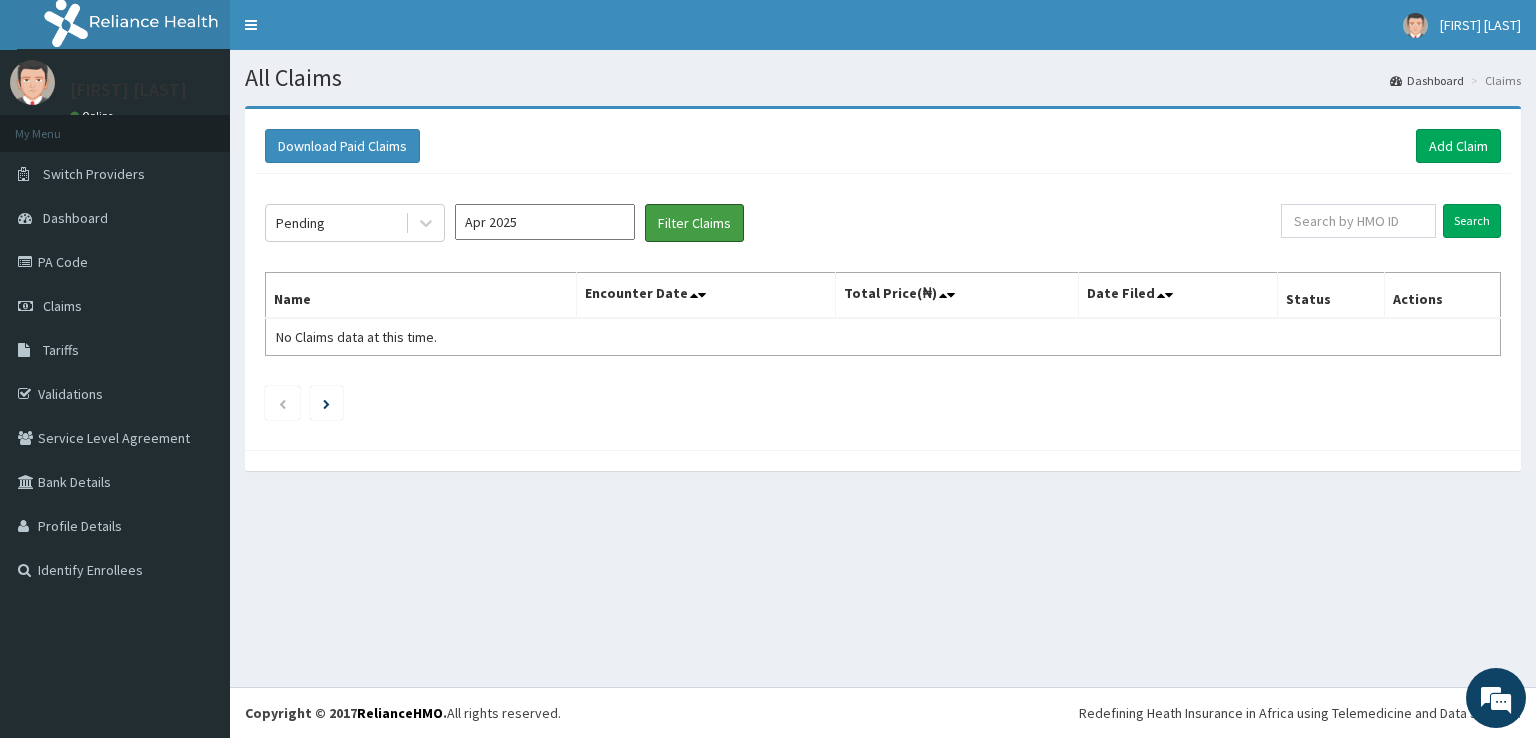 click on "Filter Claims" at bounding box center [694, 223] 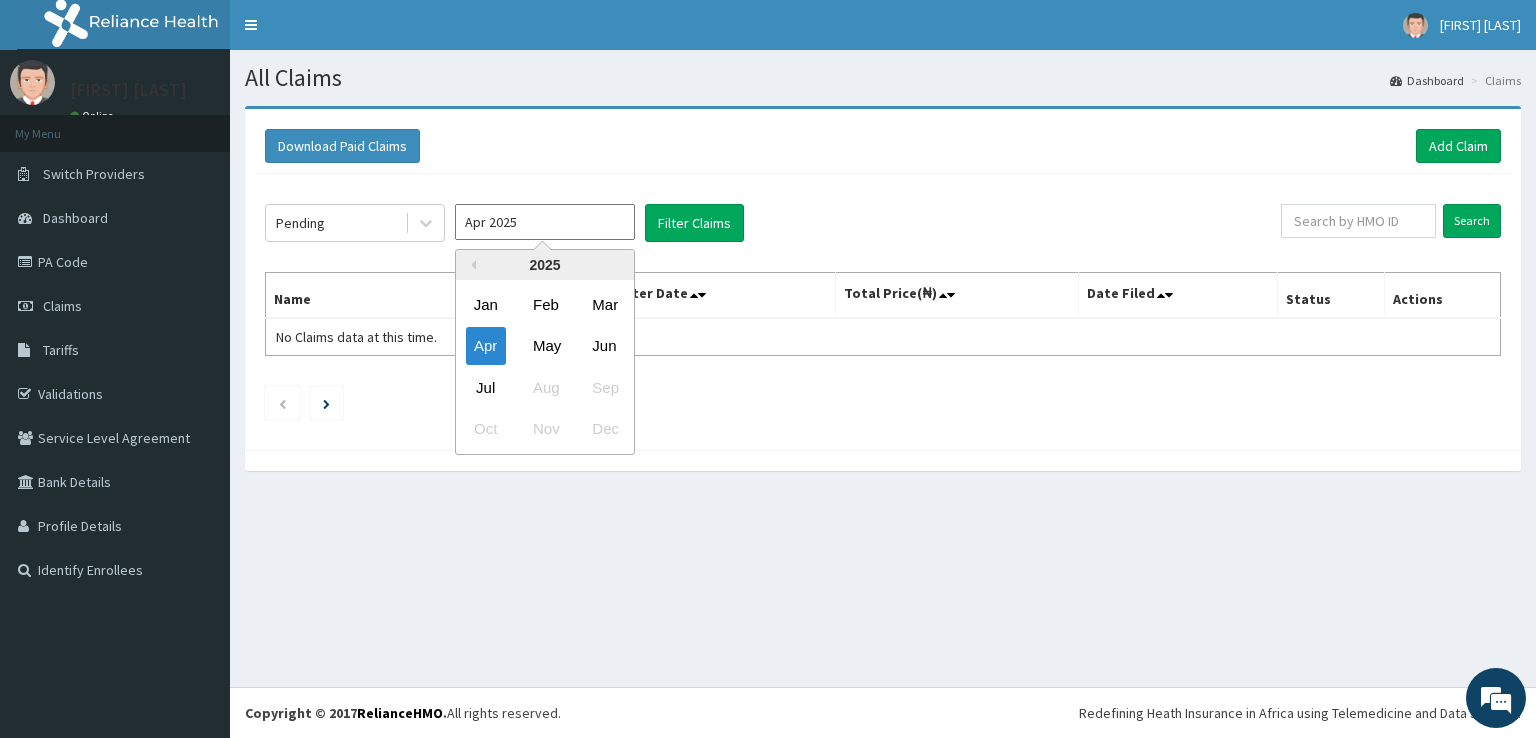 click on "Apr 2025" at bounding box center (545, 222) 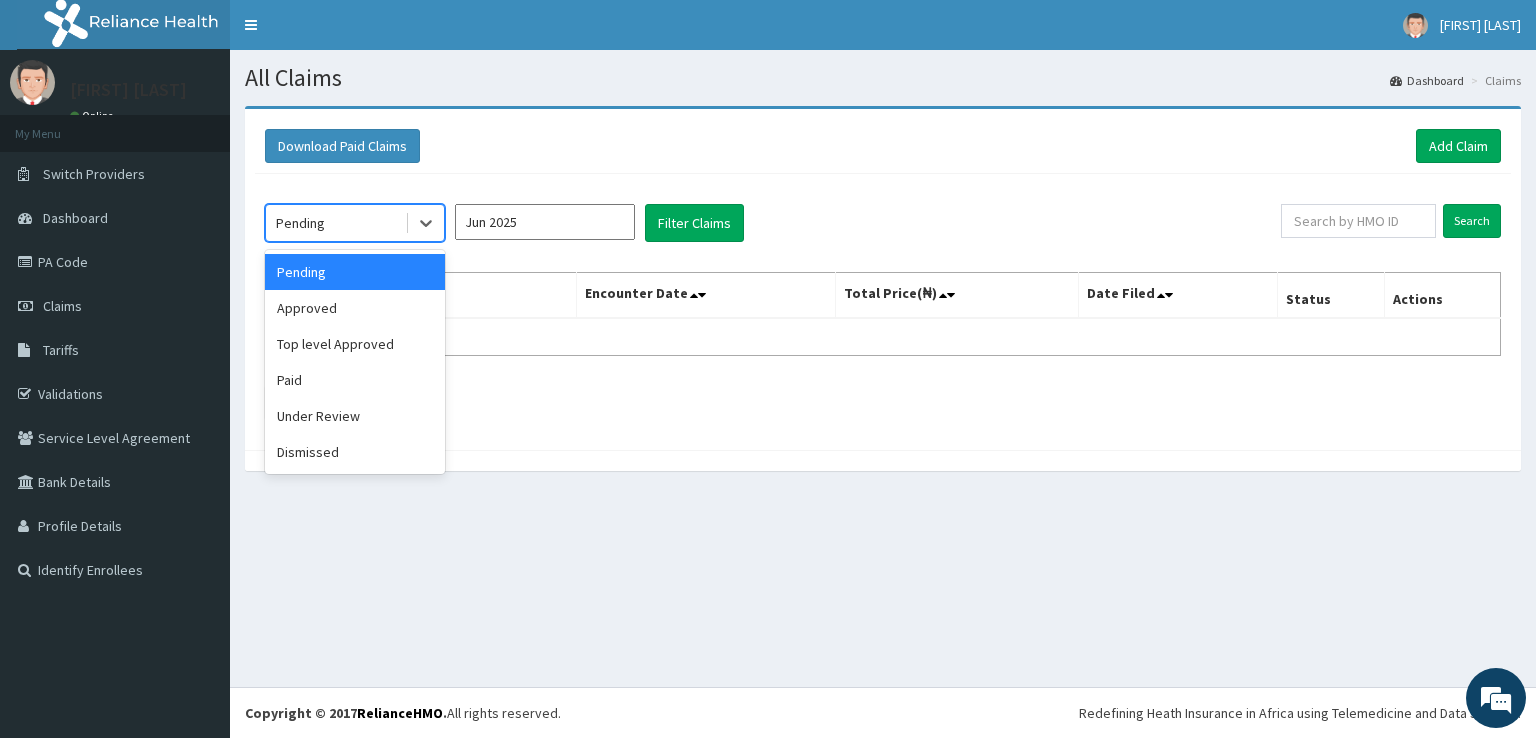 click 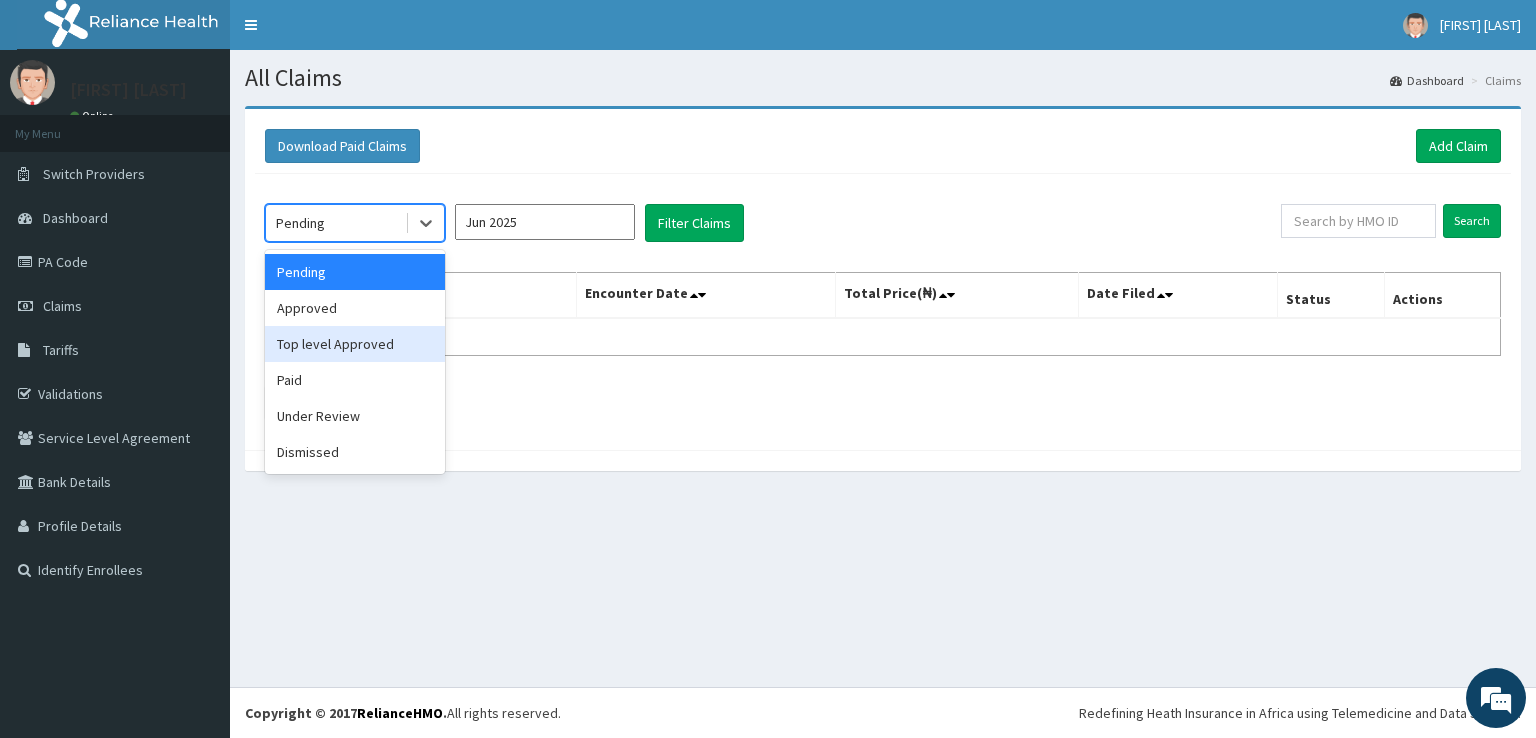 click on "Top level Approved" at bounding box center (355, 344) 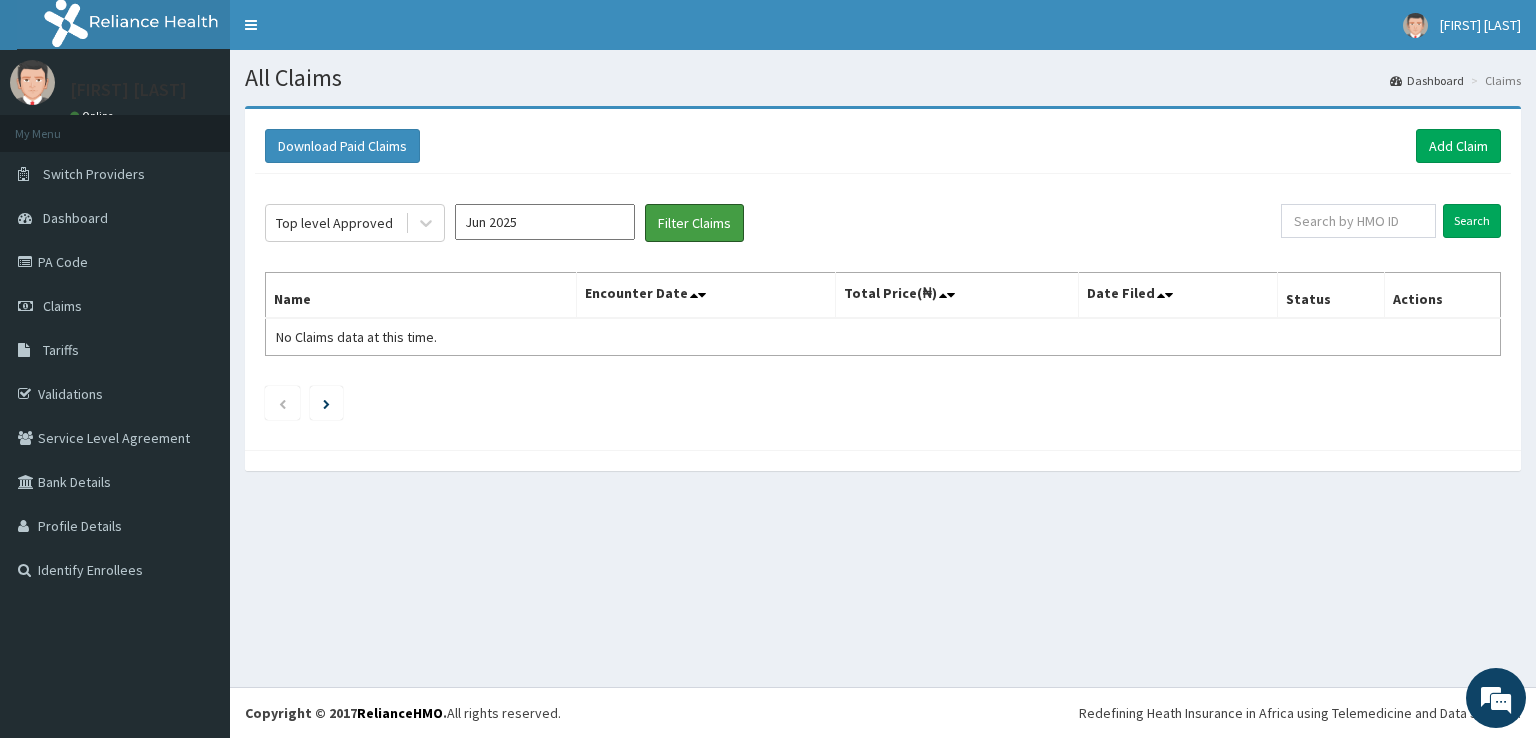 click on "Filter Claims" at bounding box center [694, 223] 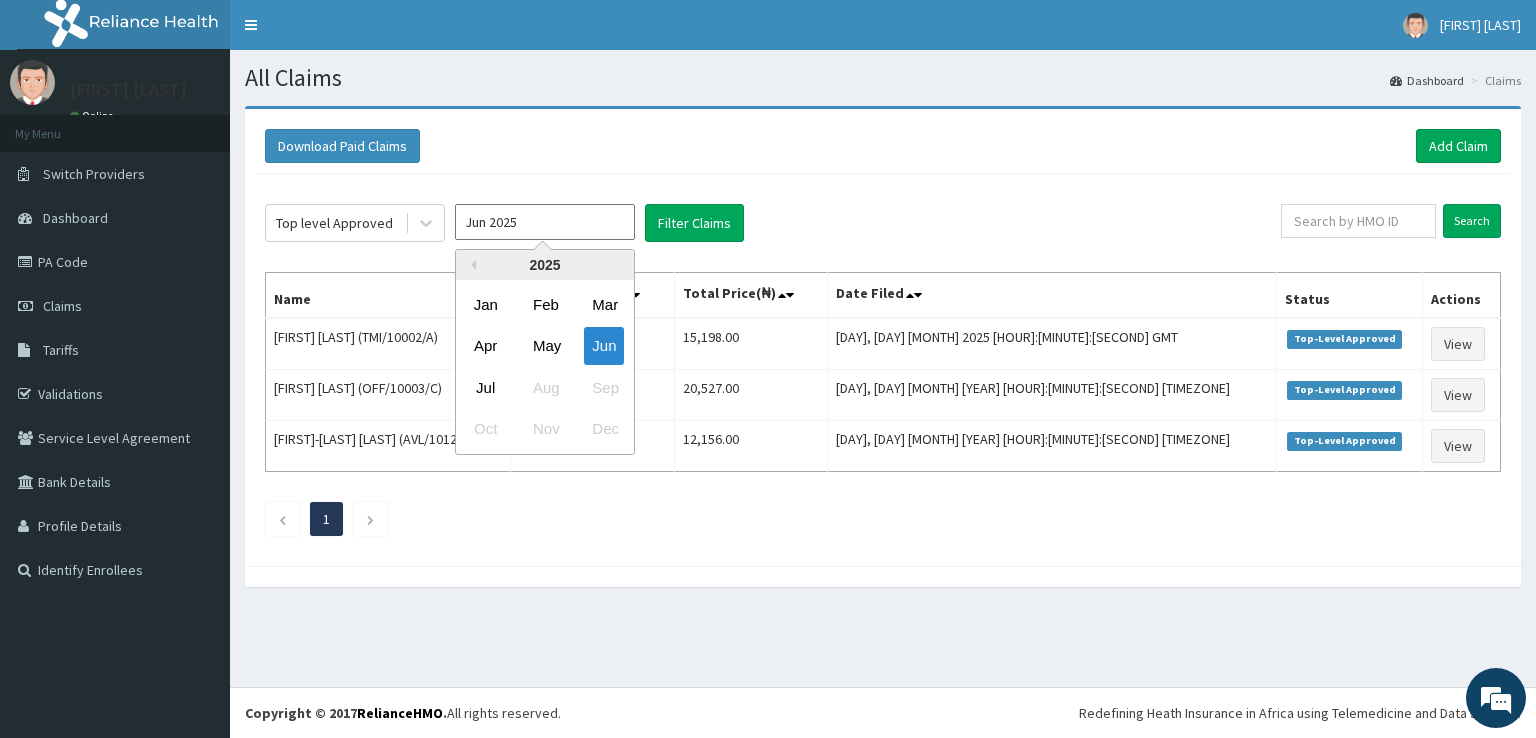 click on "Jun 2025" at bounding box center [545, 222] 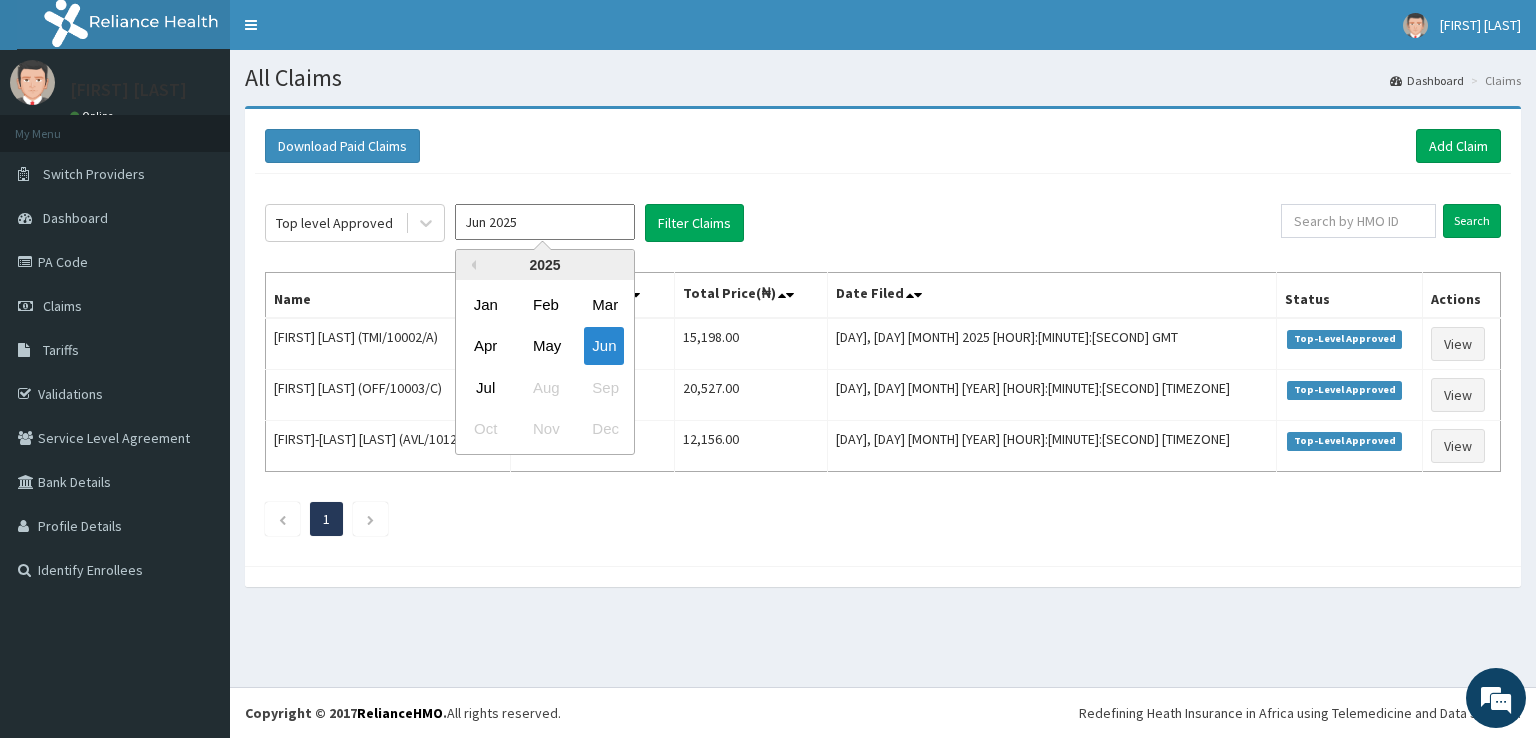 click on "Jul Aug Sep" at bounding box center [545, 387] 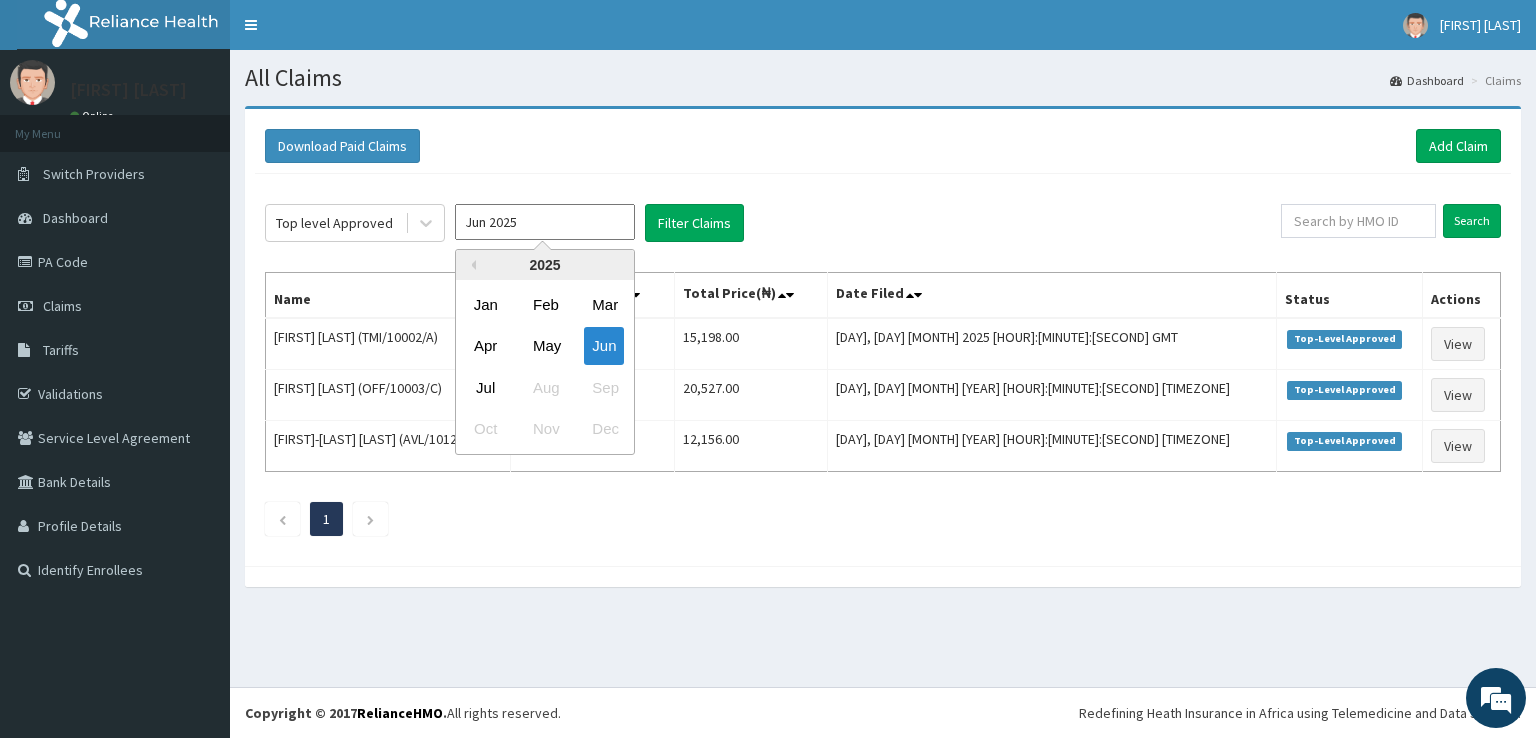 click on "Jun" at bounding box center [604, 346] 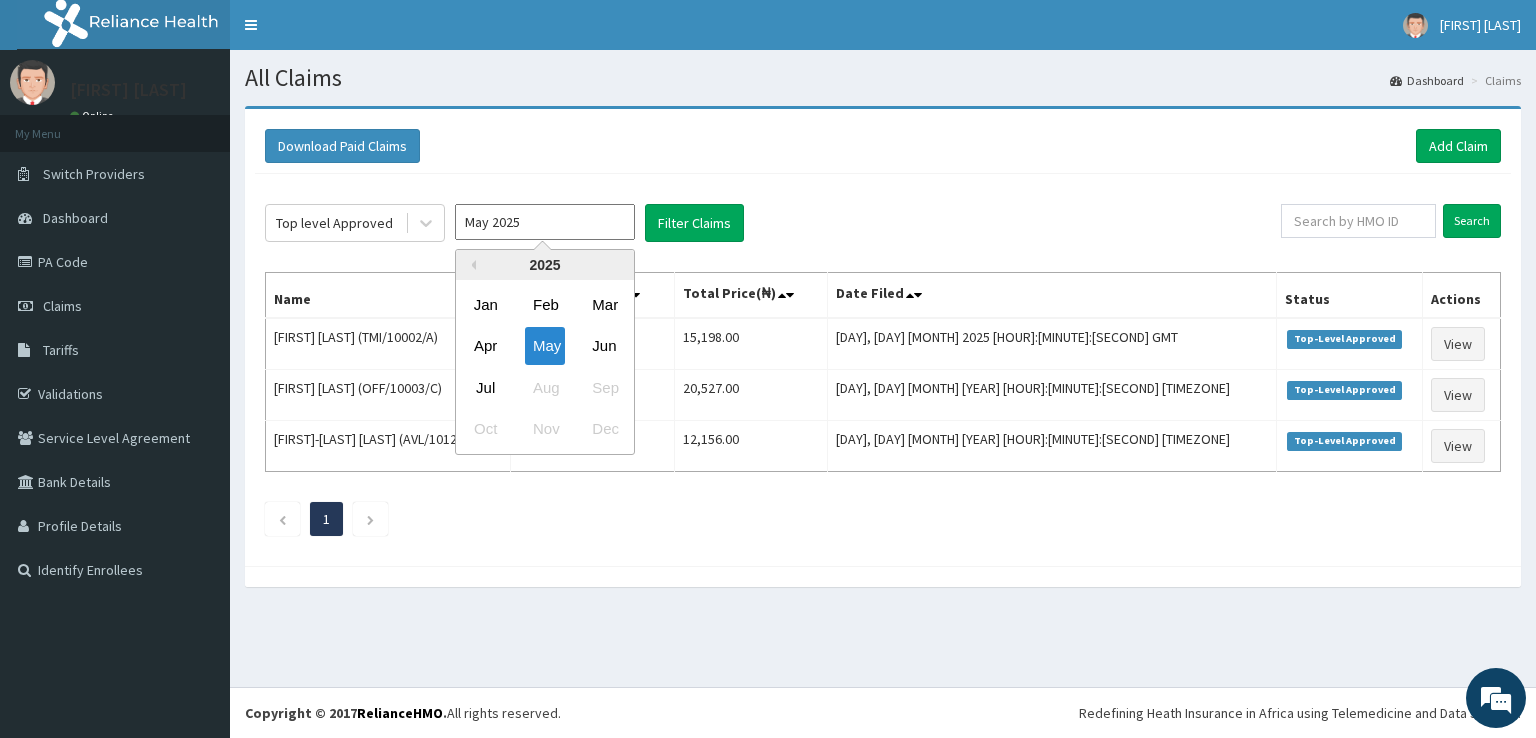 click on "May 2025" at bounding box center (545, 222) 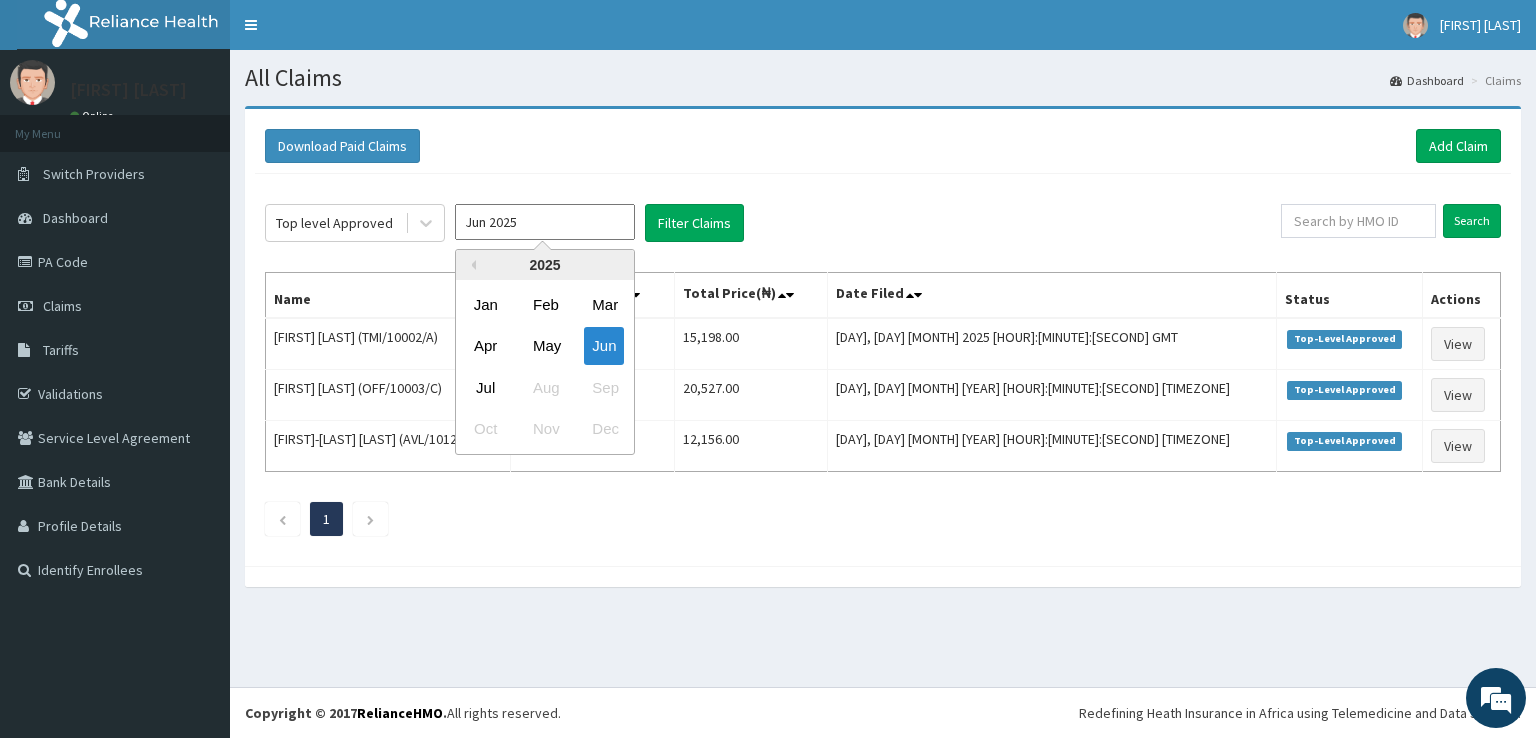 click on "Jun 2025" at bounding box center [545, 222] 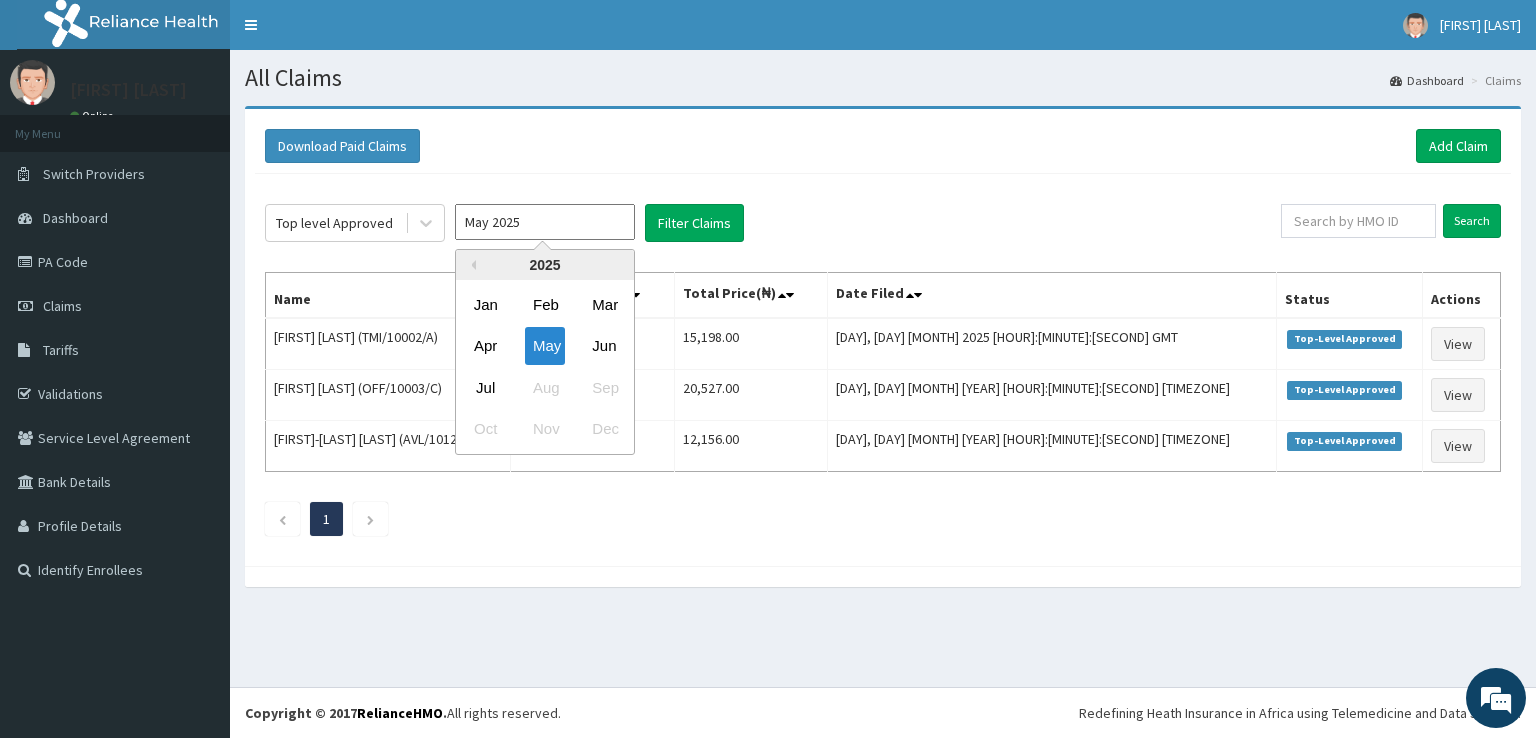click on "May 2025" at bounding box center (545, 222) 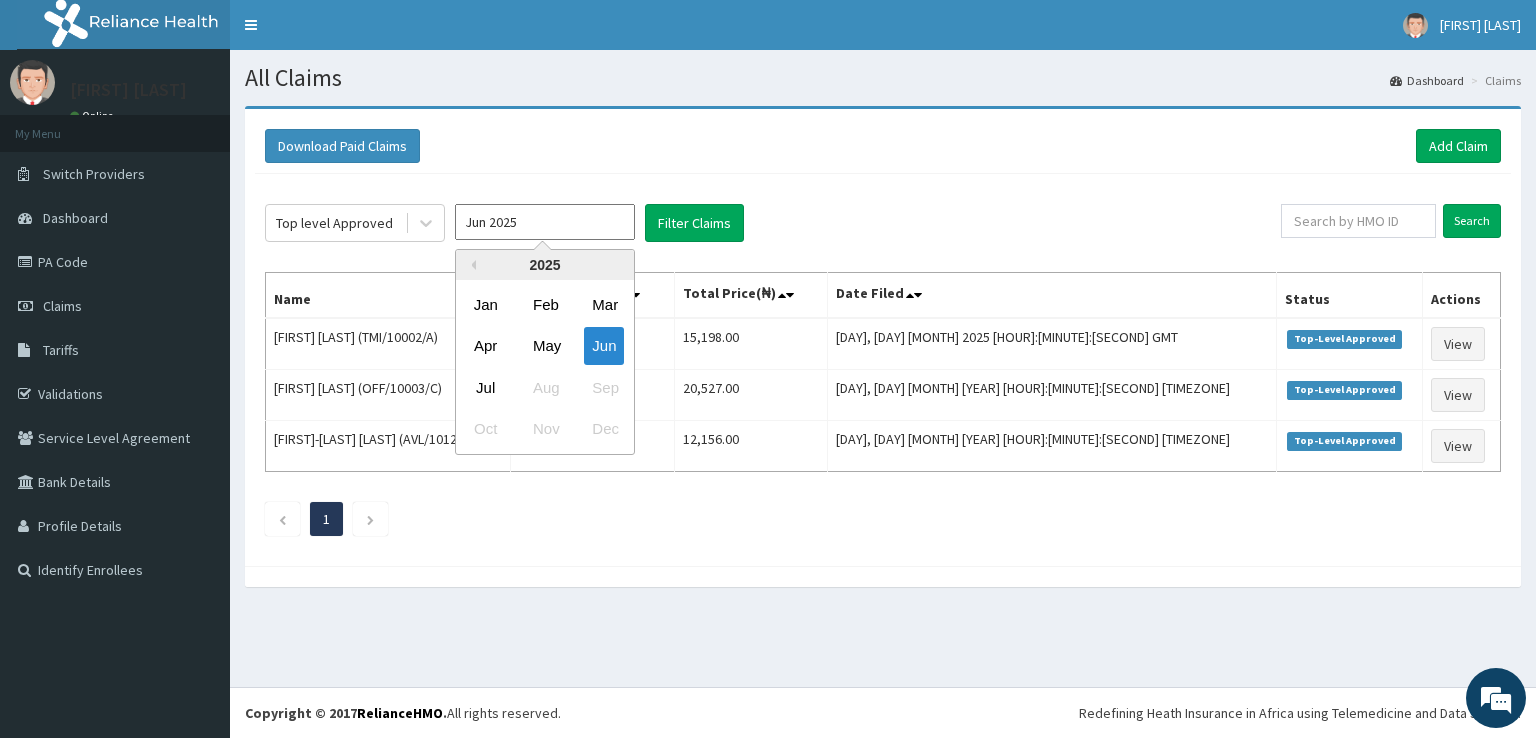 click on "Jun 2025" at bounding box center (545, 222) 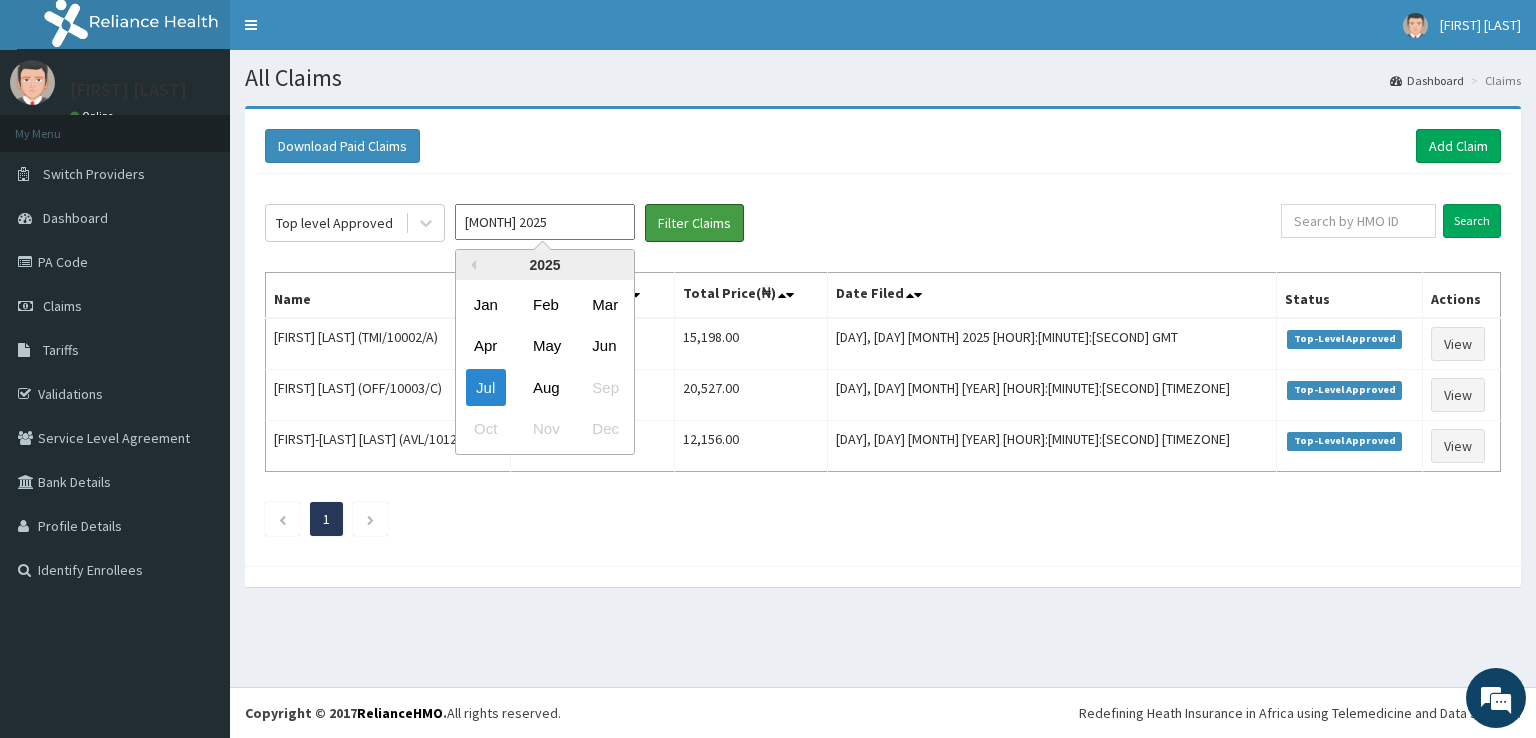 click on "Filter Claims" at bounding box center (694, 223) 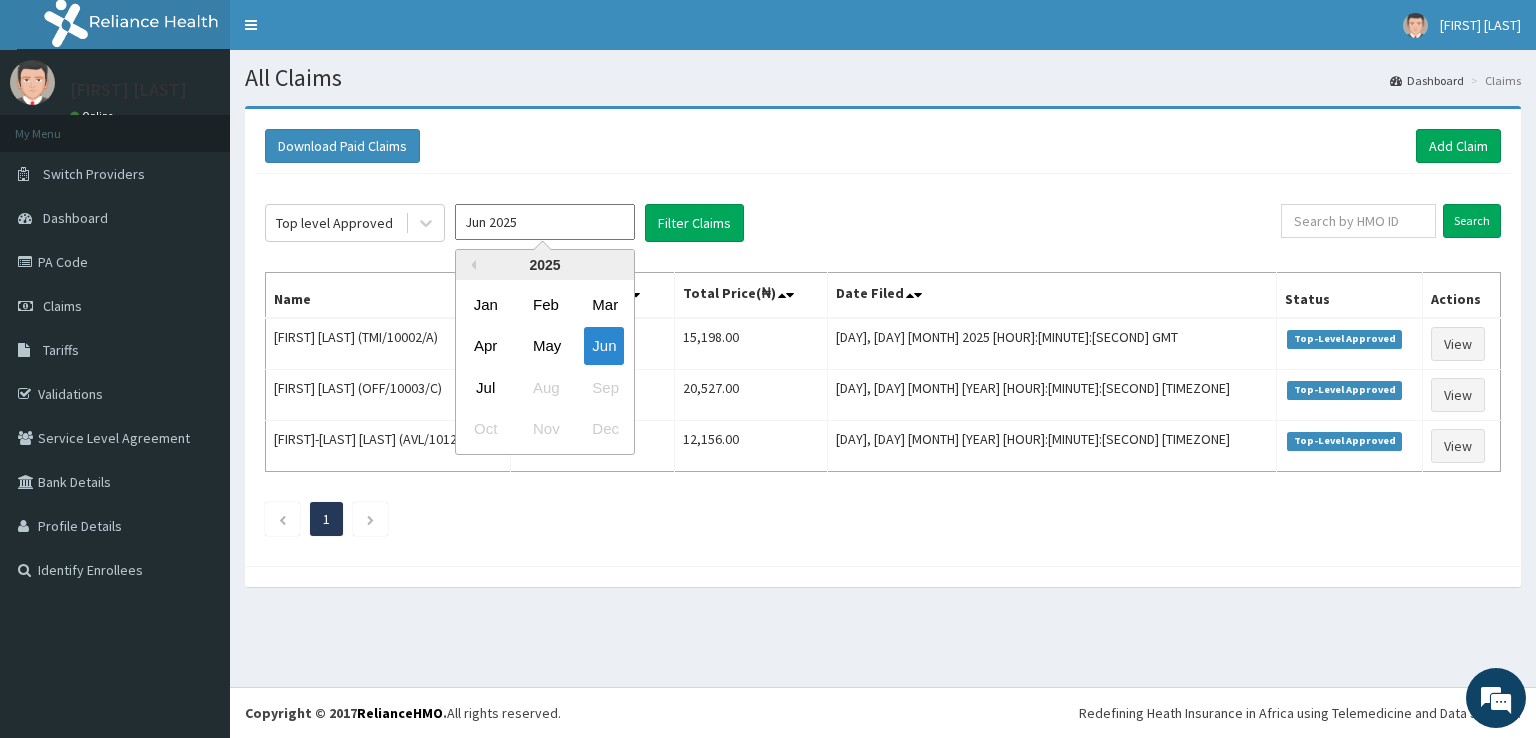 click on "Jun 2025" at bounding box center (545, 222) 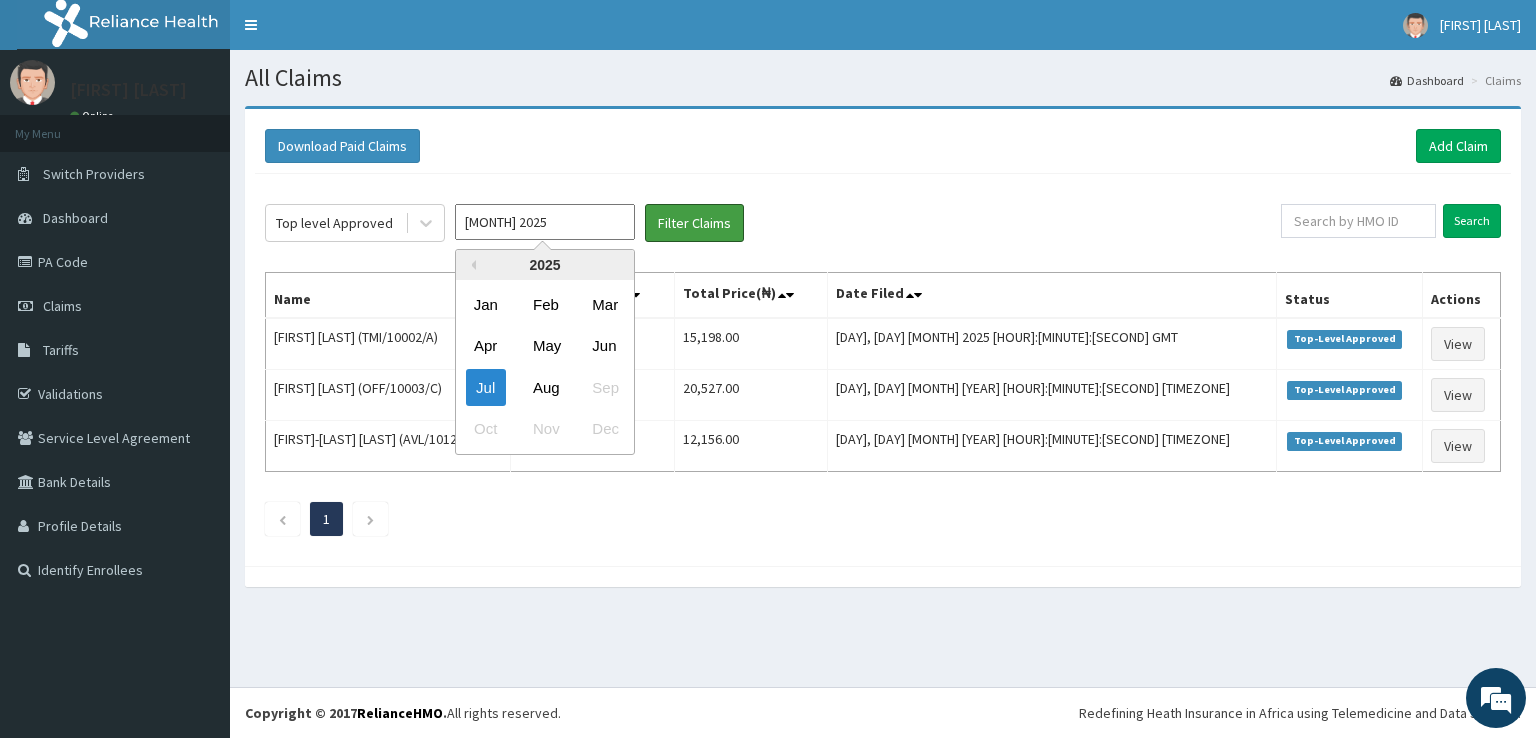 click on "Filter Claims" at bounding box center [694, 223] 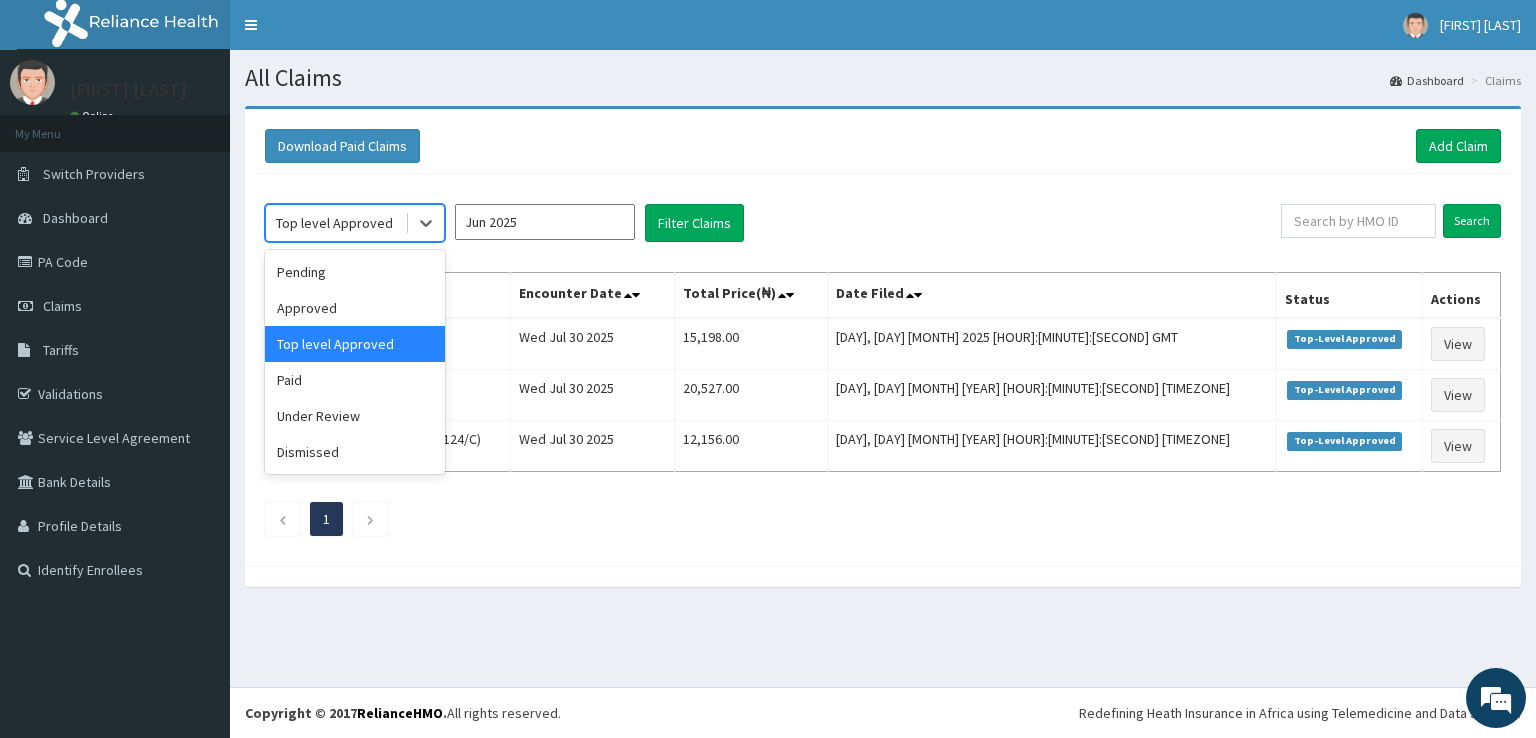 click 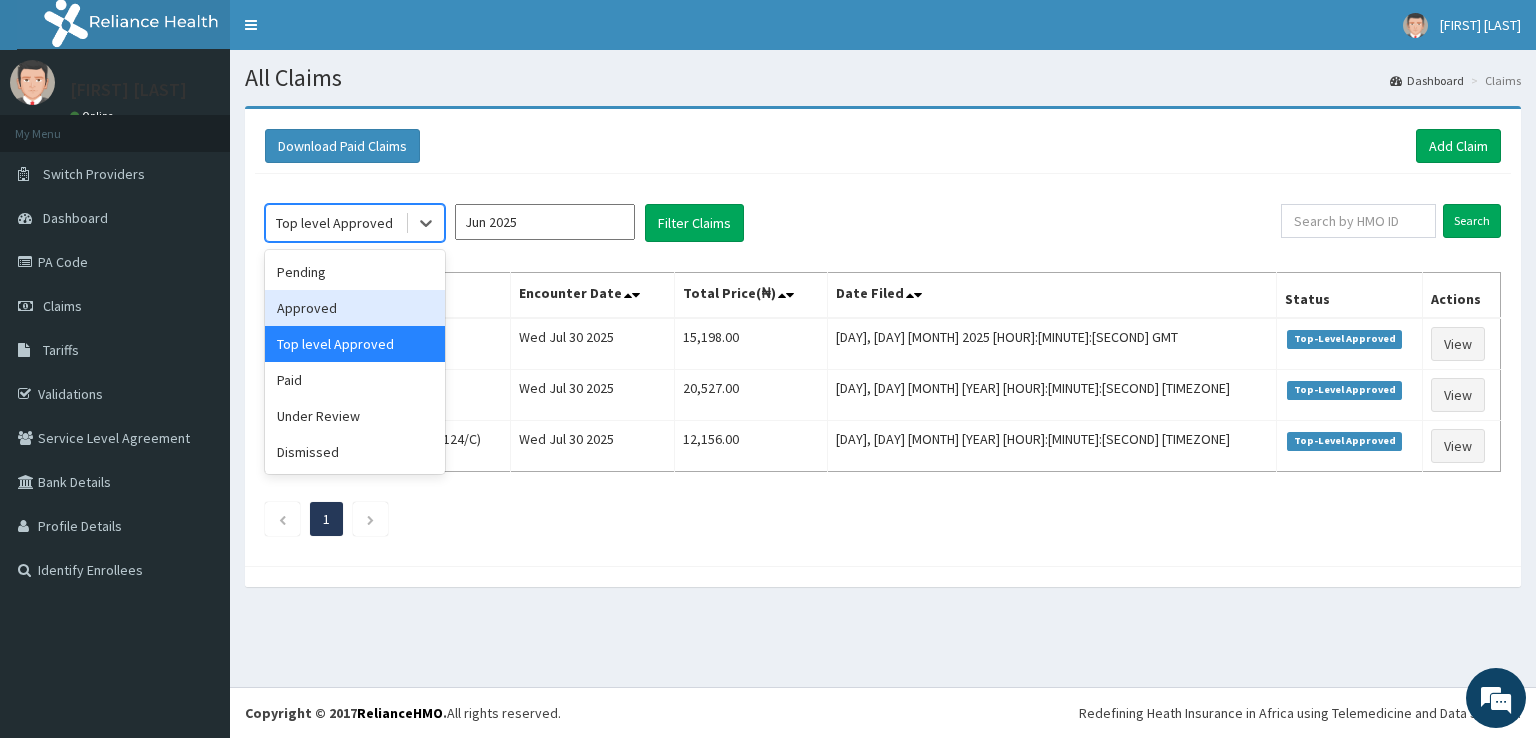 click on "Approved" at bounding box center [355, 308] 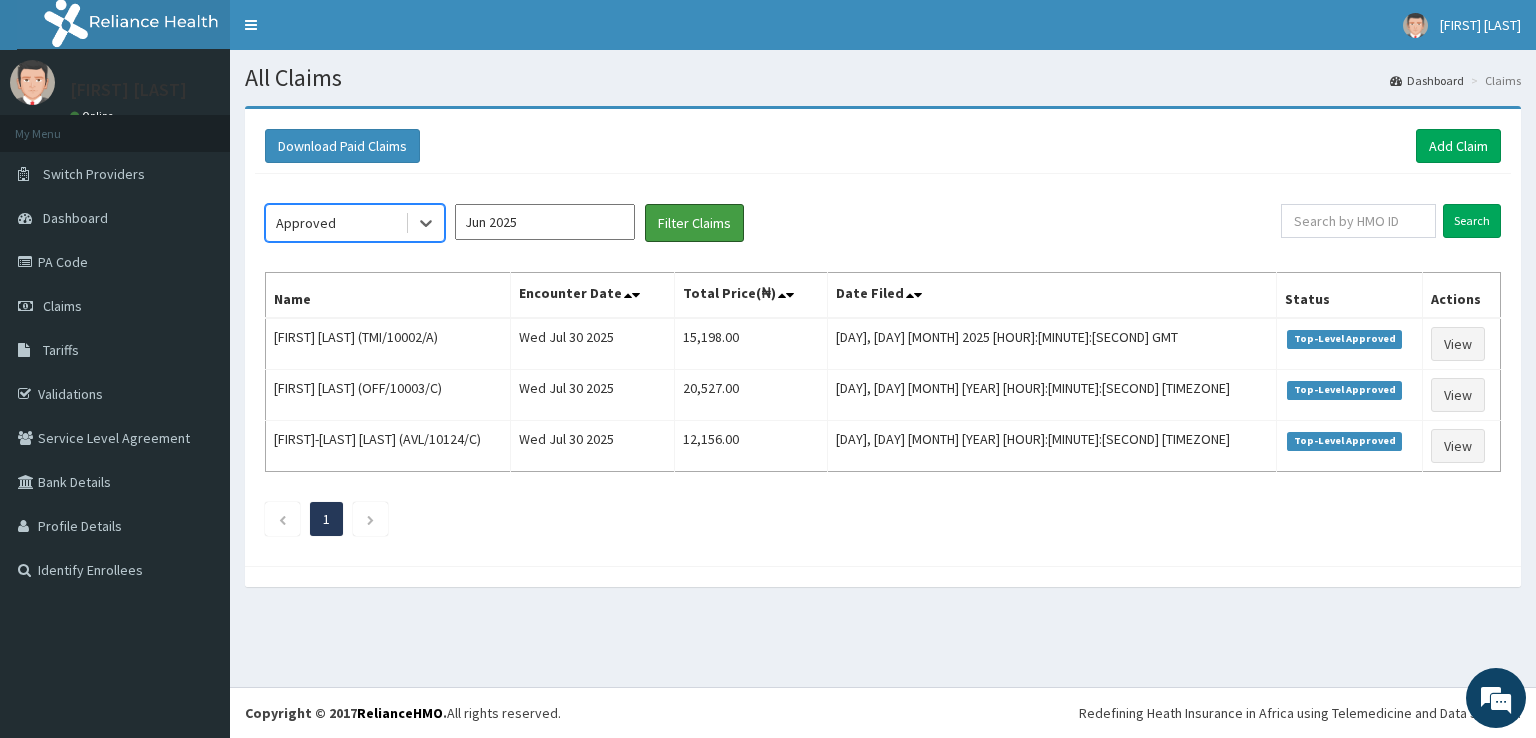click on "Filter Claims" at bounding box center (694, 223) 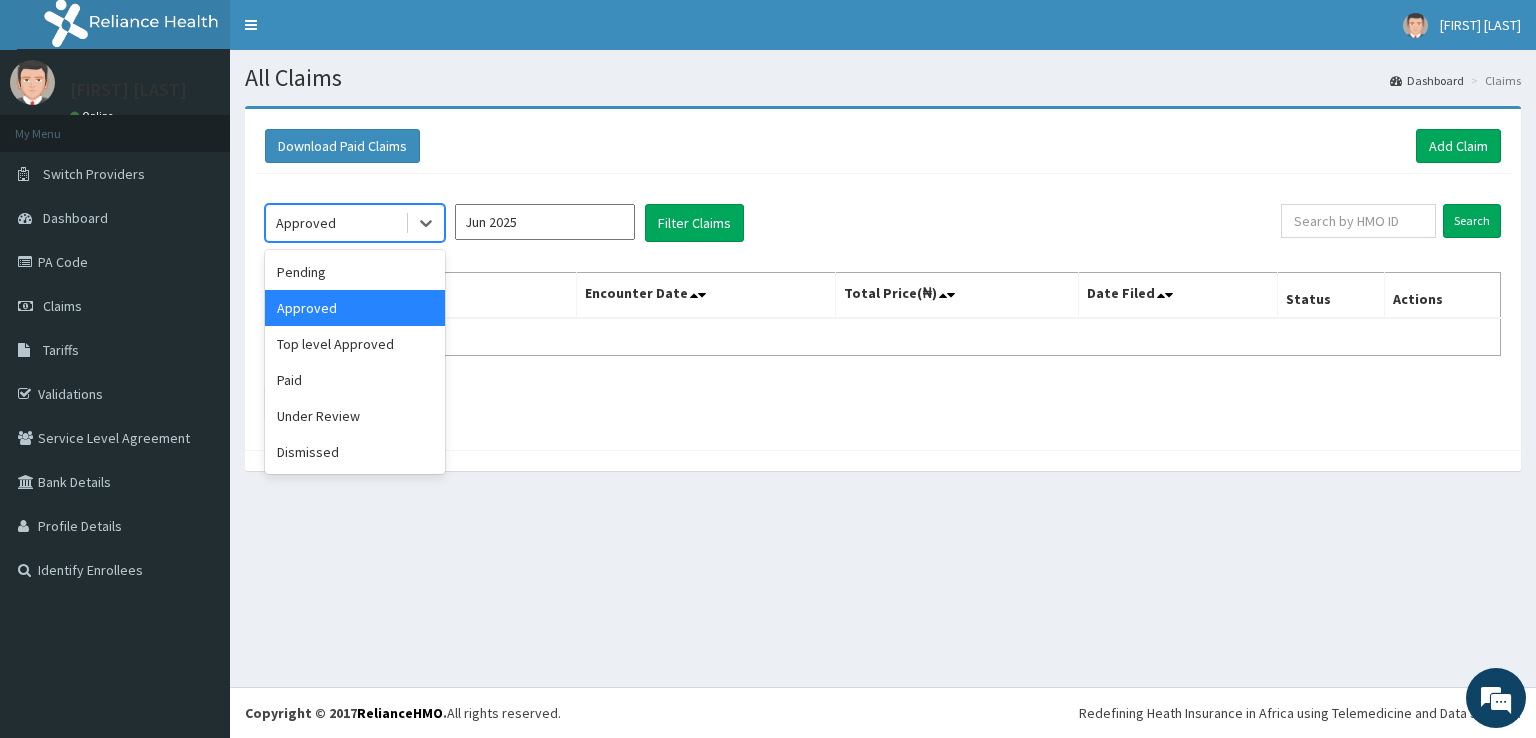 click 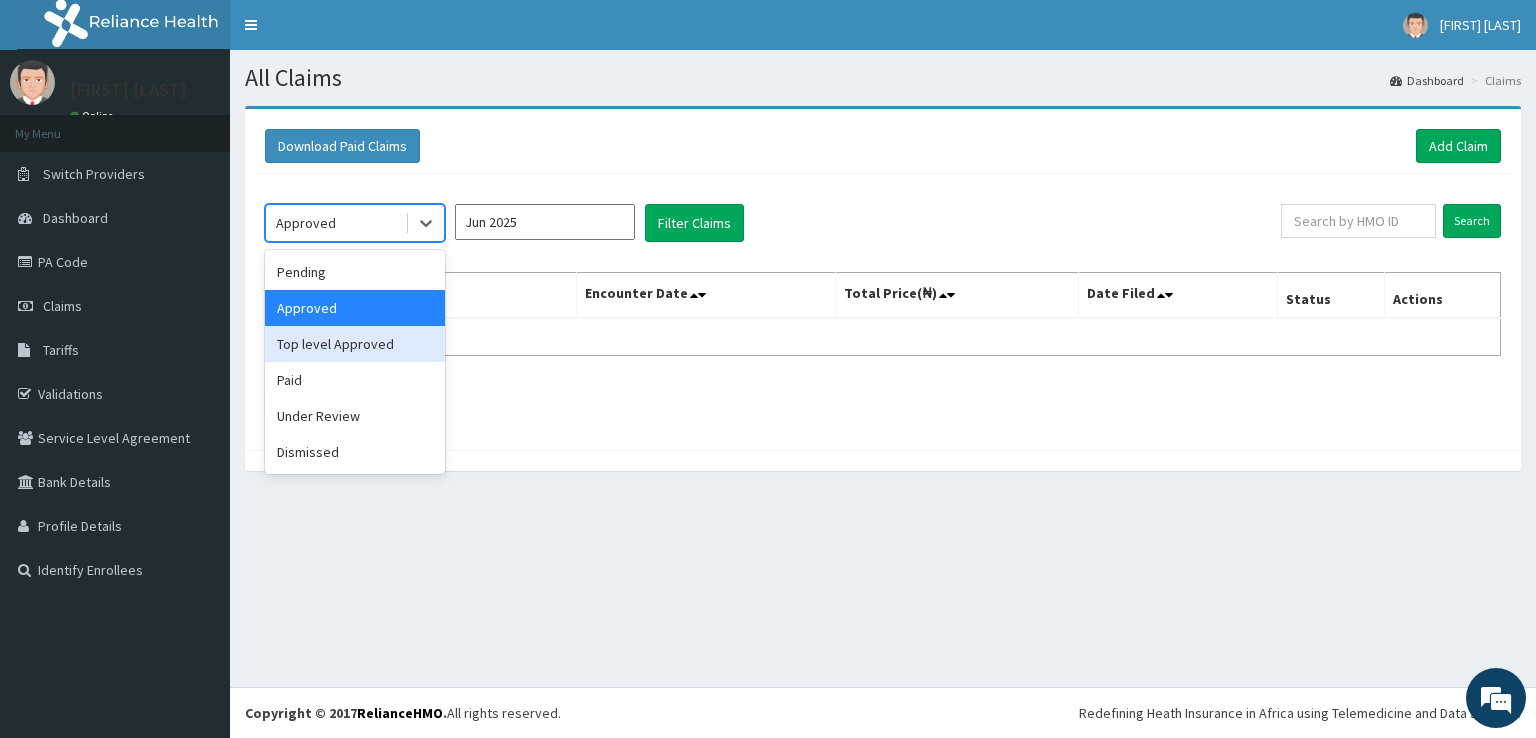click on "Top level Approved" at bounding box center [355, 344] 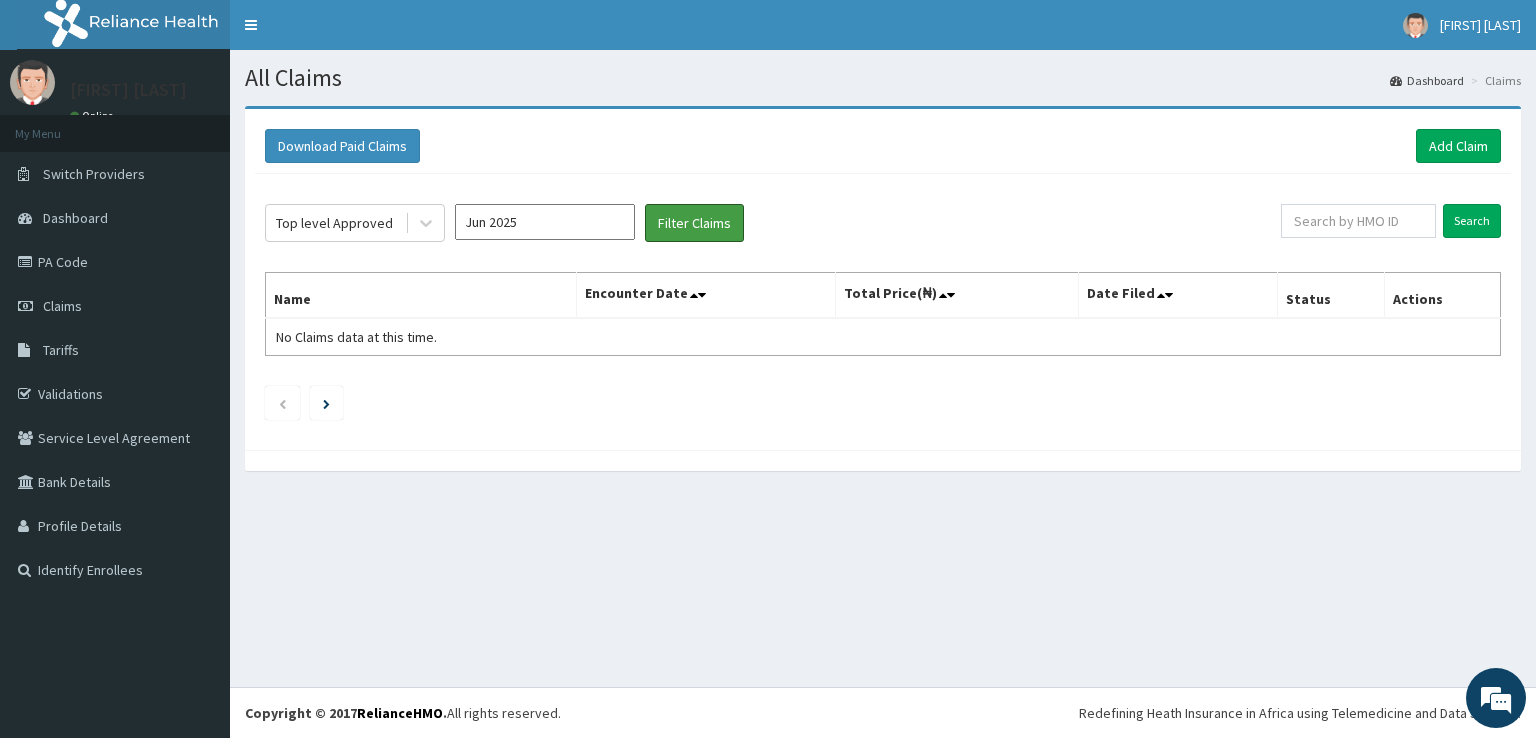 click on "Filter Claims" at bounding box center [694, 223] 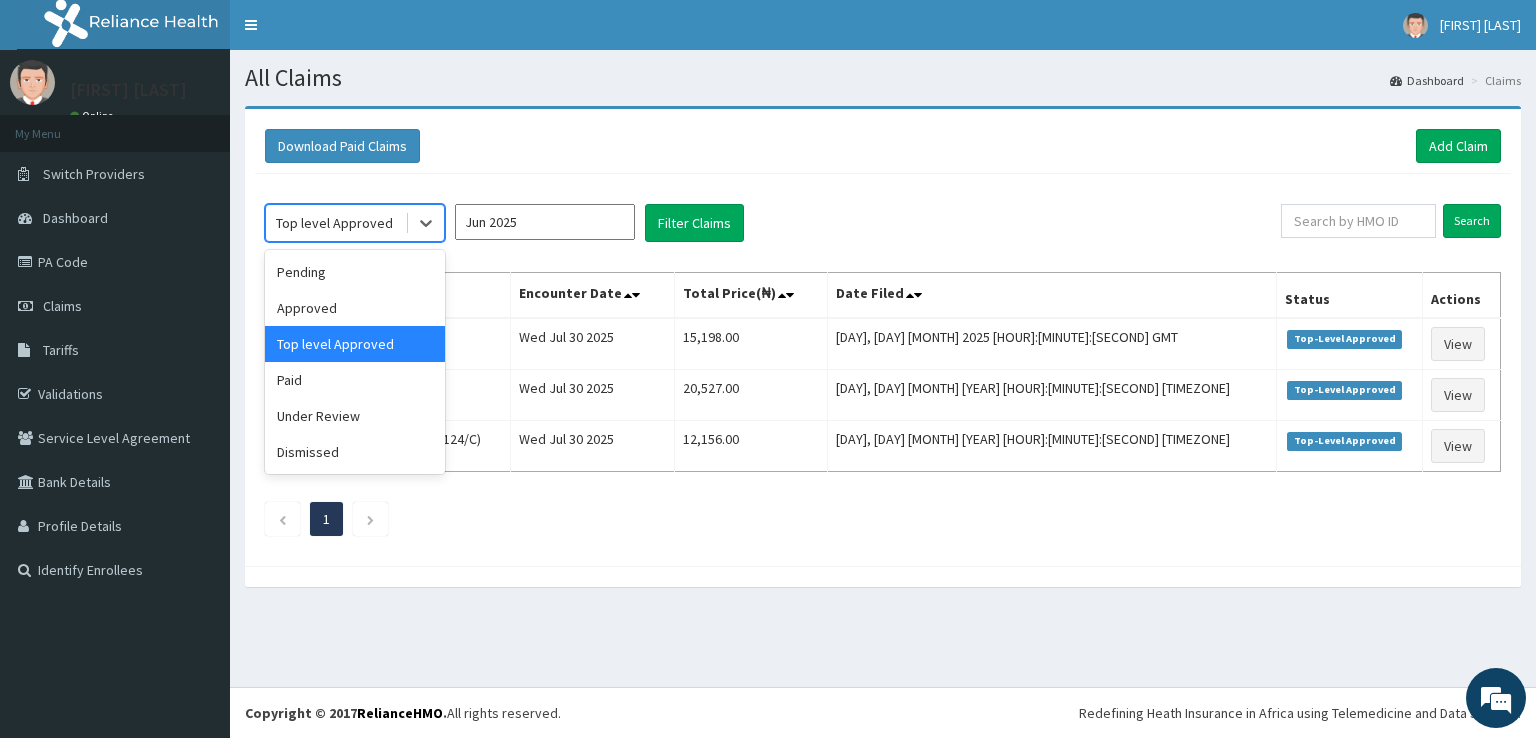 click 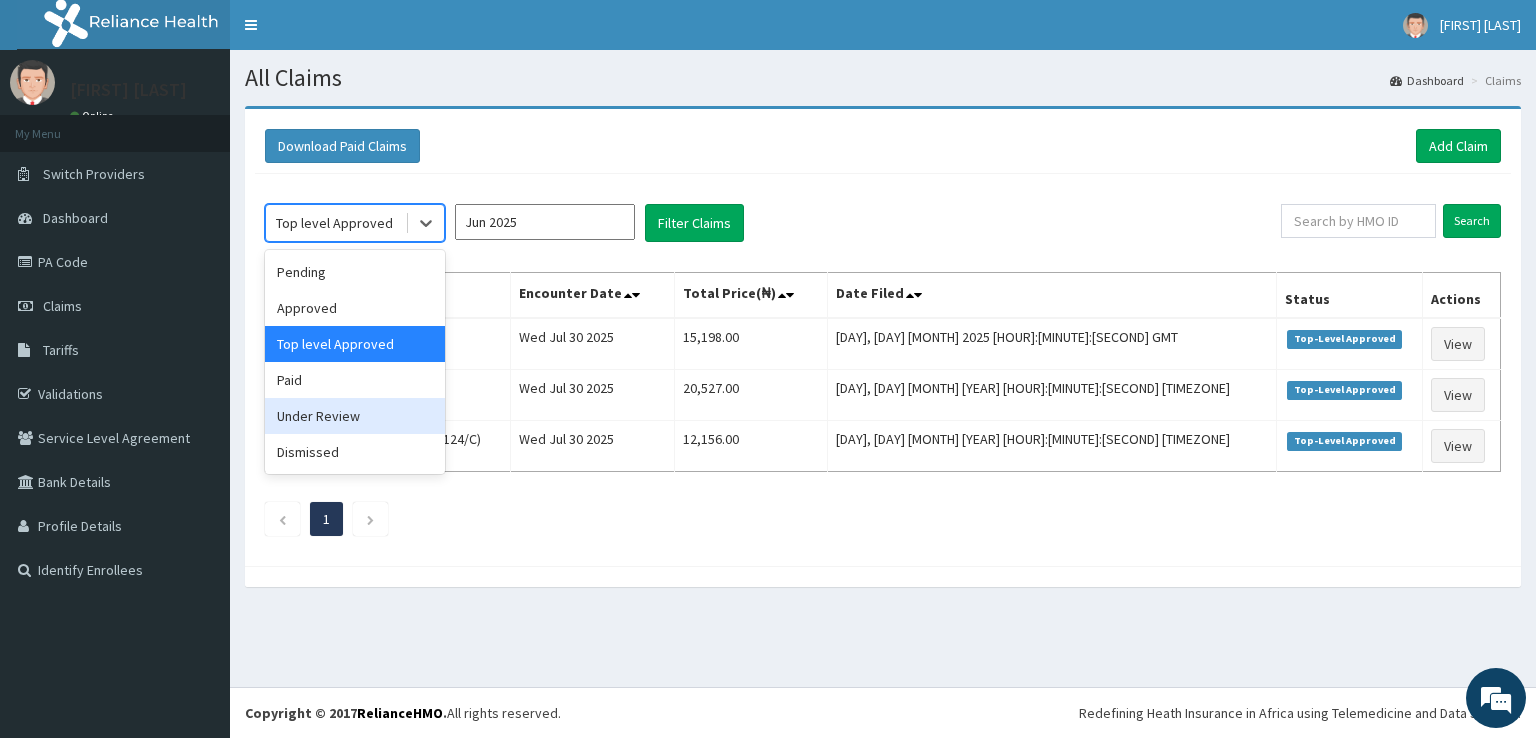 click on "Under Review" at bounding box center (355, 416) 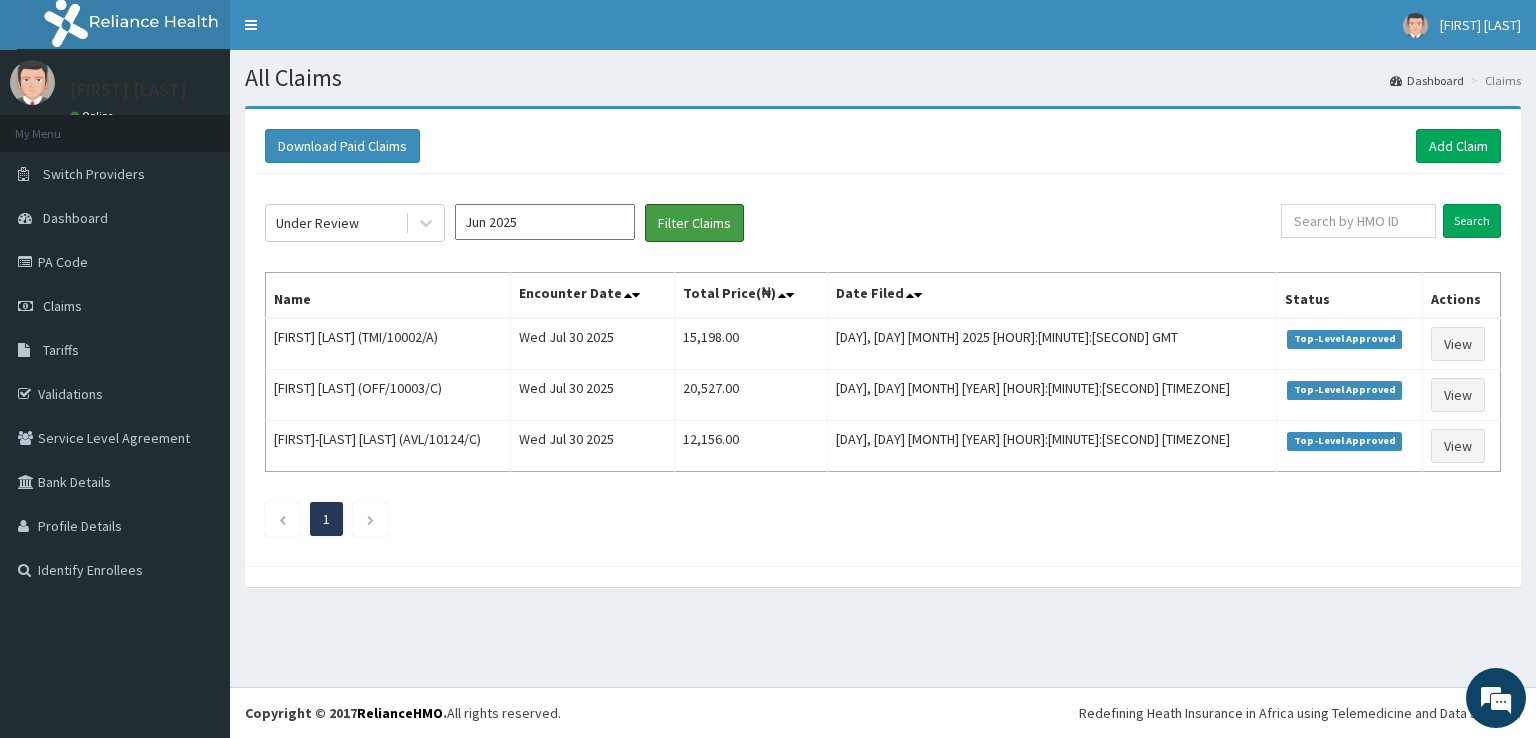 click on "Filter Claims" at bounding box center (694, 223) 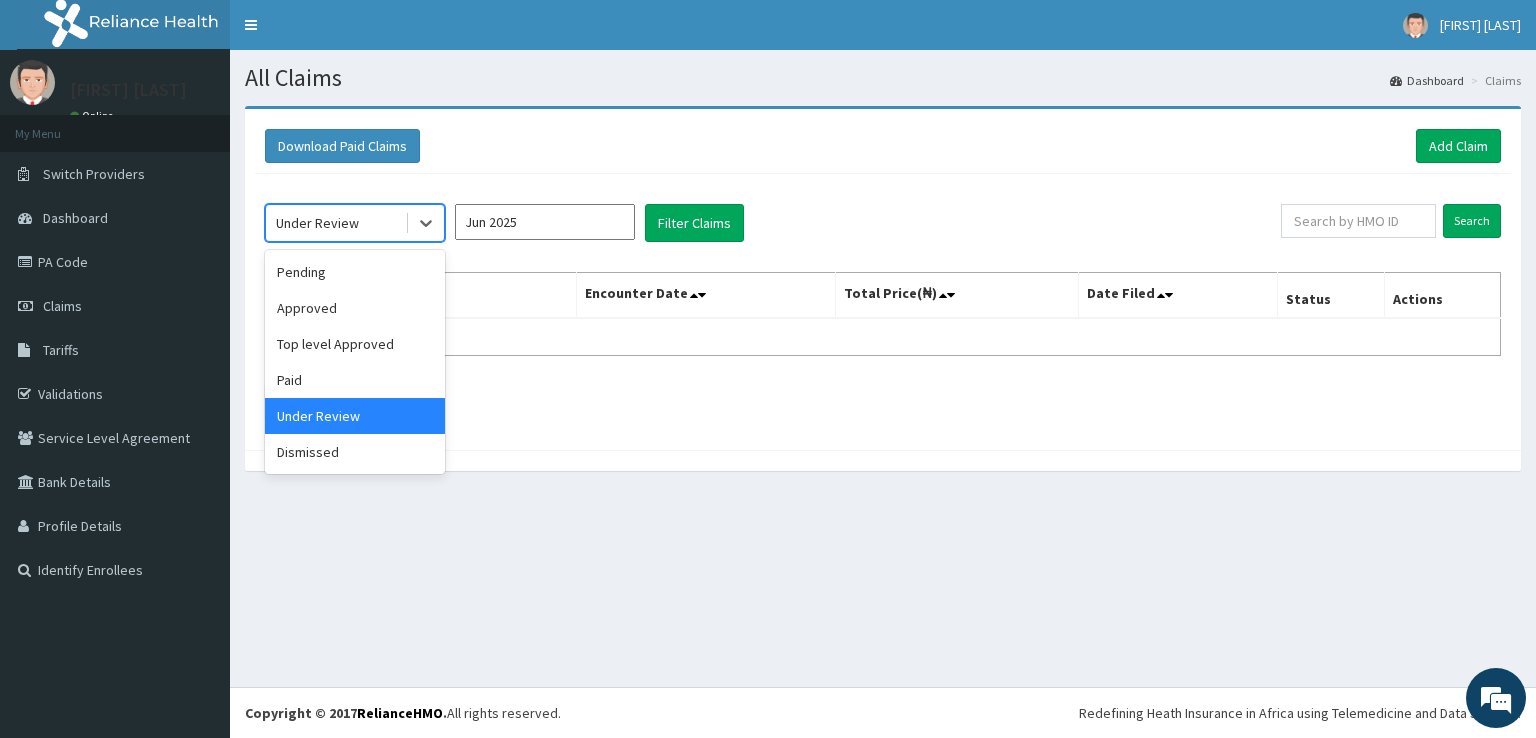 click 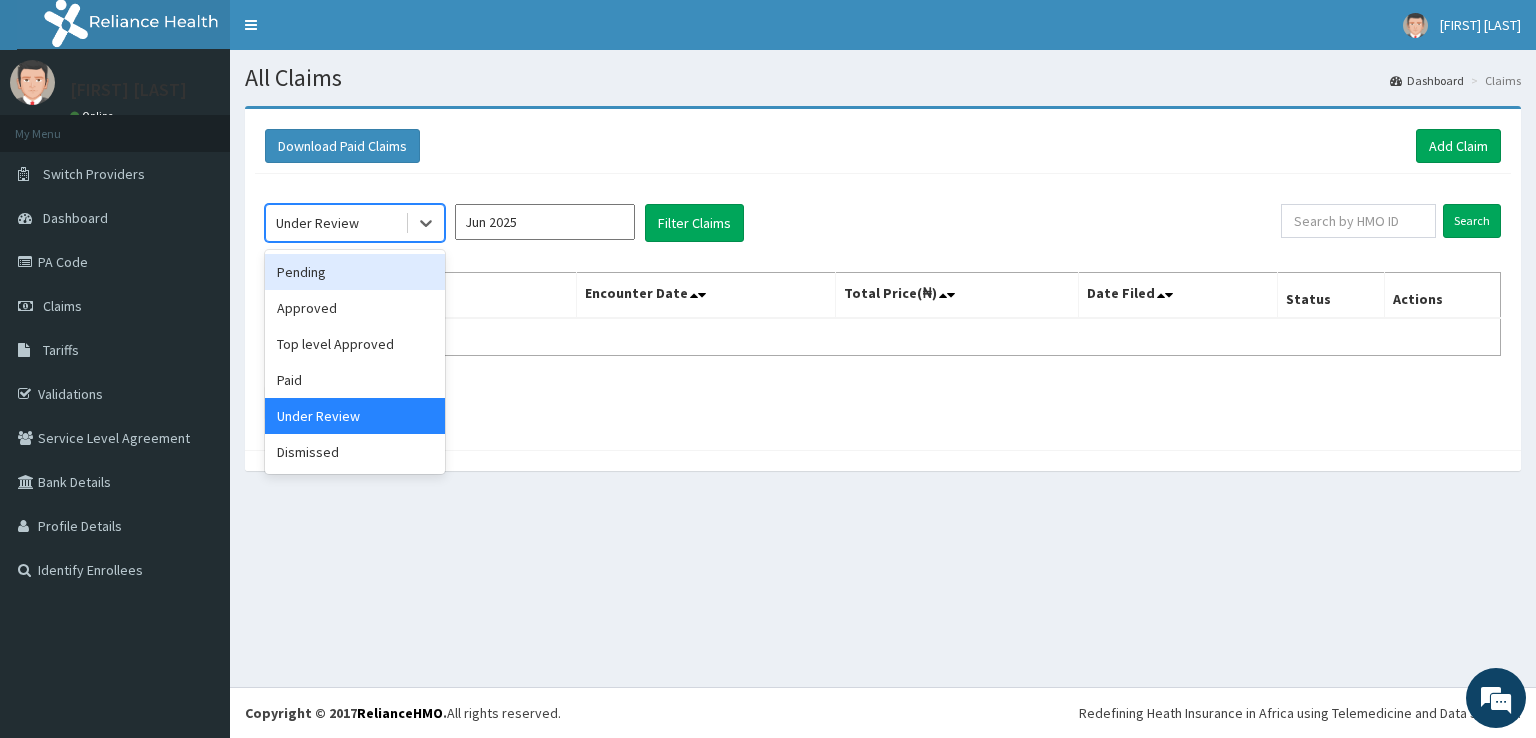 click on "Pending" at bounding box center (355, 272) 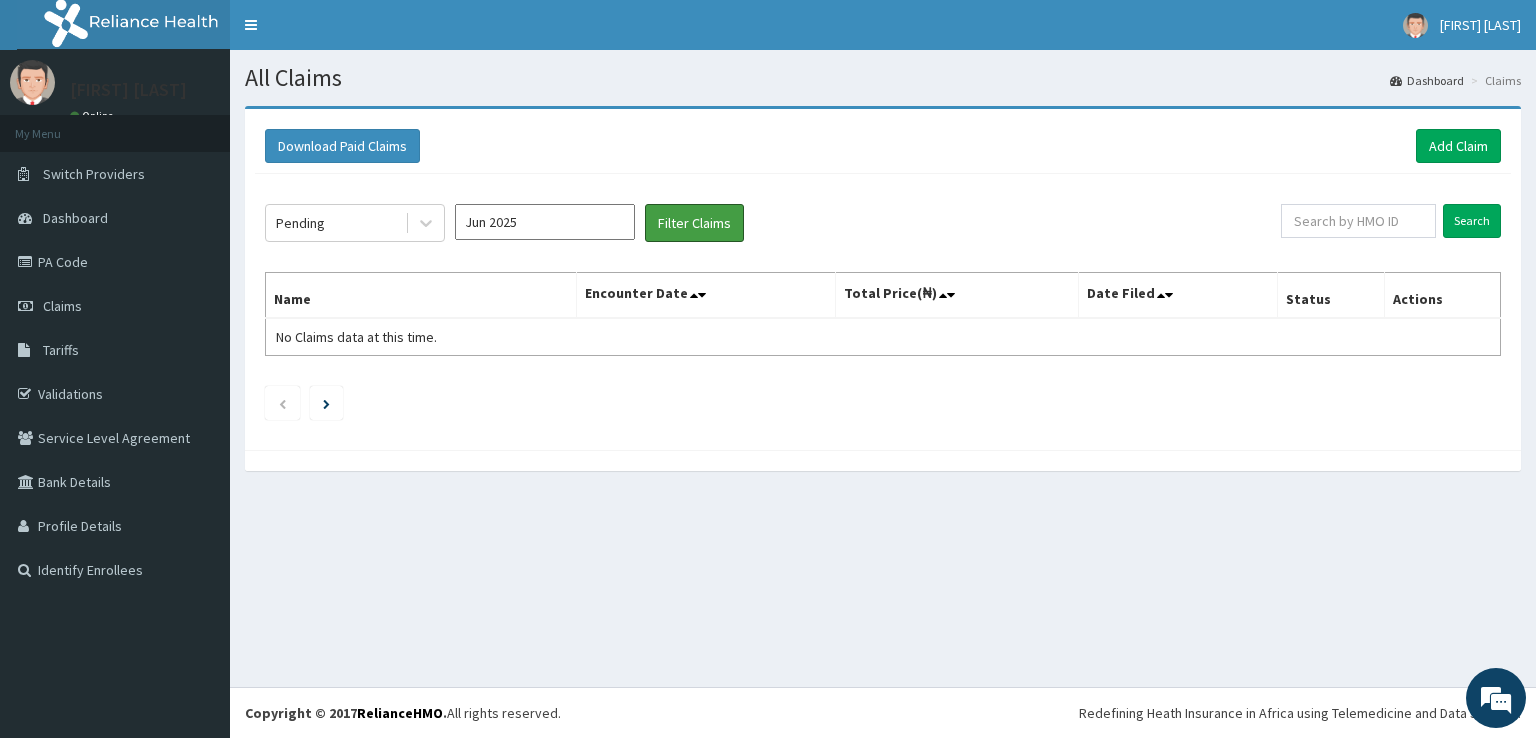 click on "Filter Claims" at bounding box center (694, 223) 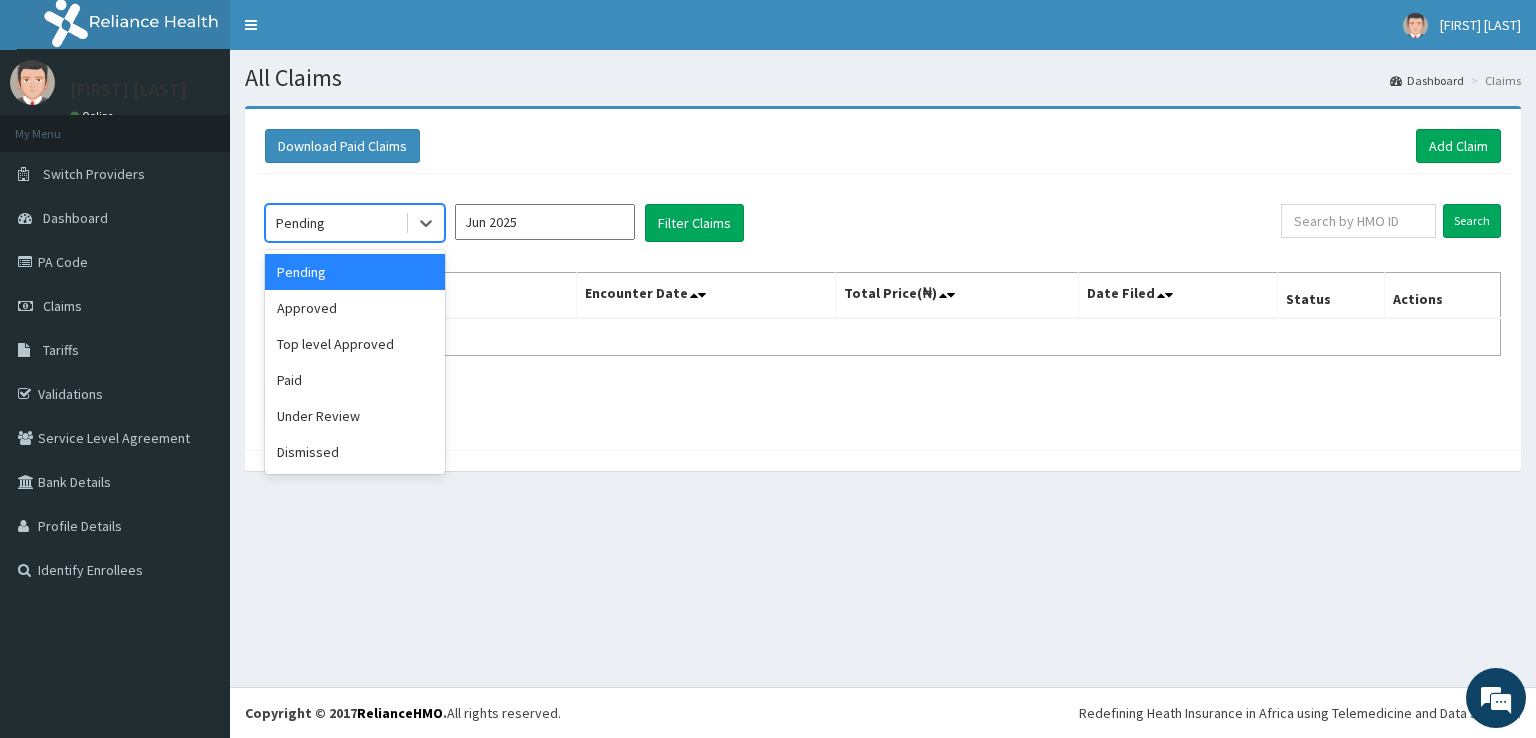 click 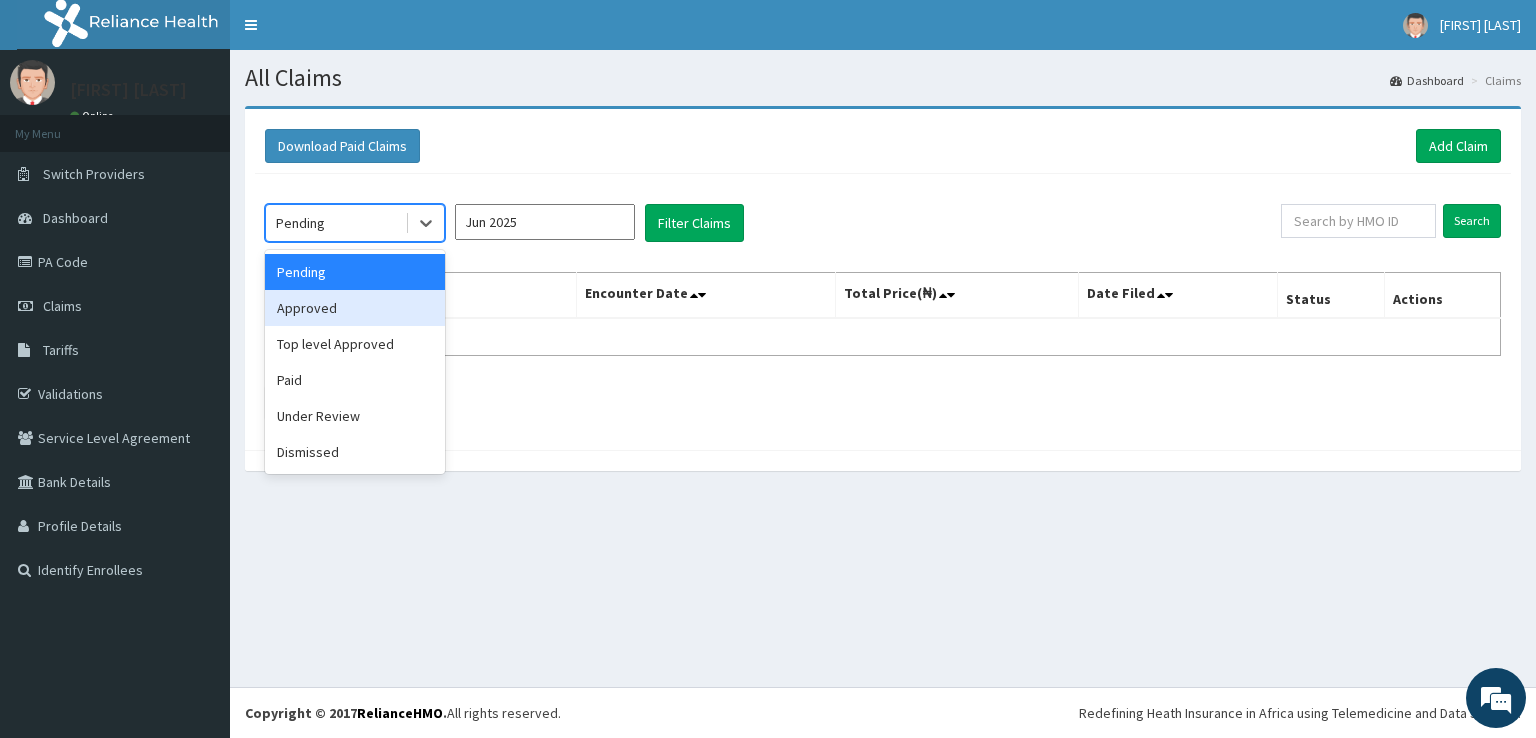 click on "Approved" at bounding box center (355, 308) 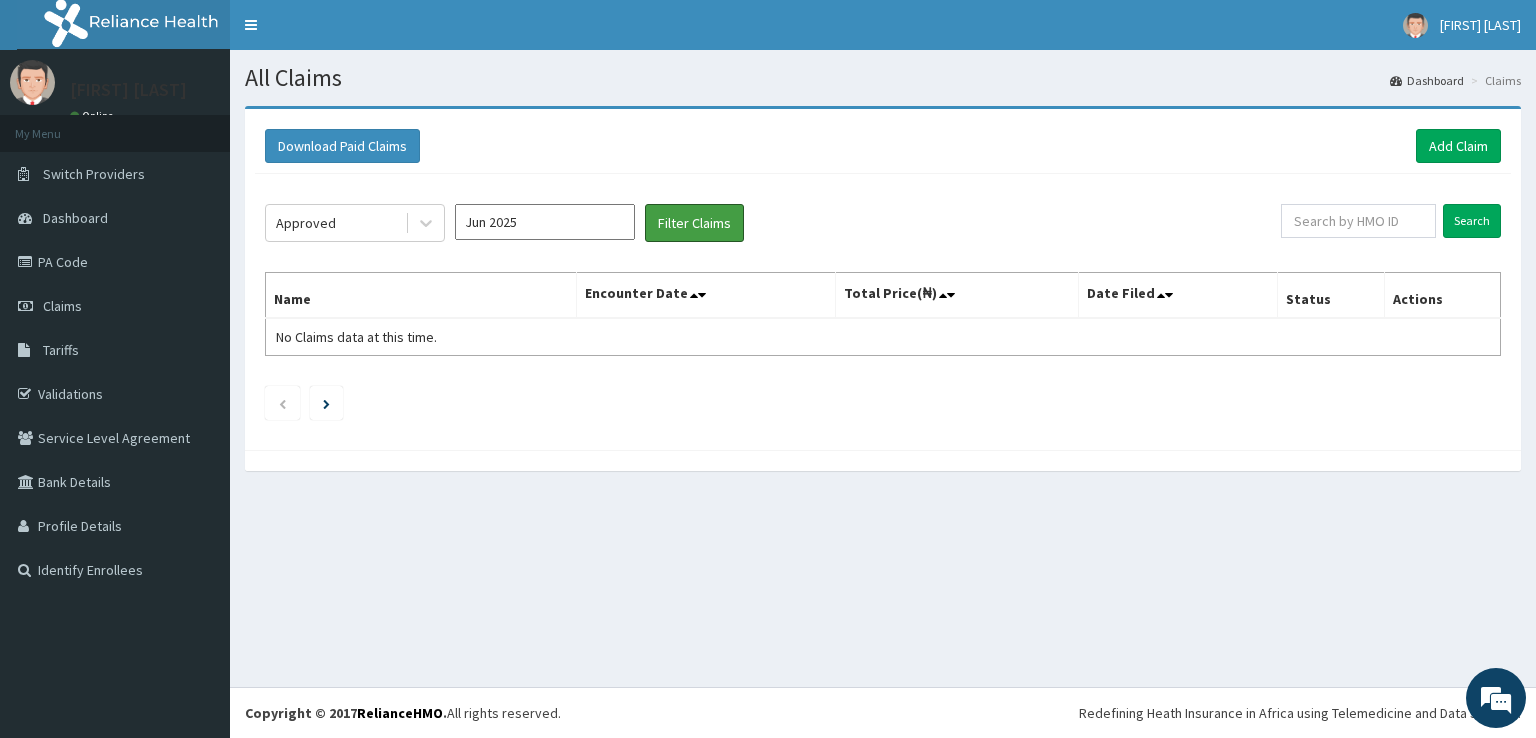 click on "Filter Claims" at bounding box center [694, 223] 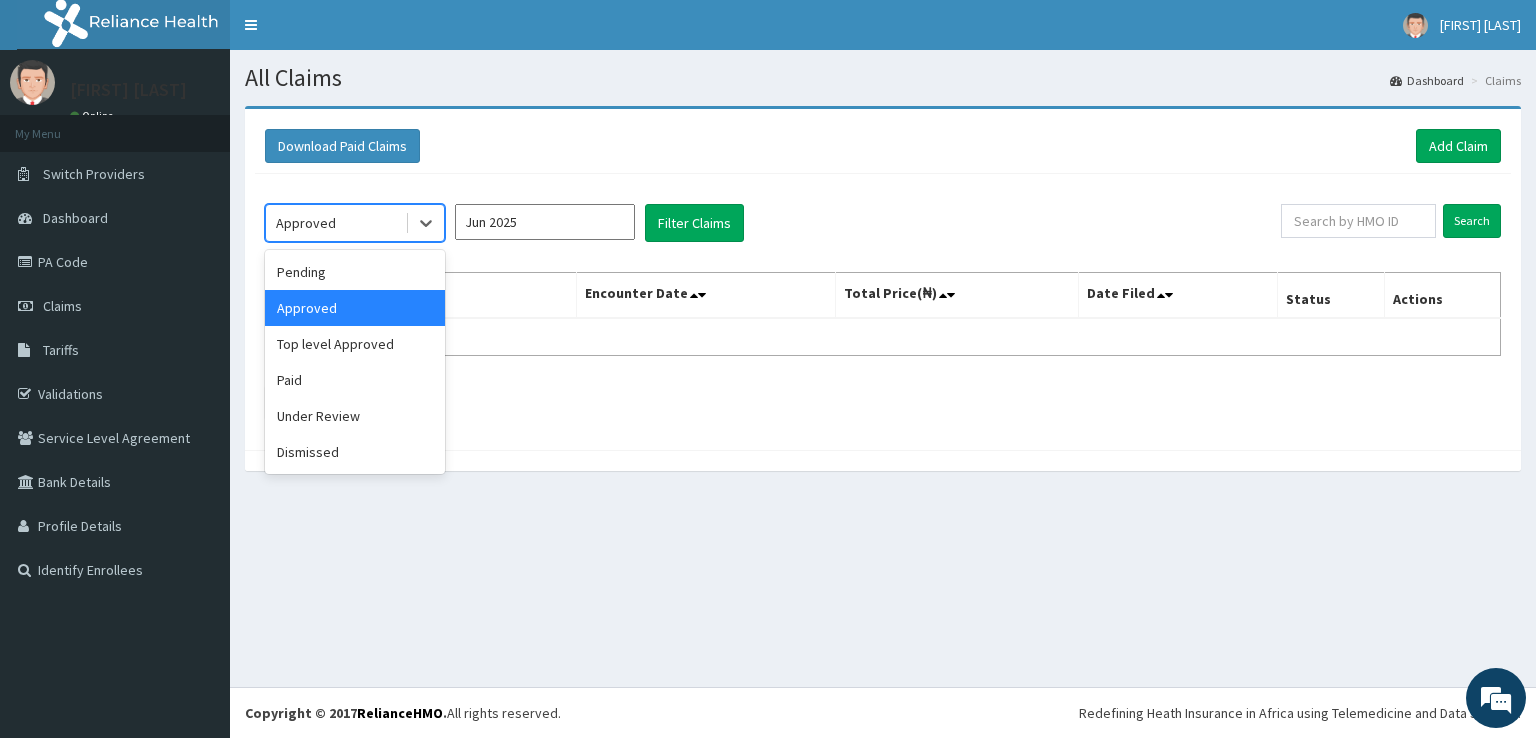 click 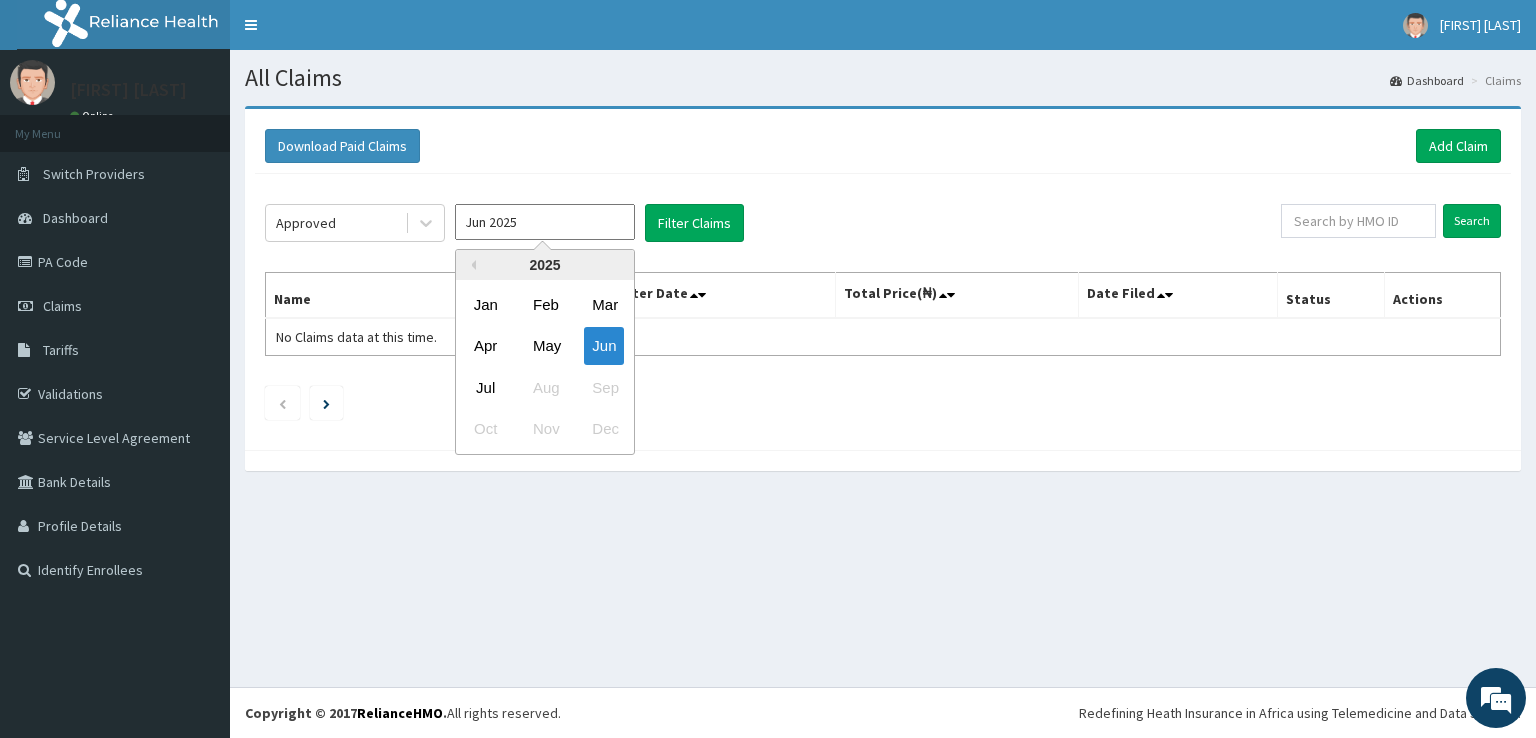click on "Jun 2025" at bounding box center [545, 222] 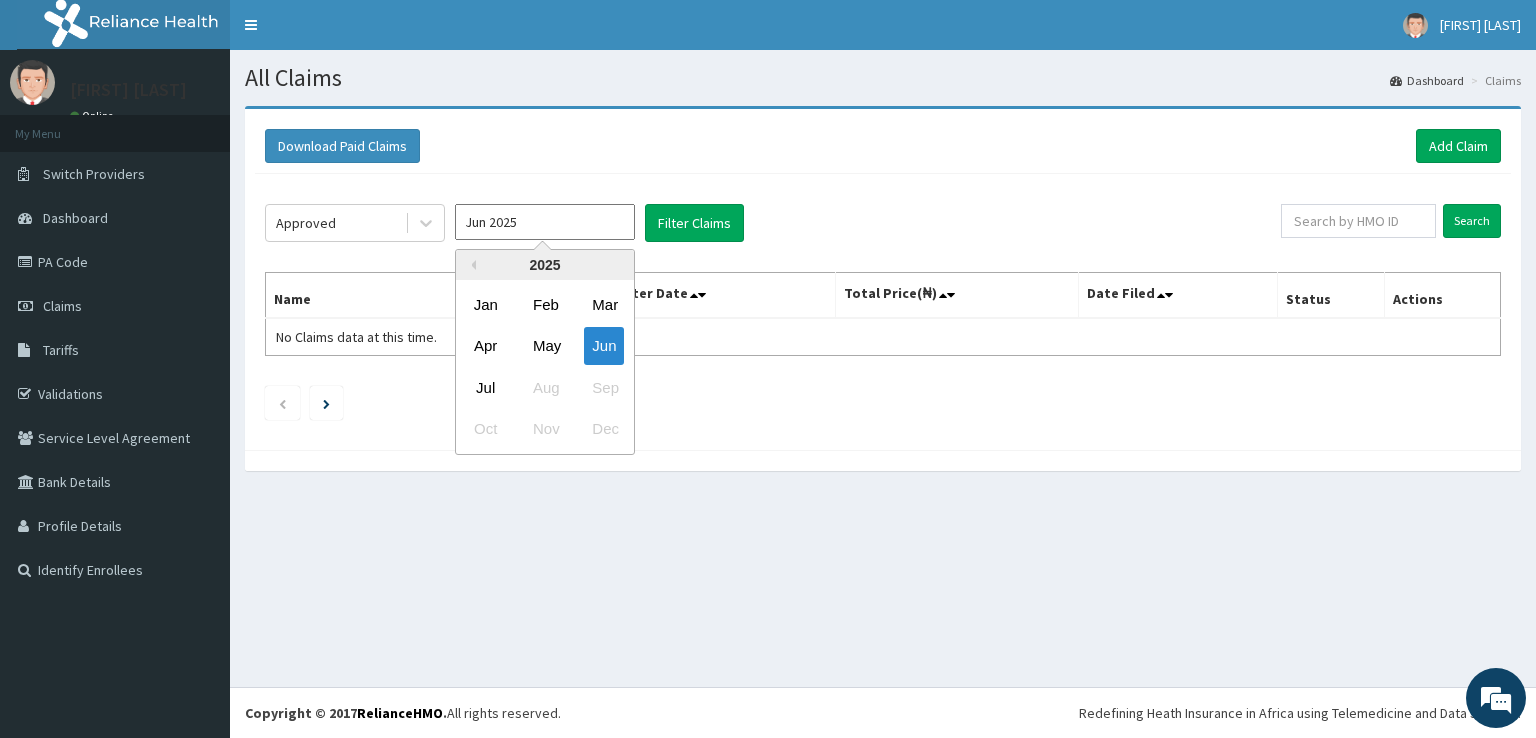 click on "Jun 2025" at bounding box center [545, 222] 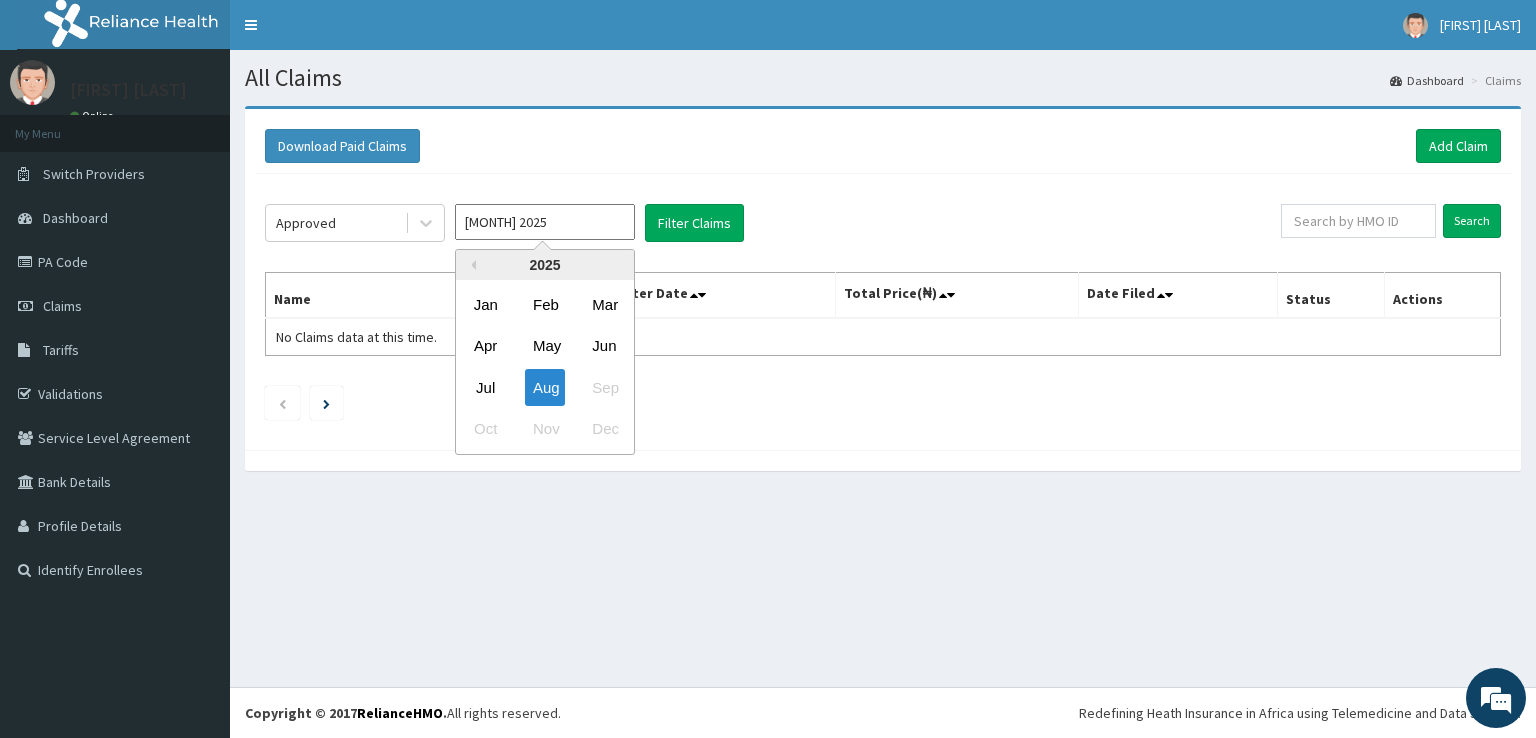 click on "Aug" at bounding box center (545, 387) 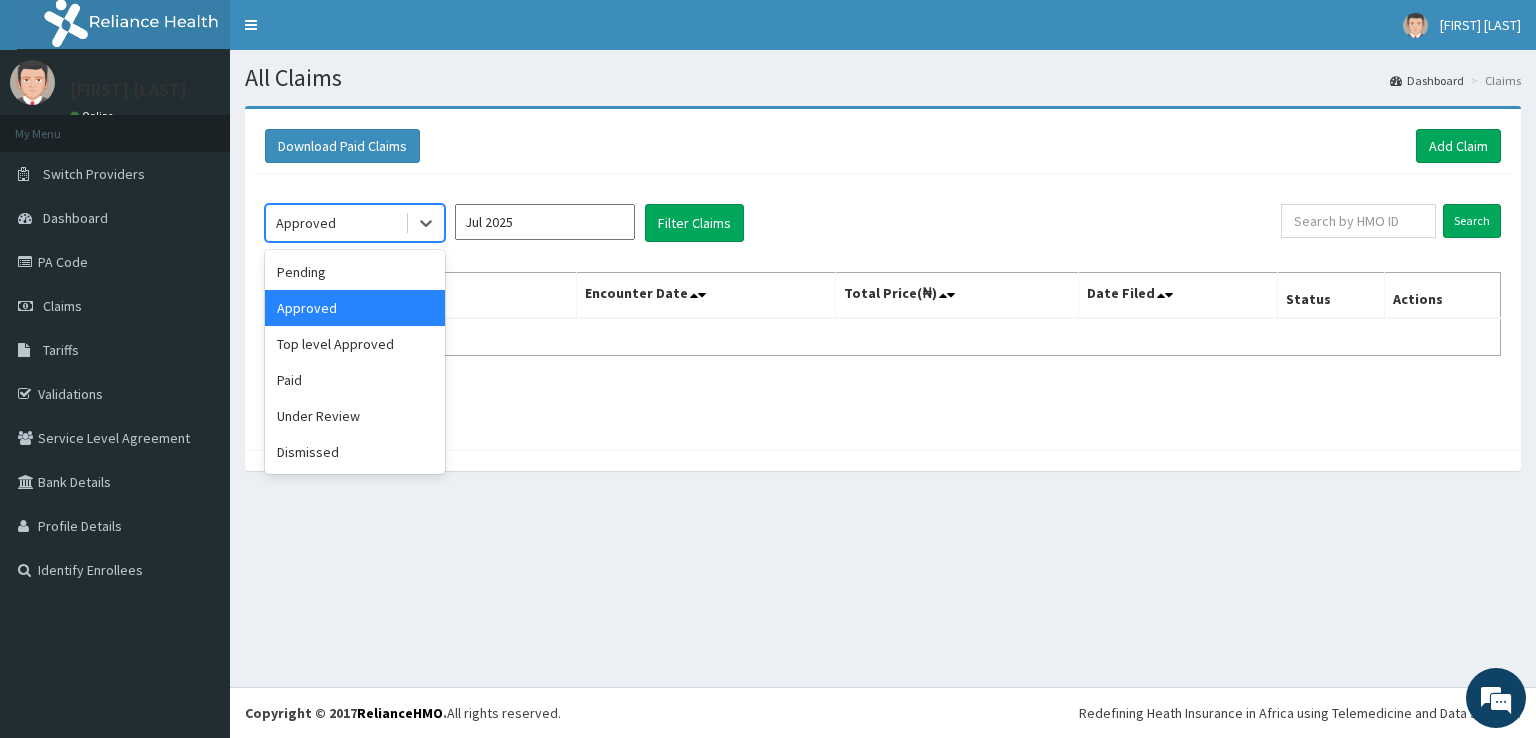 click 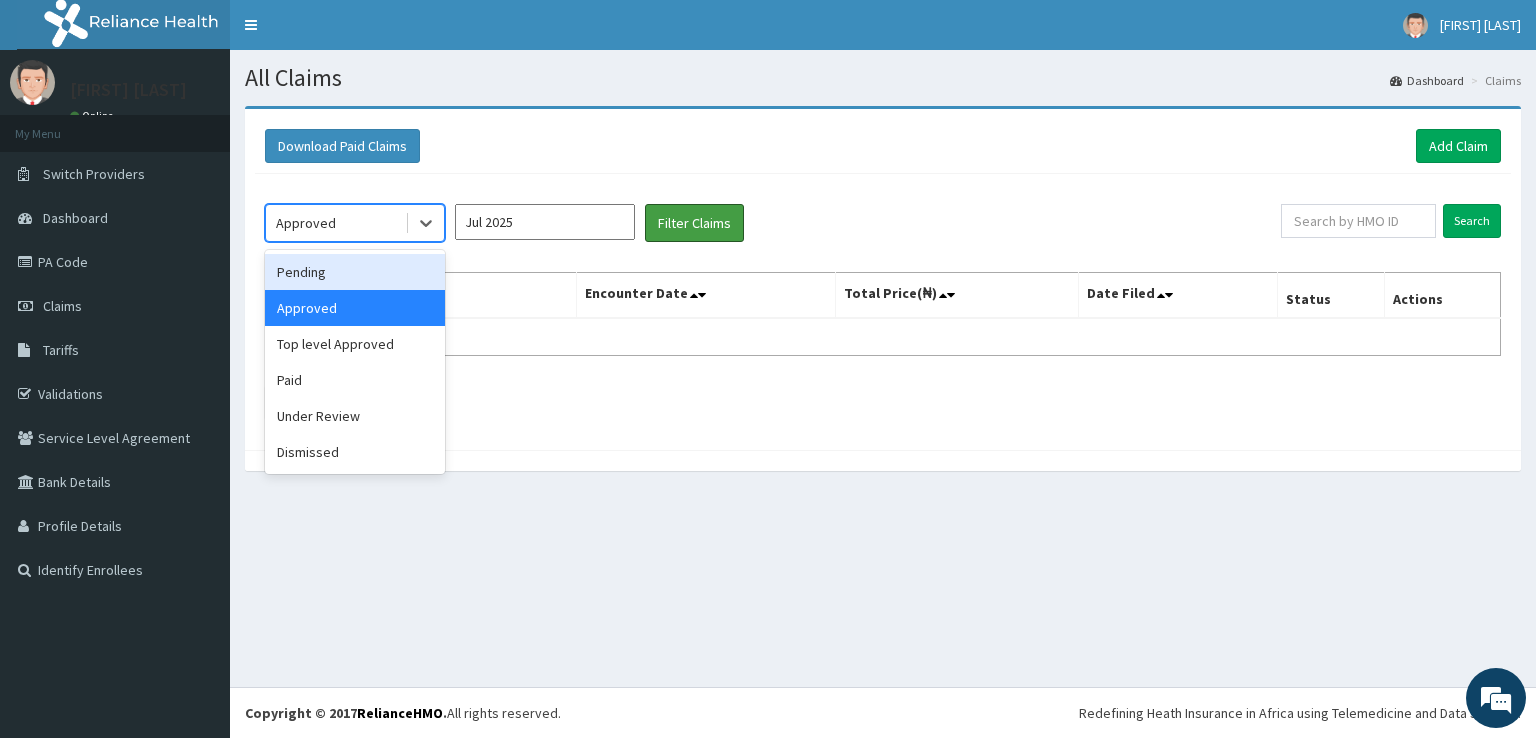 click on "Filter Claims" at bounding box center [694, 223] 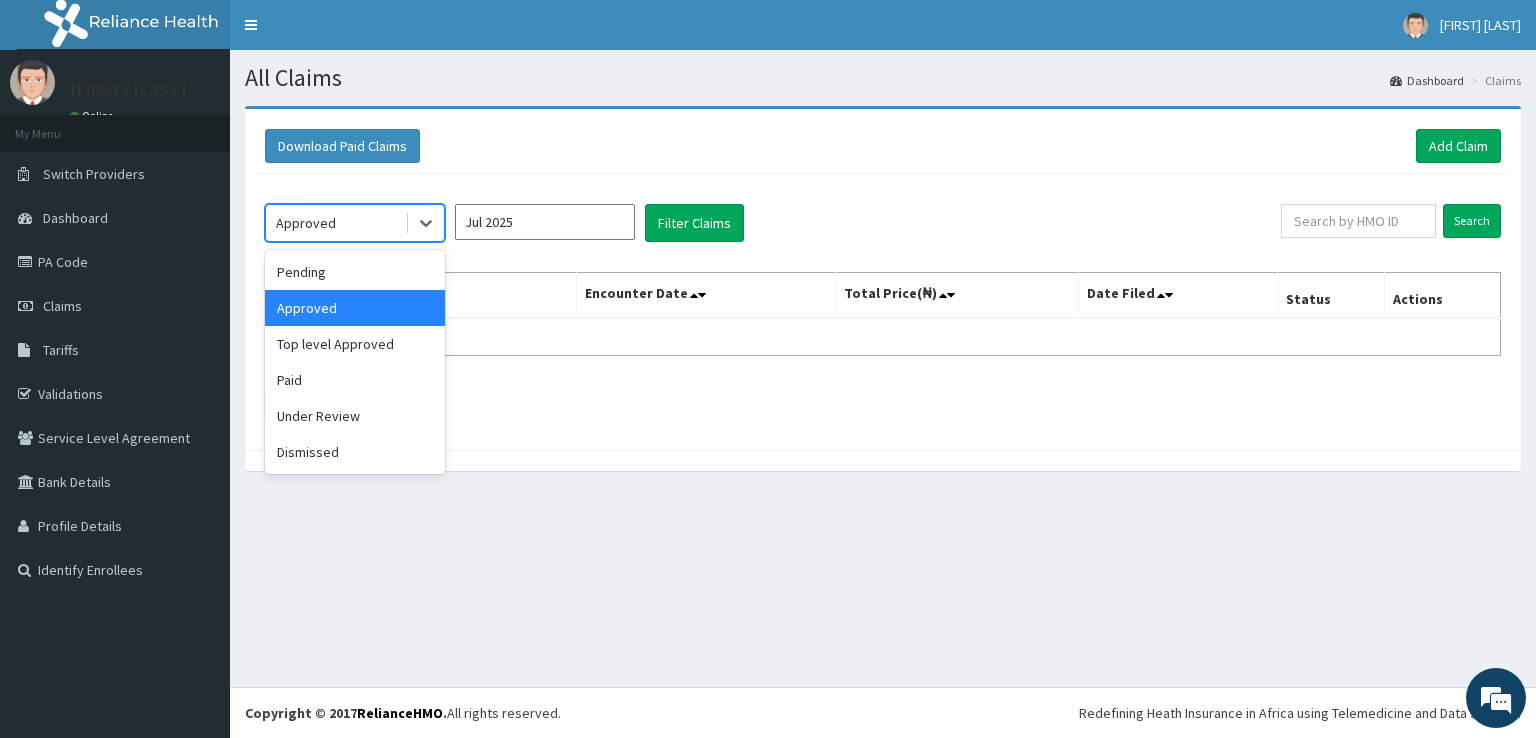 click 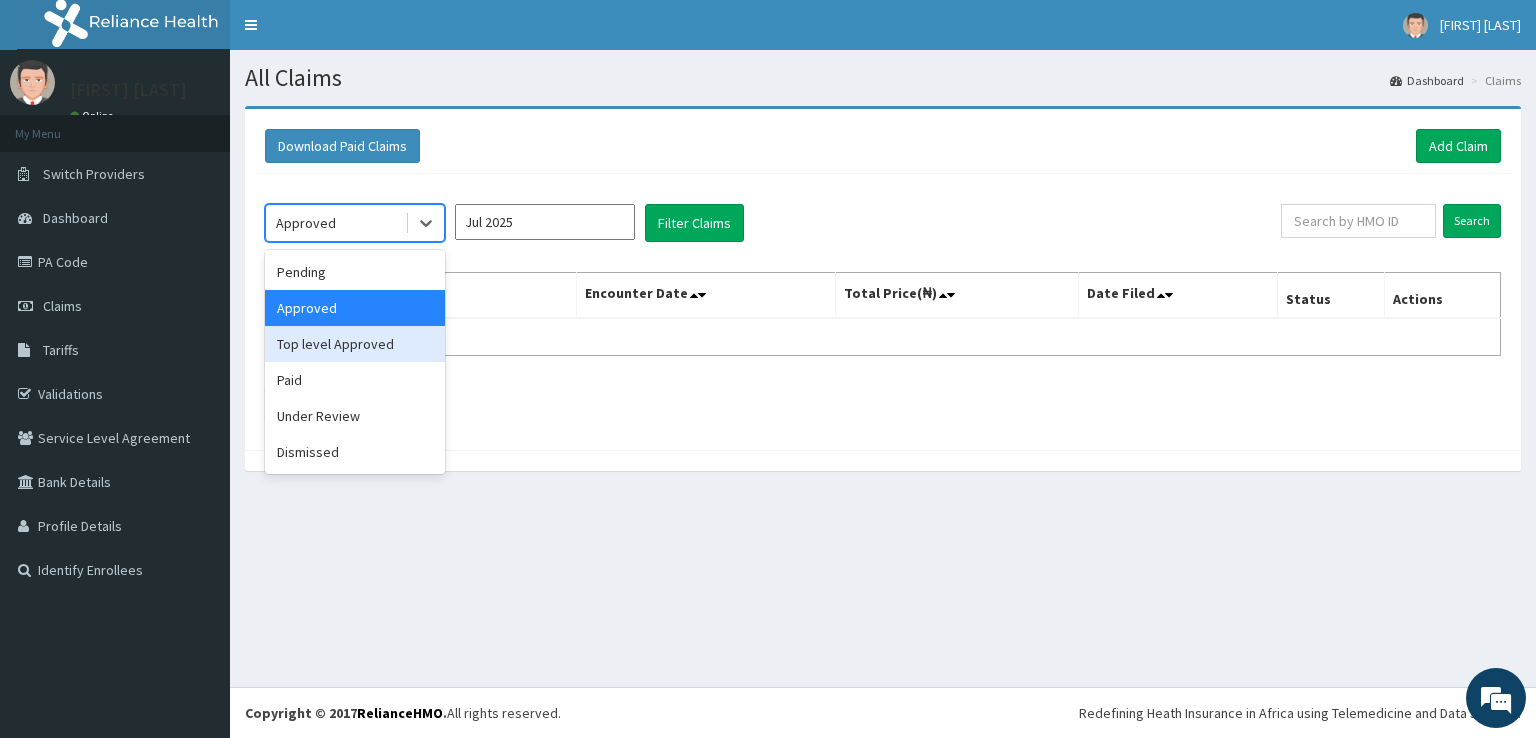 click on "Top level Approved" at bounding box center [355, 344] 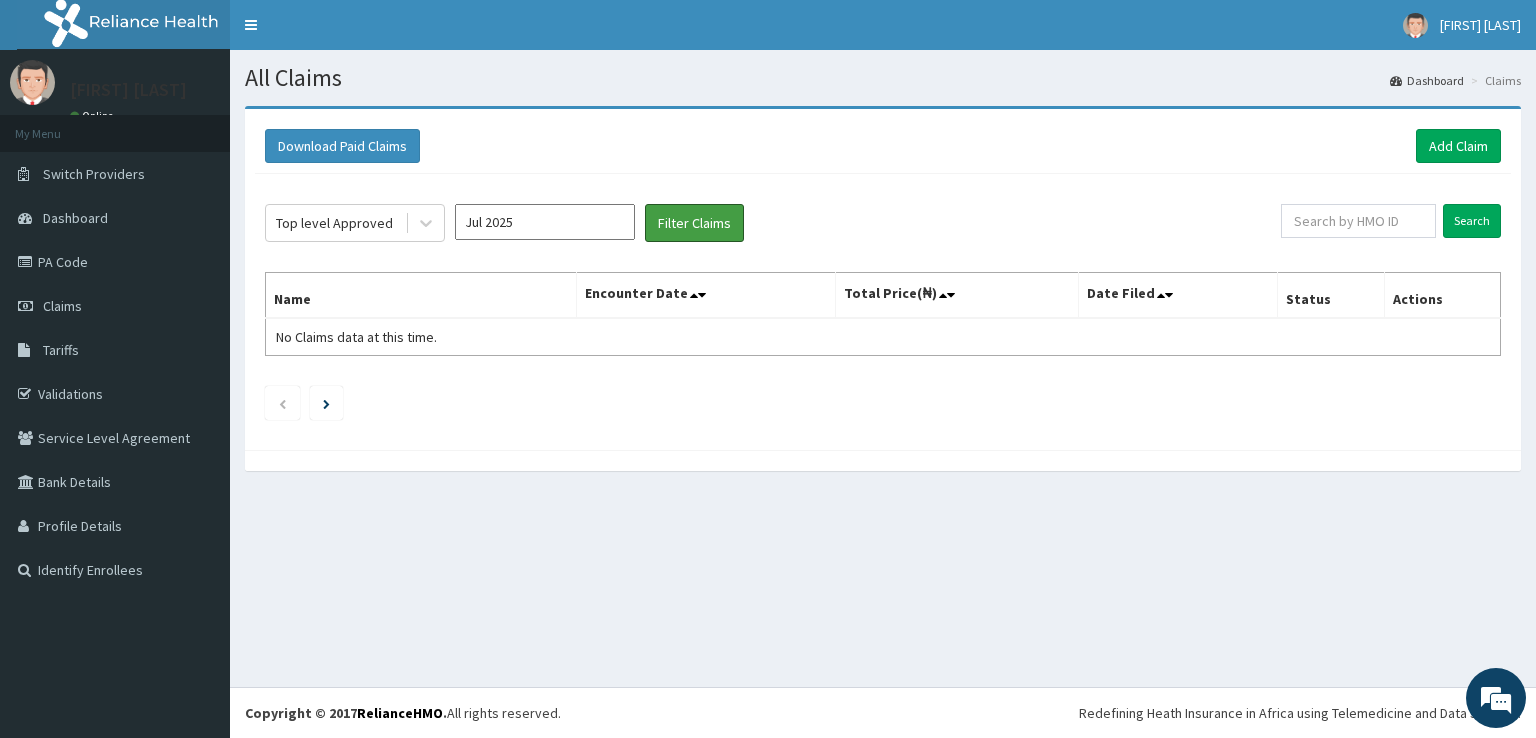 click on "Filter Claims" at bounding box center [694, 223] 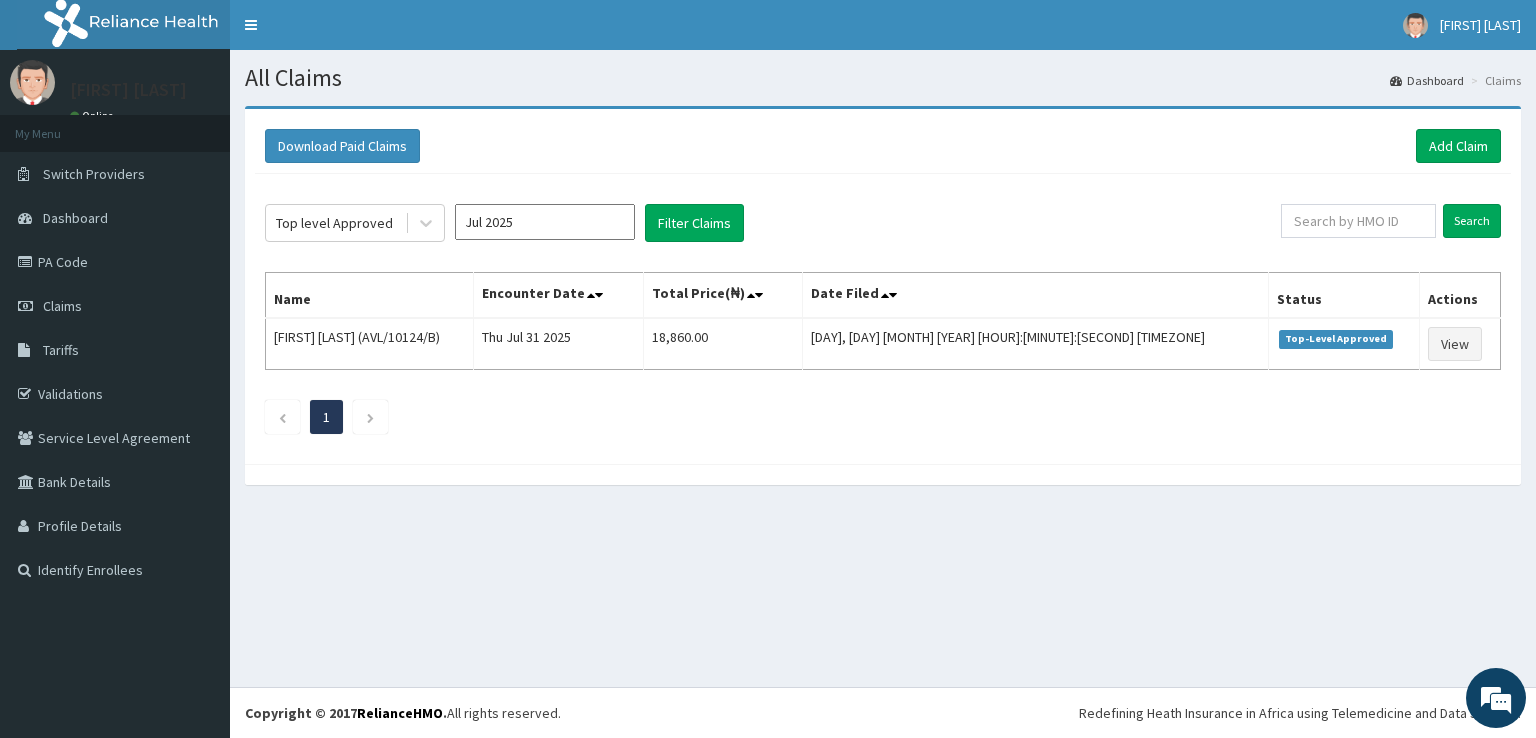 click on "PA Code" at bounding box center (115, 262) 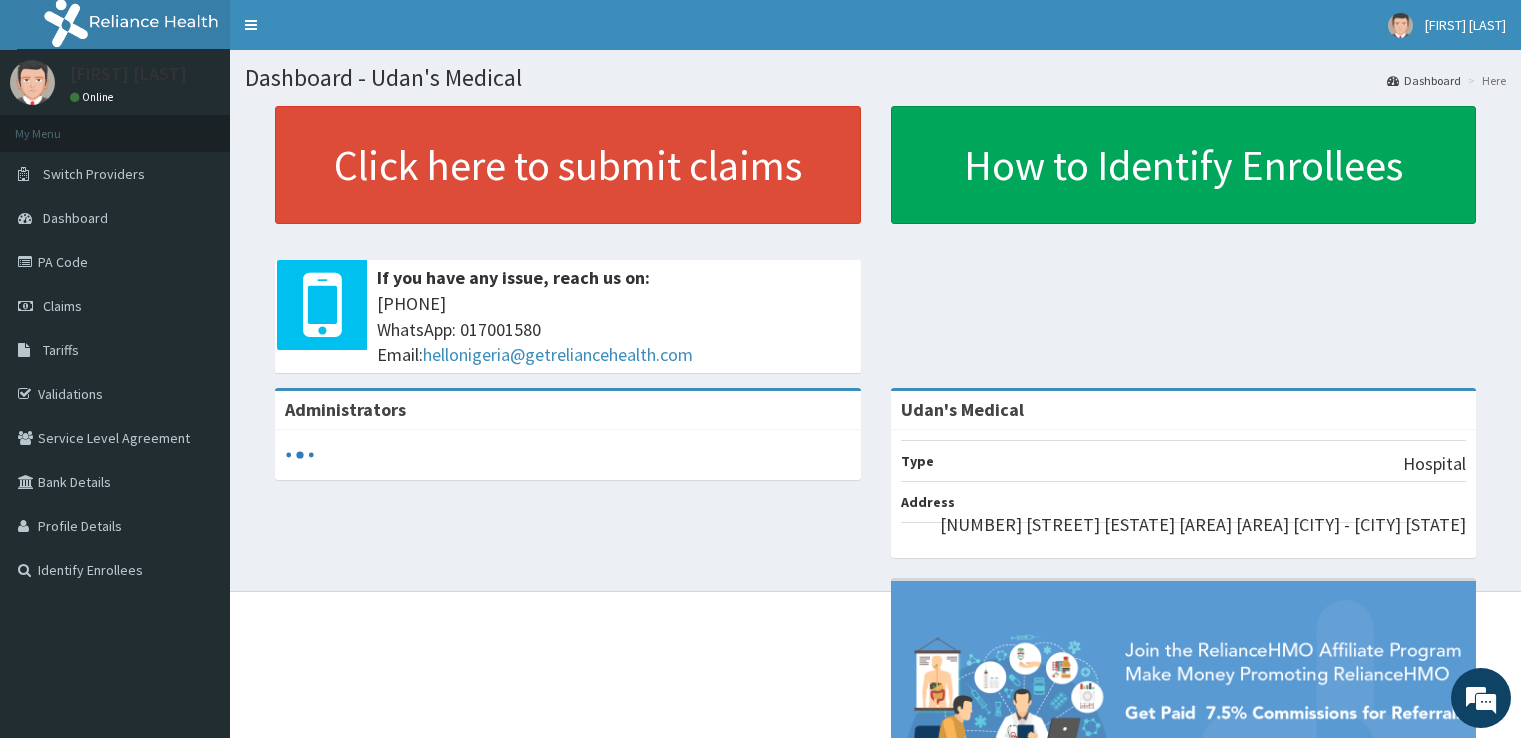 scroll, scrollTop: 0, scrollLeft: 0, axis: both 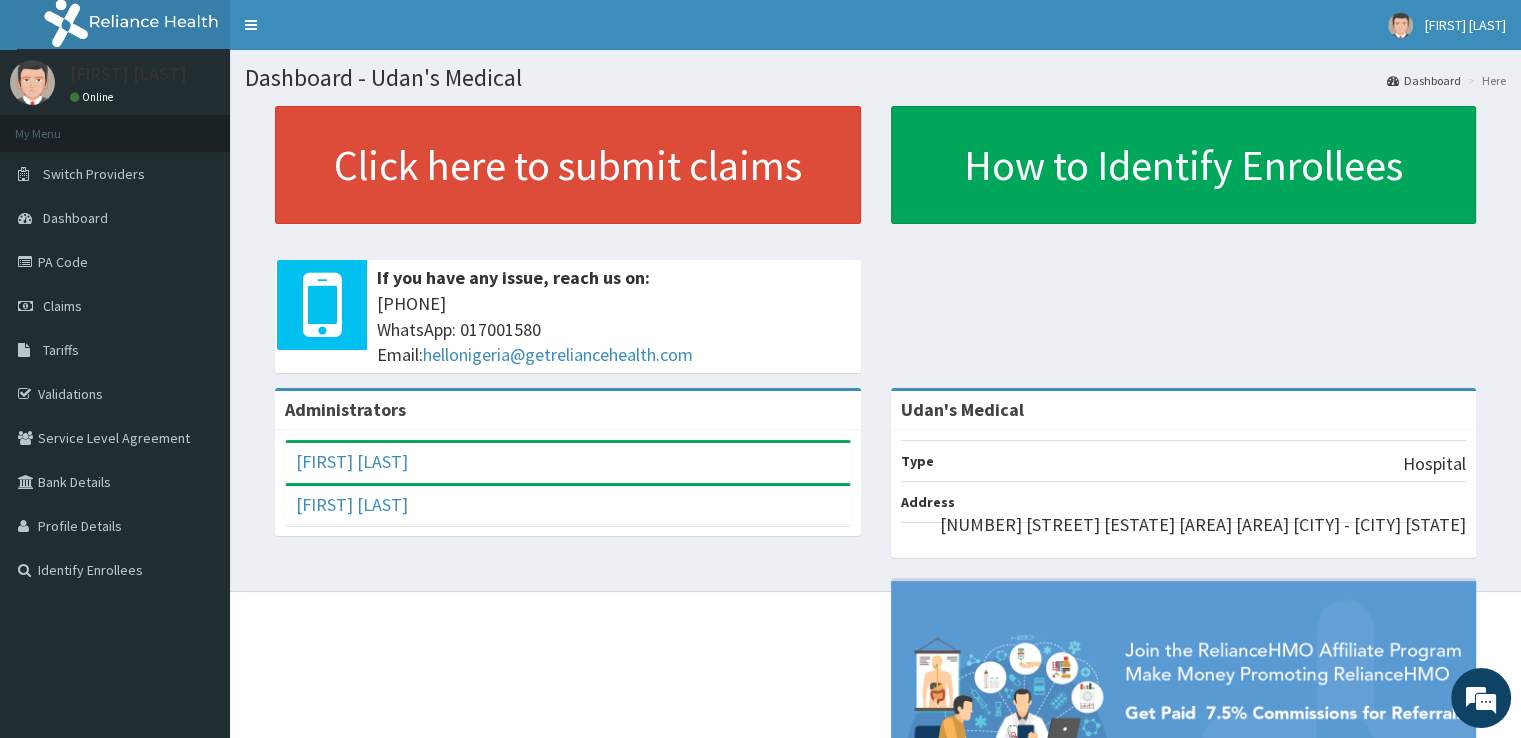 click on "PA Code" at bounding box center (115, 262) 